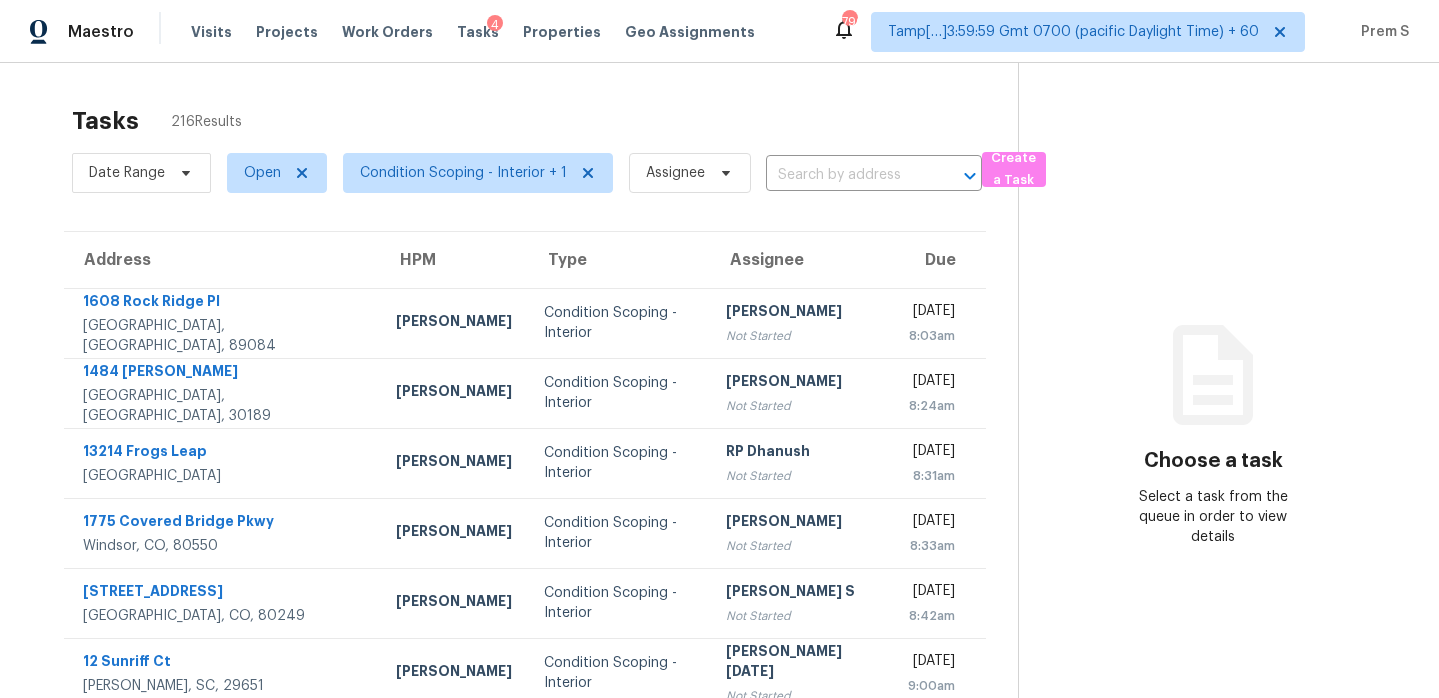 scroll, scrollTop: 0, scrollLeft: 0, axis: both 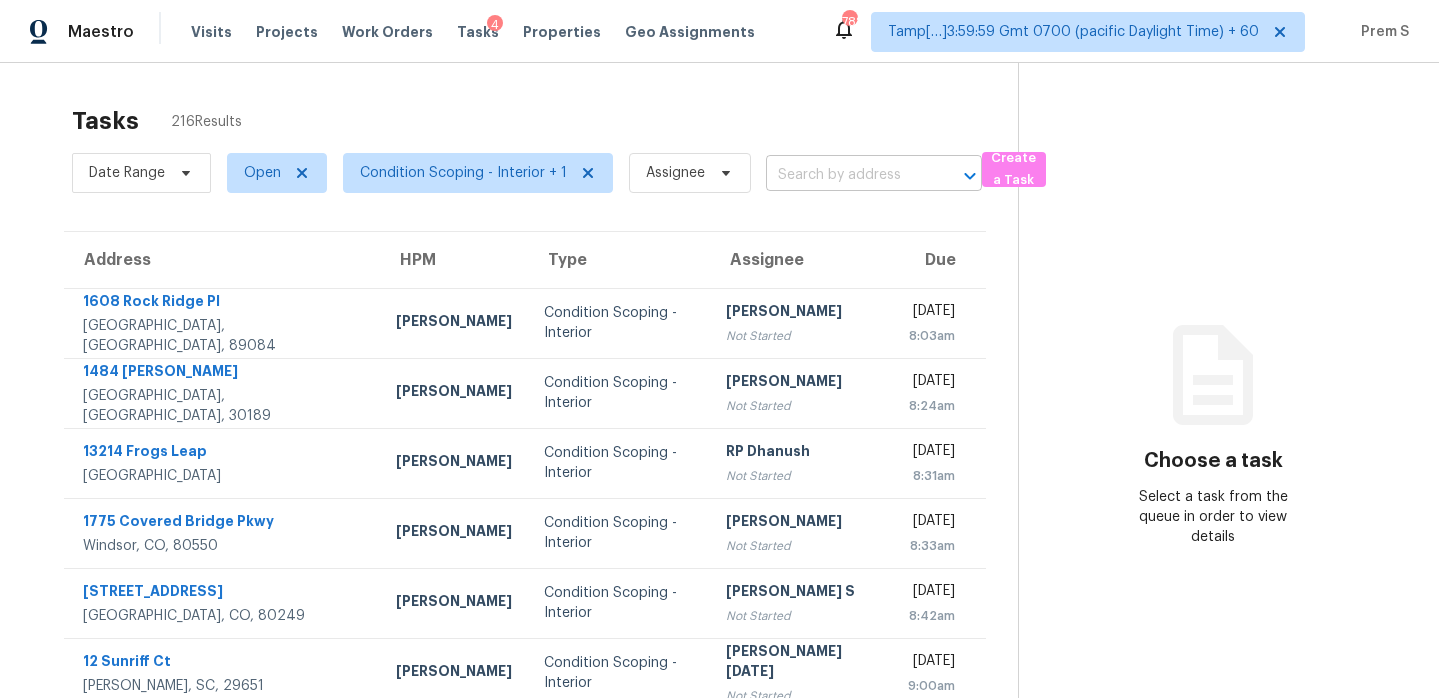 click at bounding box center [846, 175] 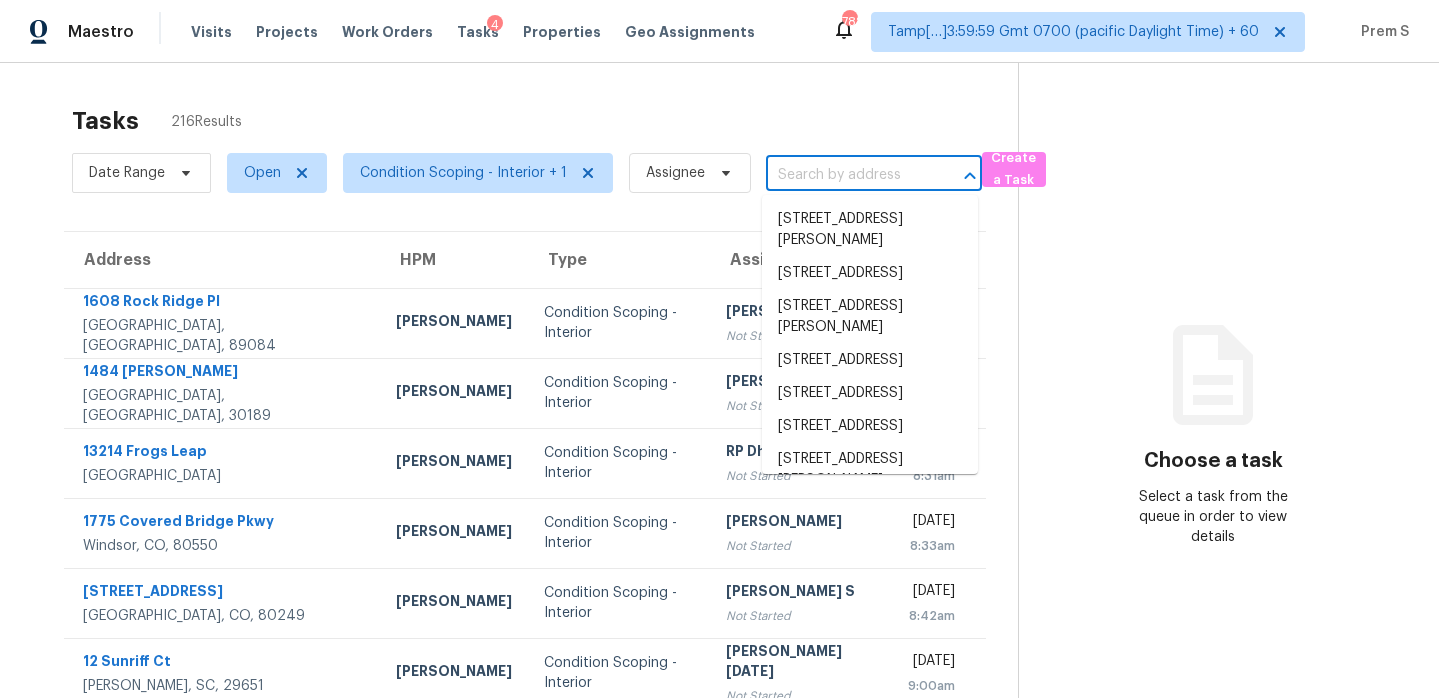paste on "[STREET_ADDRESS][PERSON_NAME]" 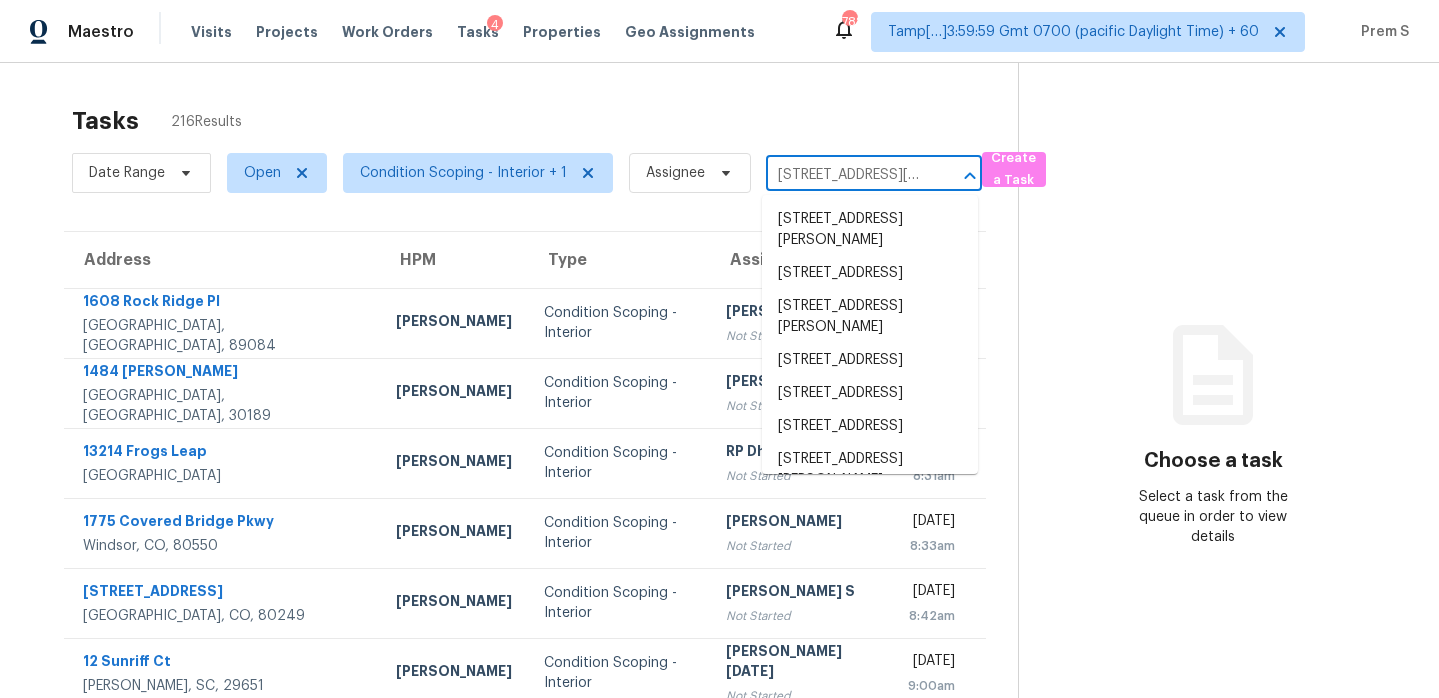 scroll, scrollTop: 0, scrollLeft: 131, axis: horizontal 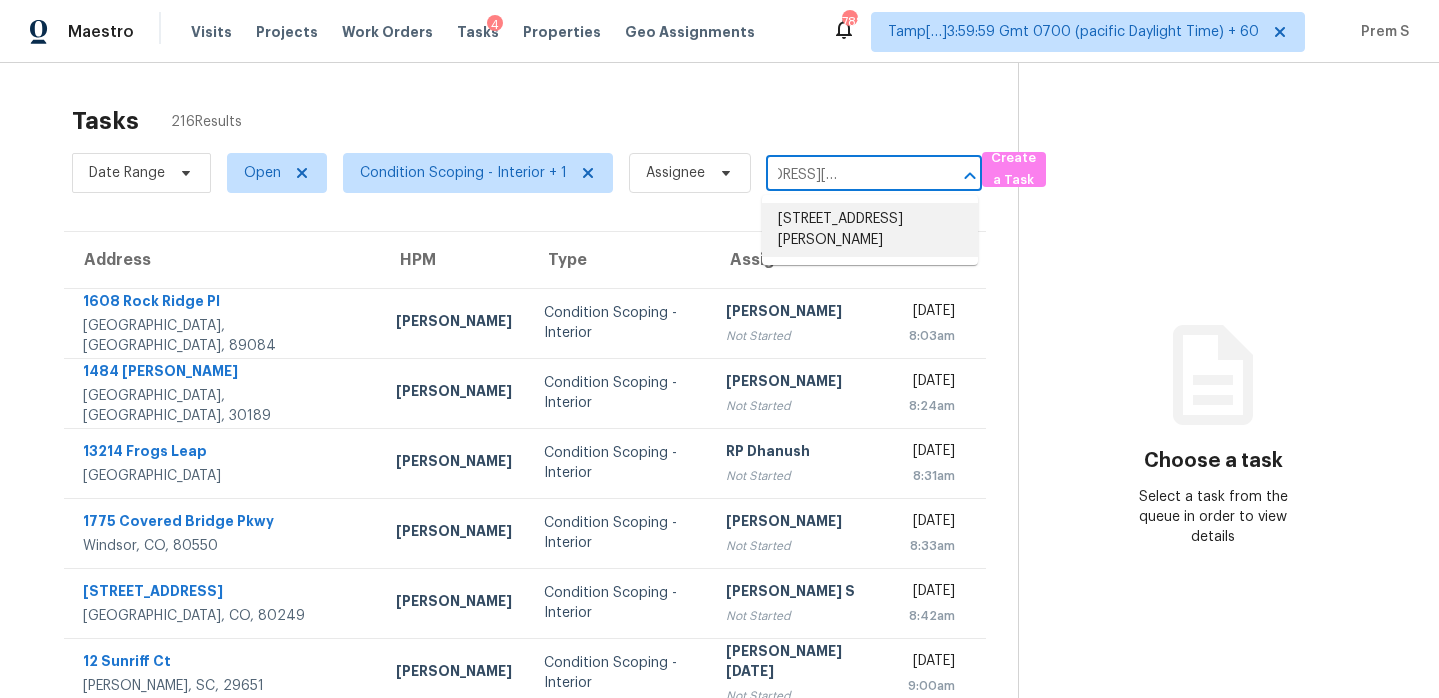 click on "[STREET_ADDRESS][PERSON_NAME]" at bounding box center [870, 230] 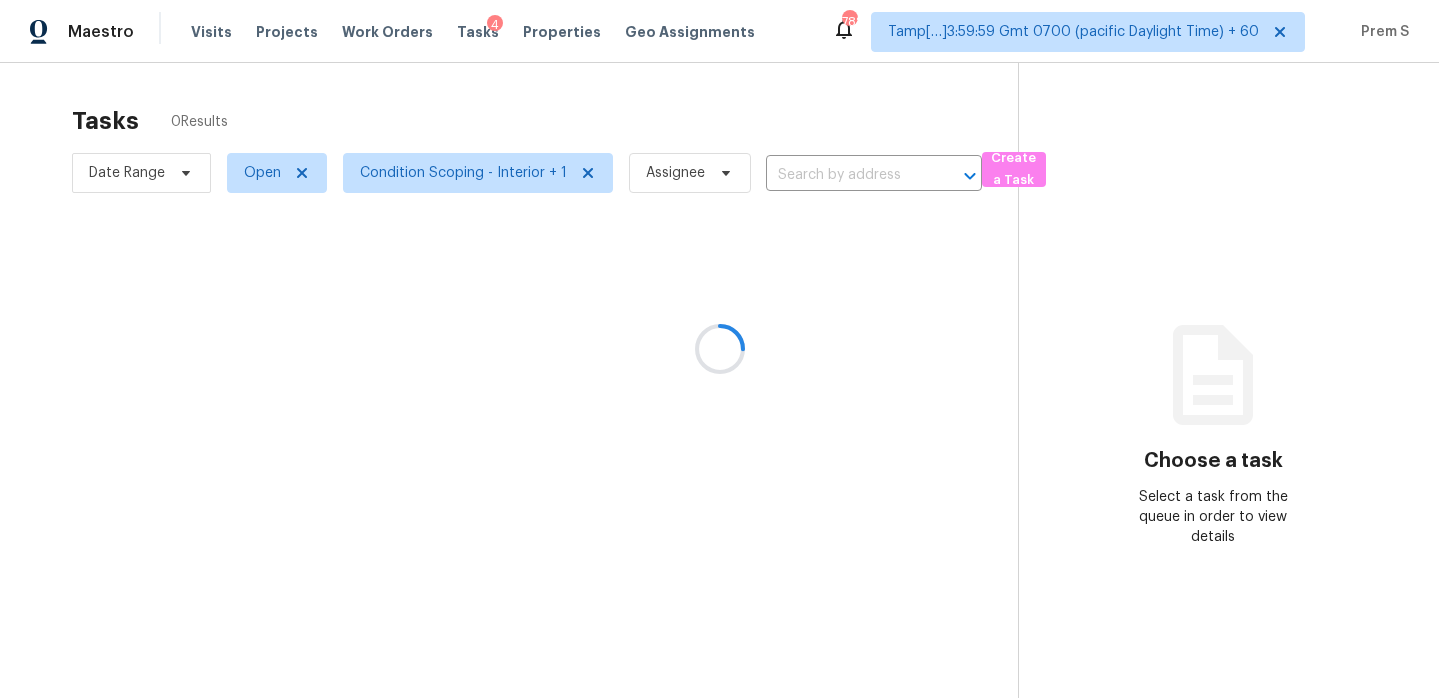 type on "[STREET_ADDRESS][PERSON_NAME]" 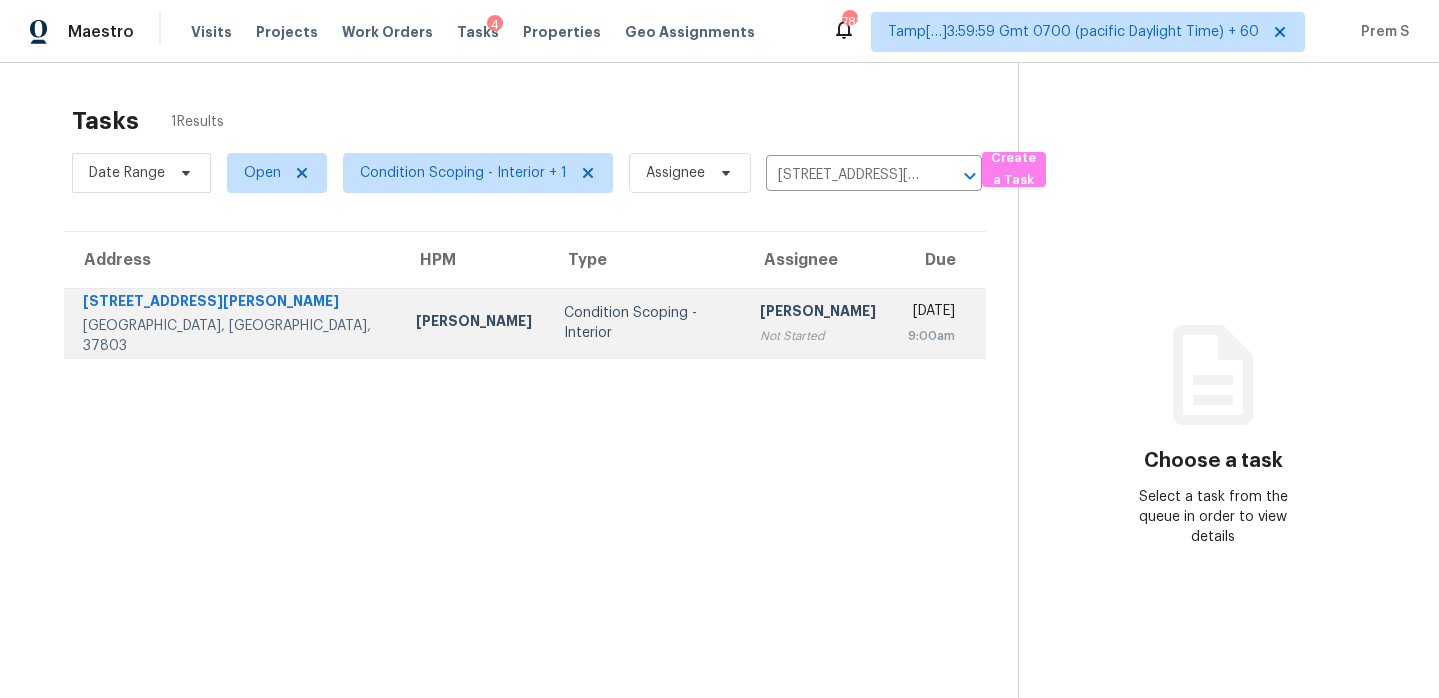 click on "[PERSON_NAME] Not Started" at bounding box center [818, 323] 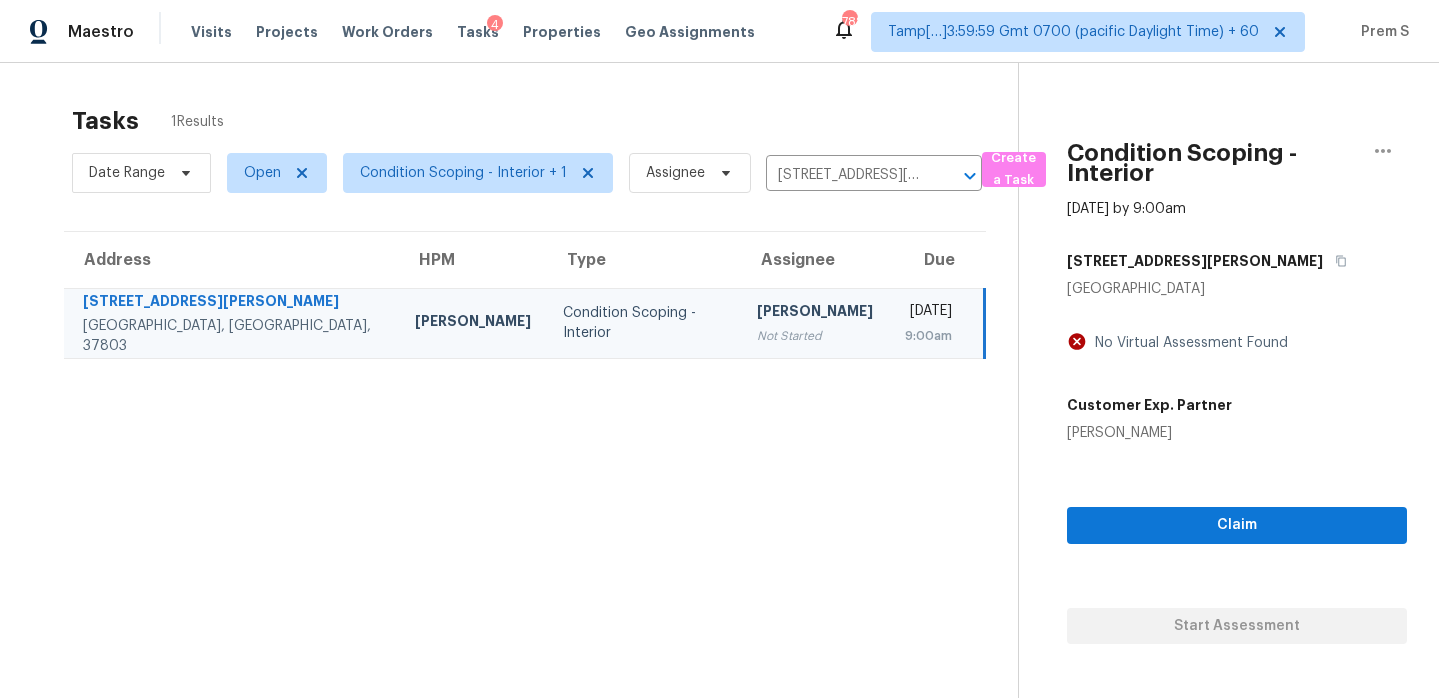 scroll, scrollTop: 63, scrollLeft: 0, axis: vertical 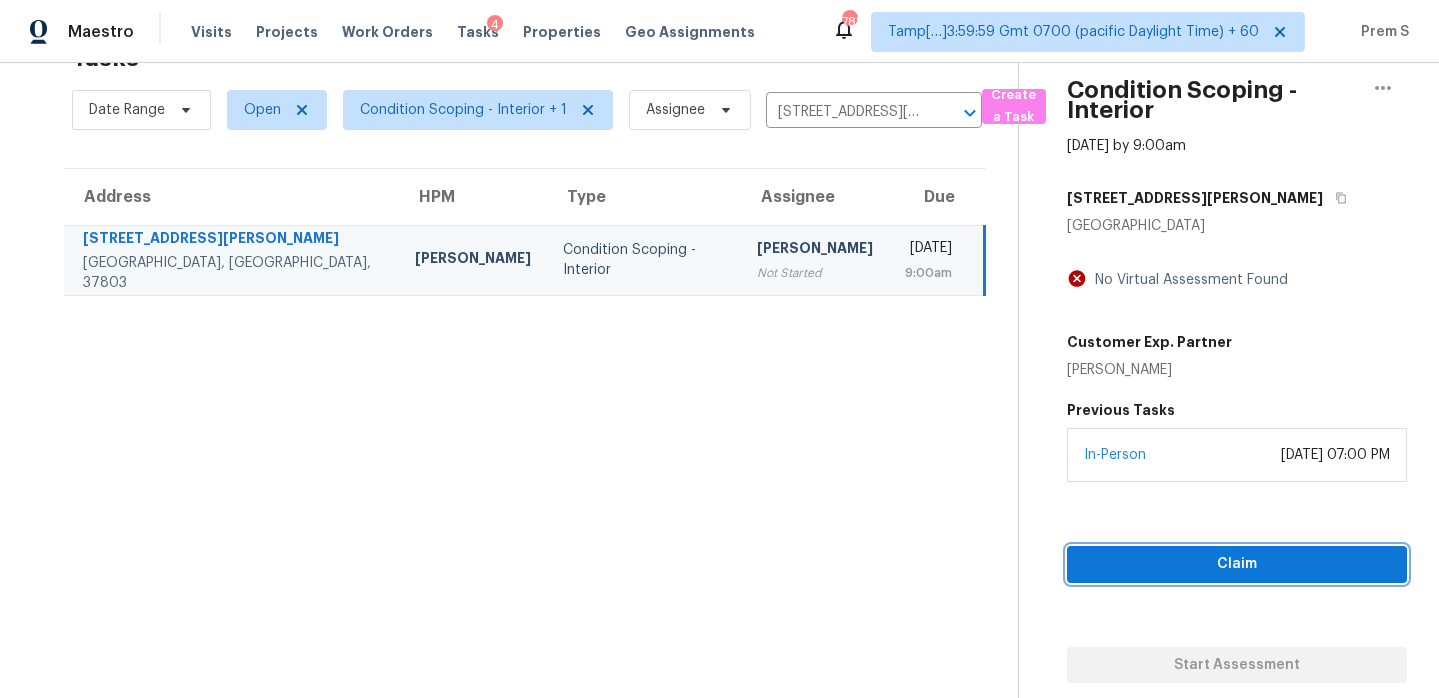 click on "Claim" at bounding box center [1237, 564] 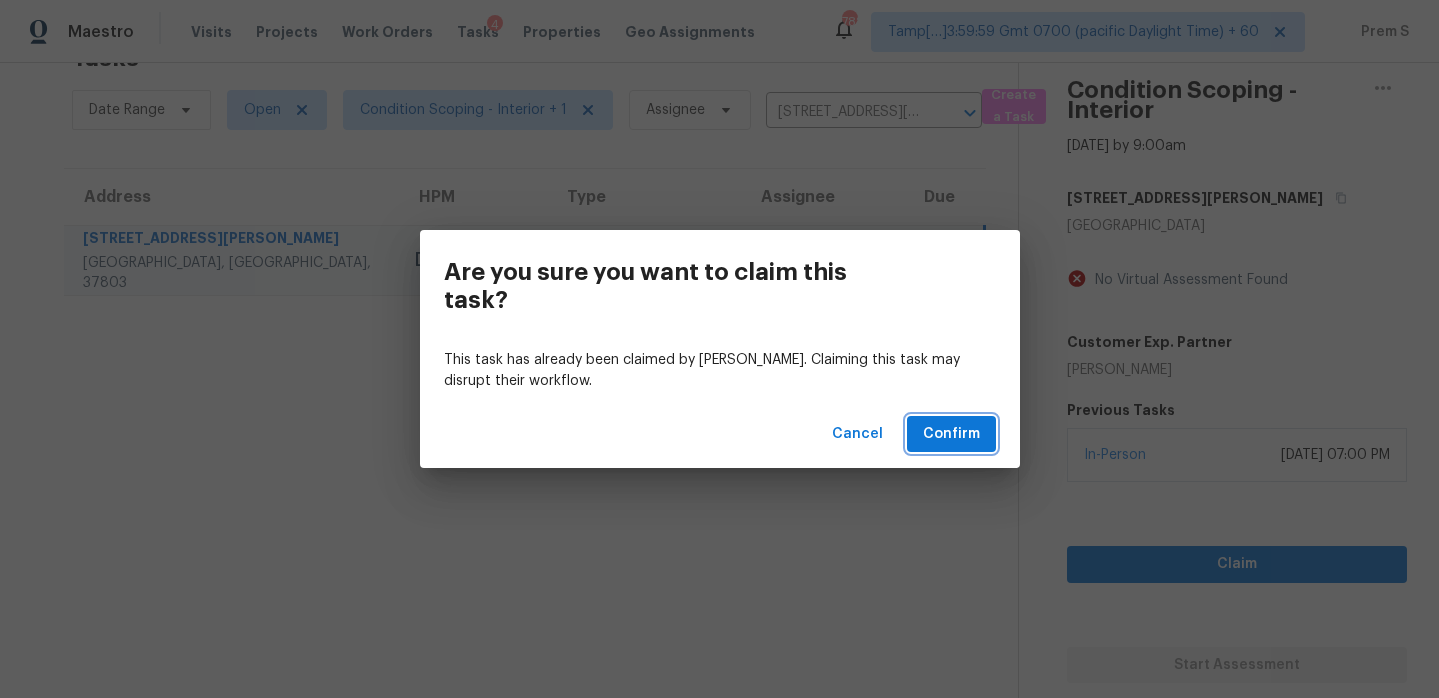 click on "Confirm" at bounding box center [951, 434] 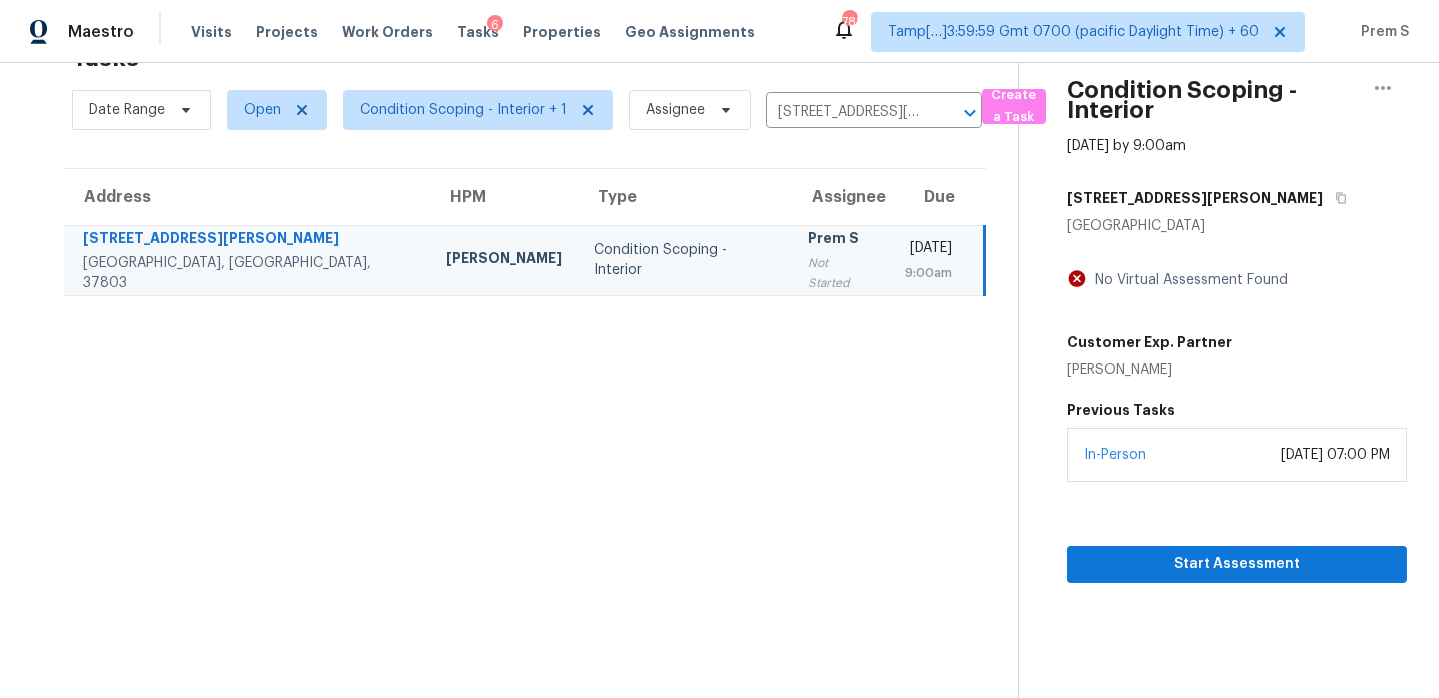 scroll, scrollTop: 0, scrollLeft: 0, axis: both 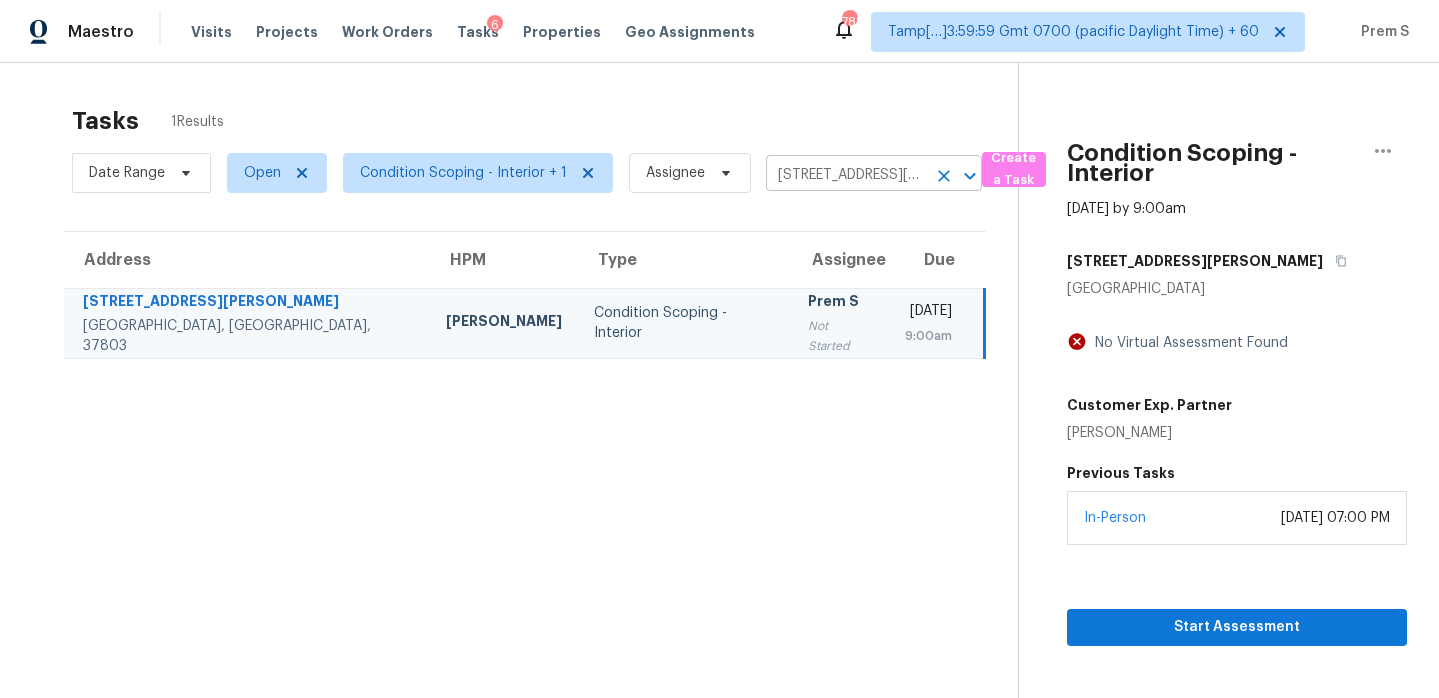 click 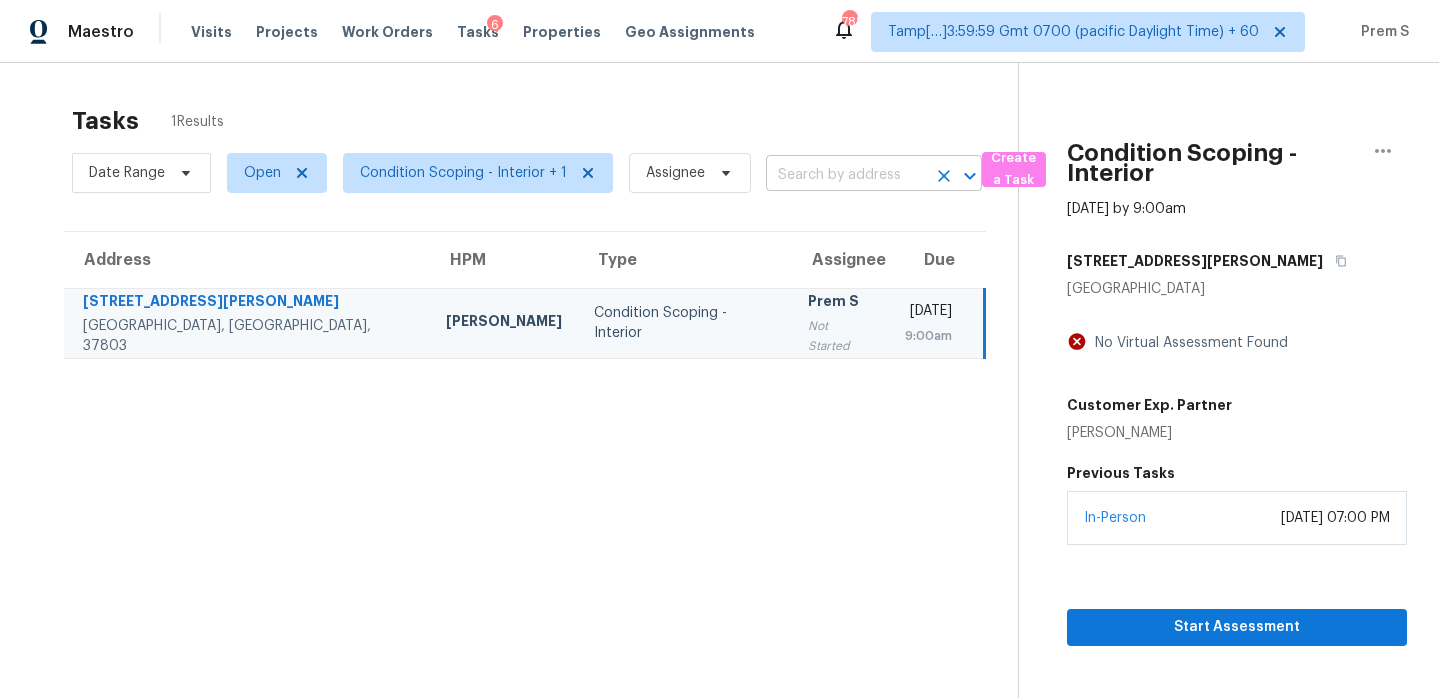 scroll, scrollTop: 0, scrollLeft: 0, axis: both 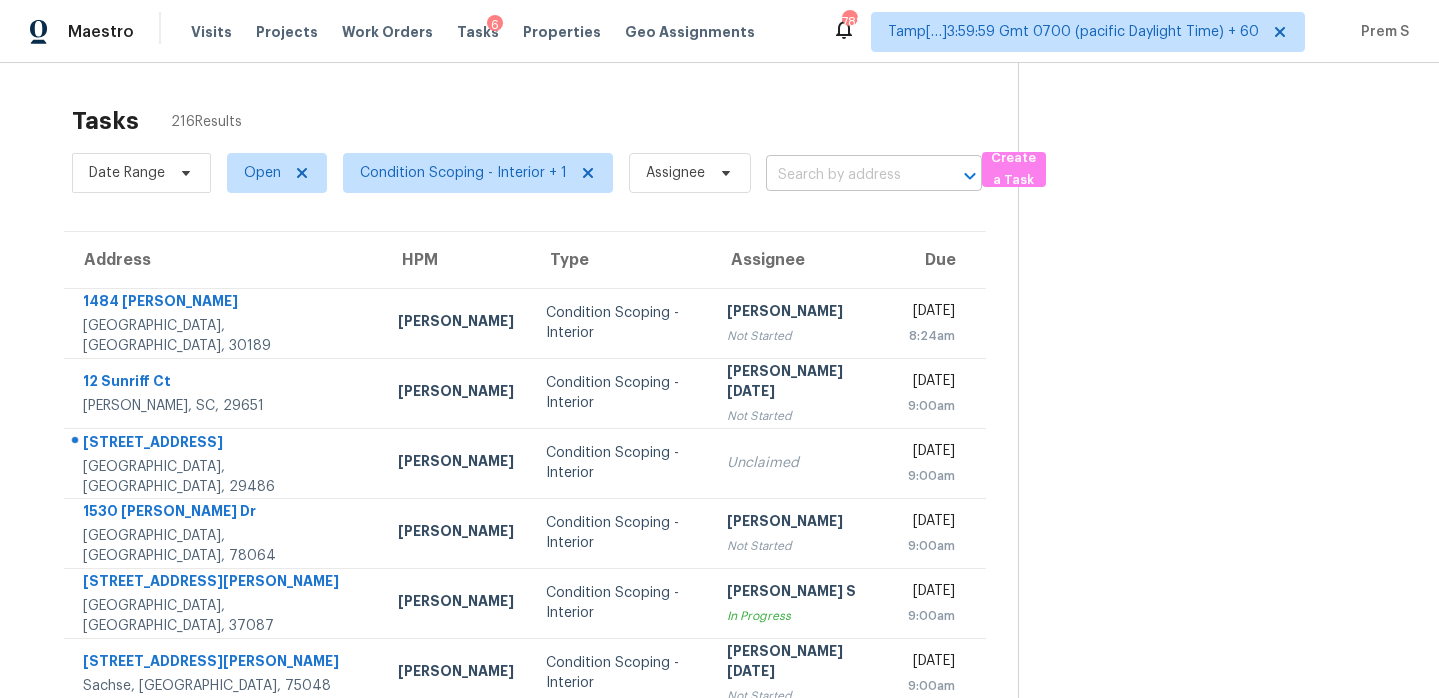 click at bounding box center (846, 175) 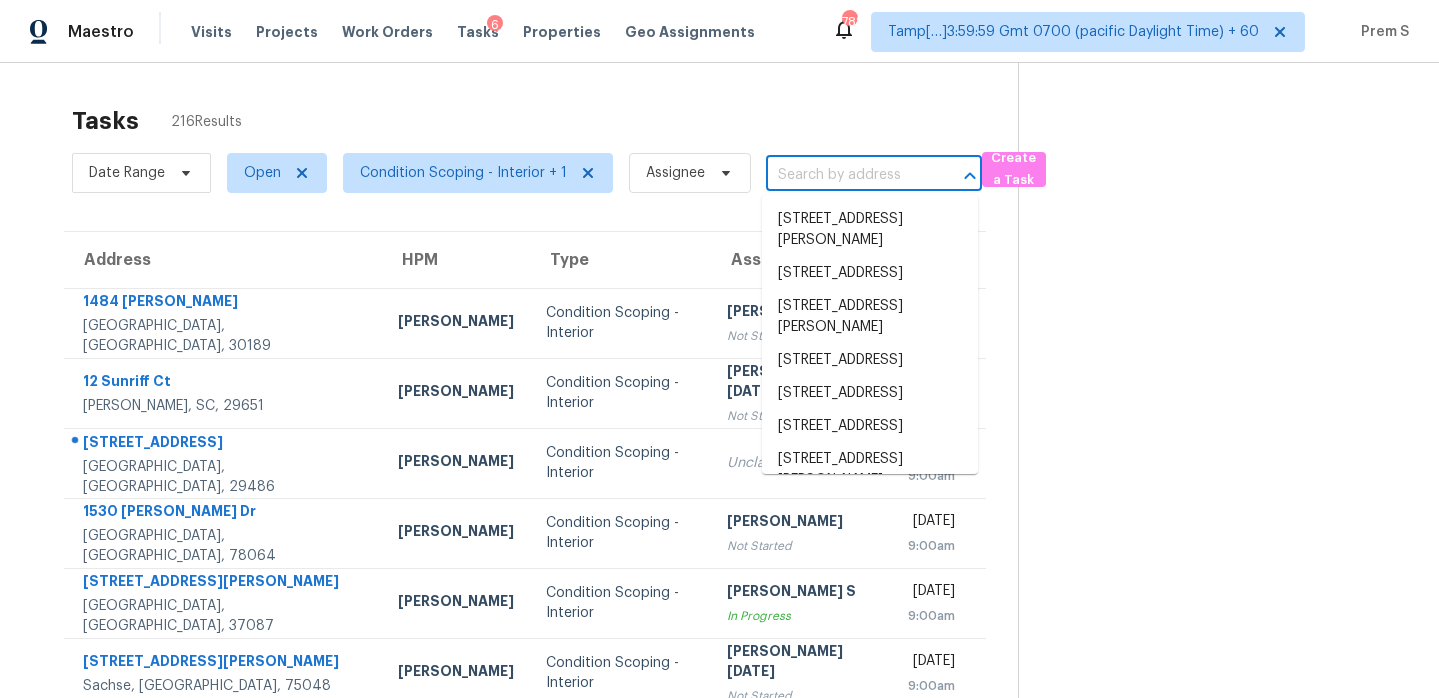 paste on "[STREET_ADDRESS]" 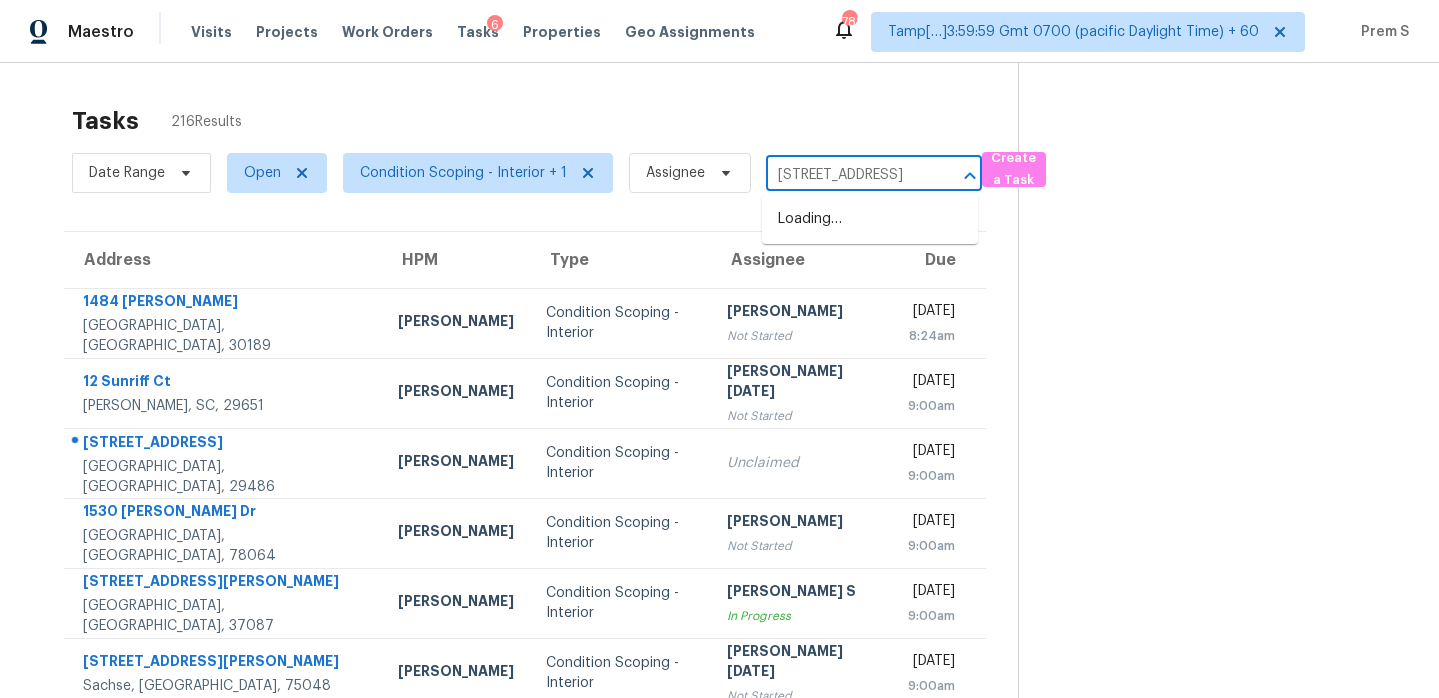 scroll, scrollTop: 0, scrollLeft: 99, axis: horizontal 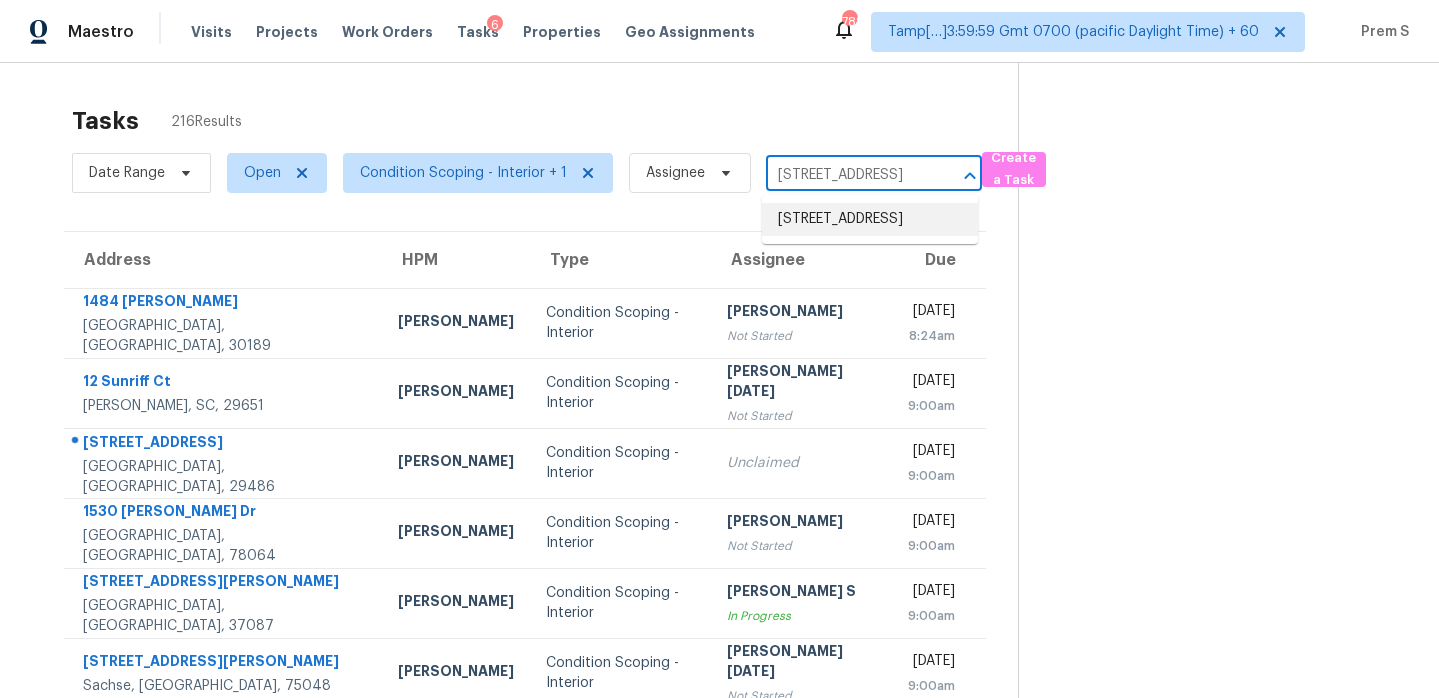 click on "[STREET_ADDRESS]" at bounding box center (870, 219) 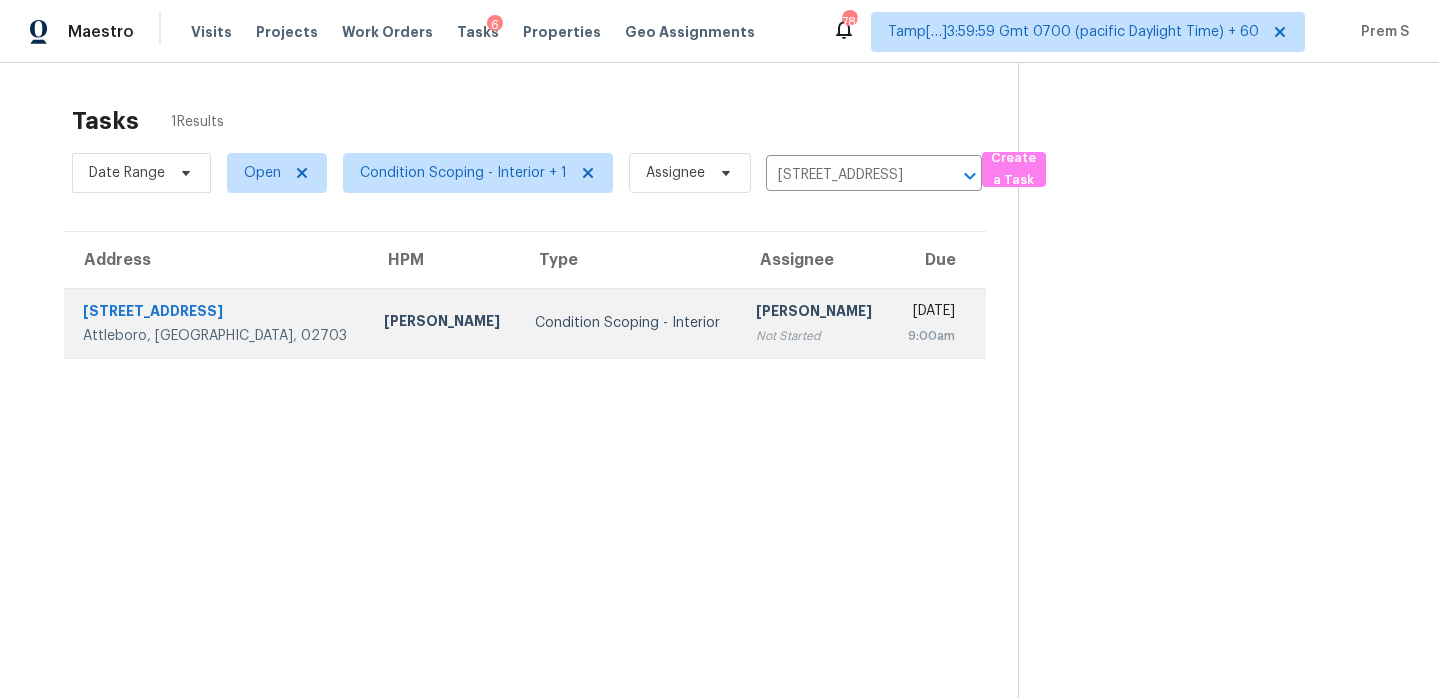 click on "[PERSON_NAME]" at bounding box center [815, 313] 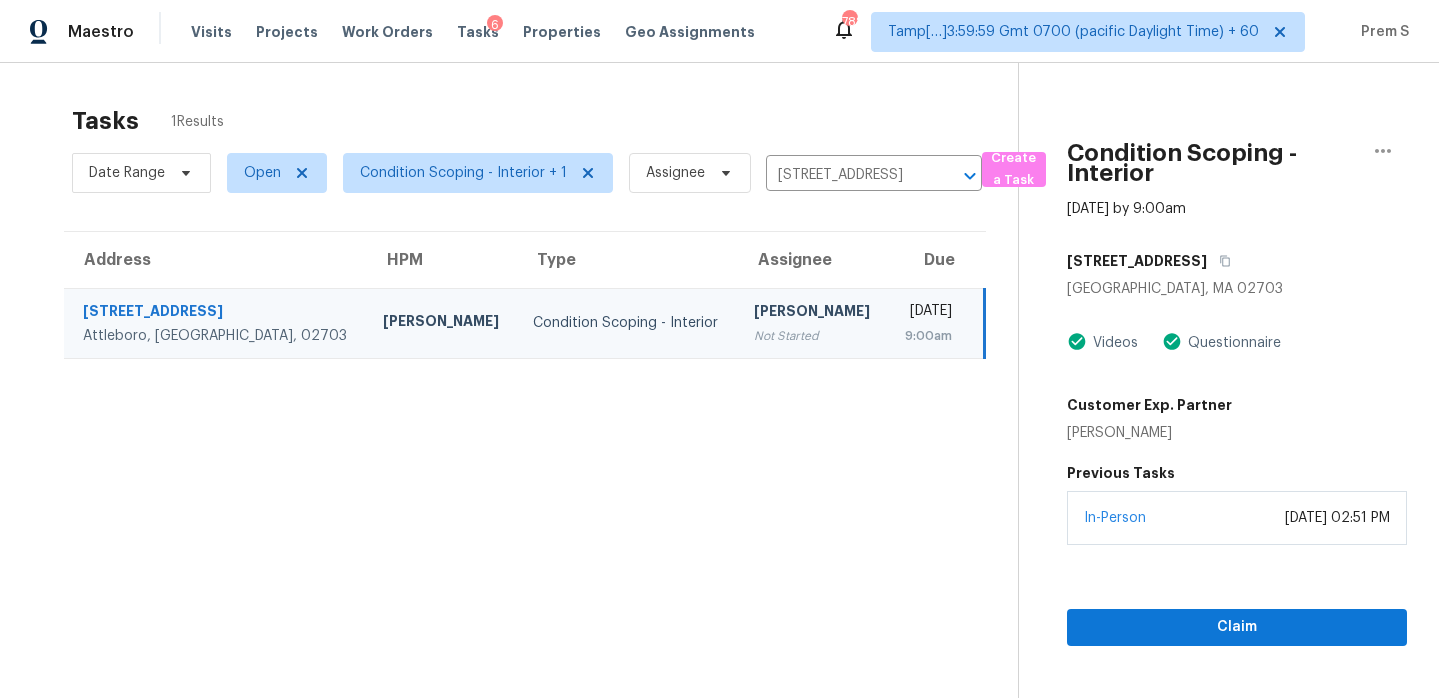 click on "[PERSON_NAME]" at bounding box center (813, 313) 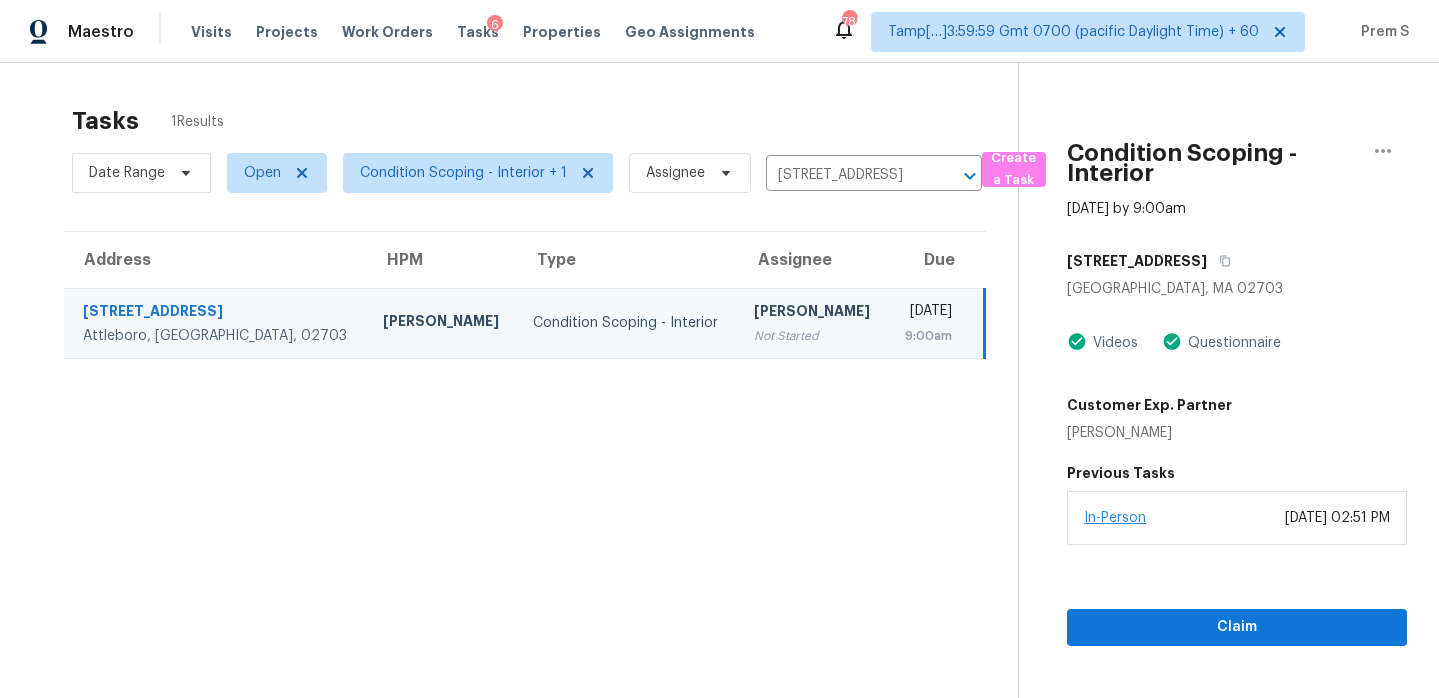 scroll, scrollTop: 63, scrollLeft: 0, axis: vertical 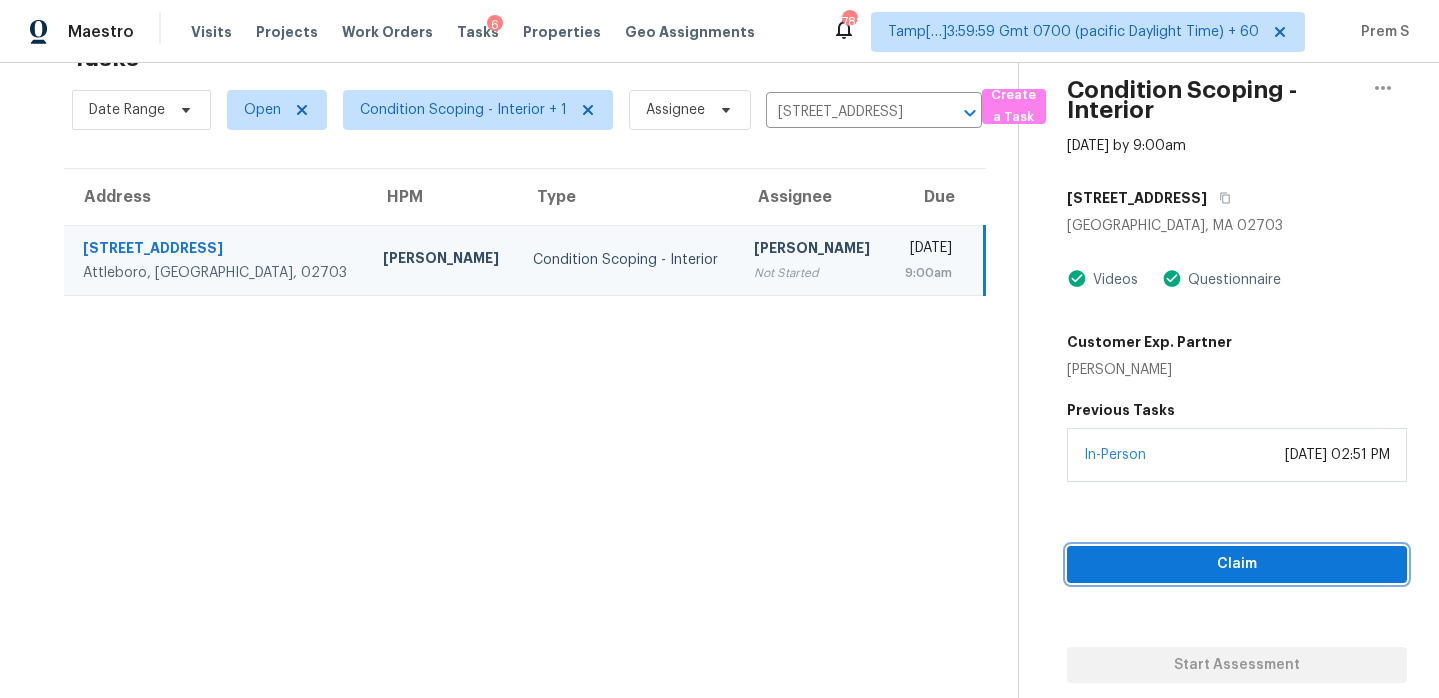 click on "Claim" at bounding box center (1237, 564) 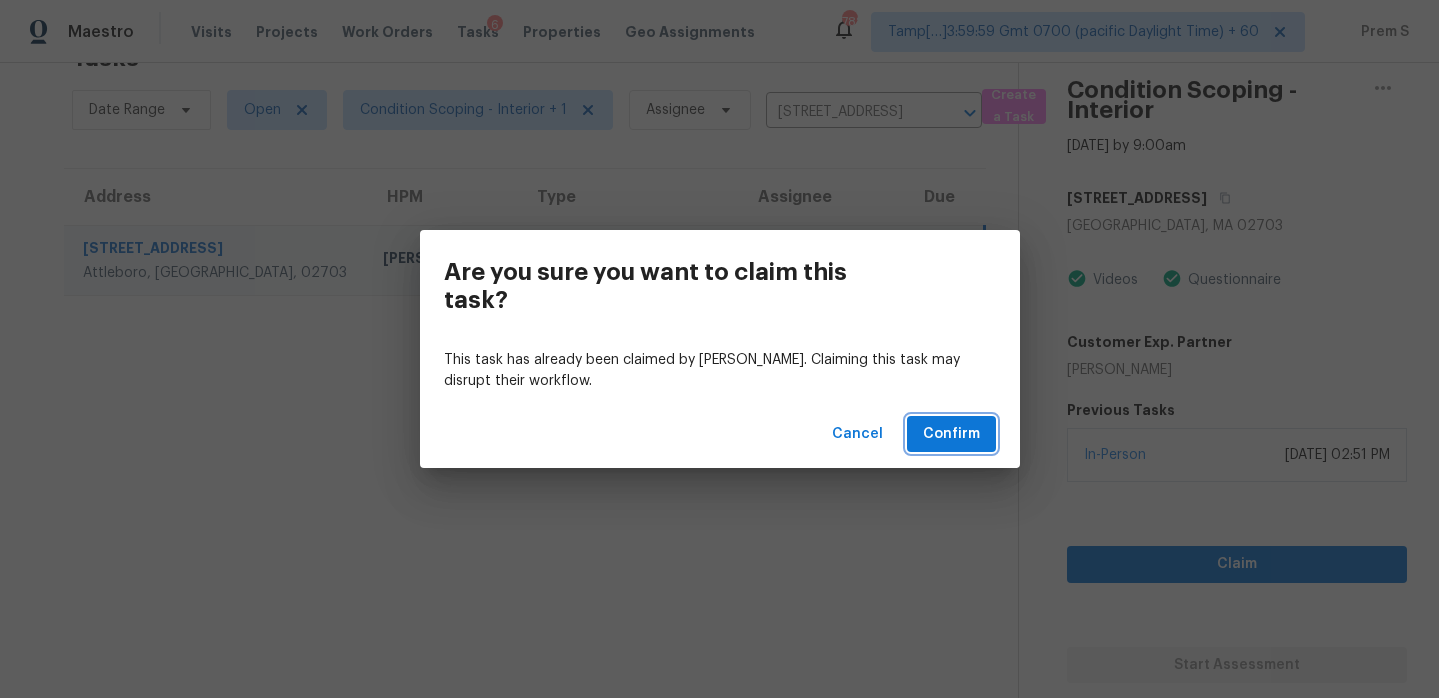 click on "Confirm" at bounding box center [951, 434] 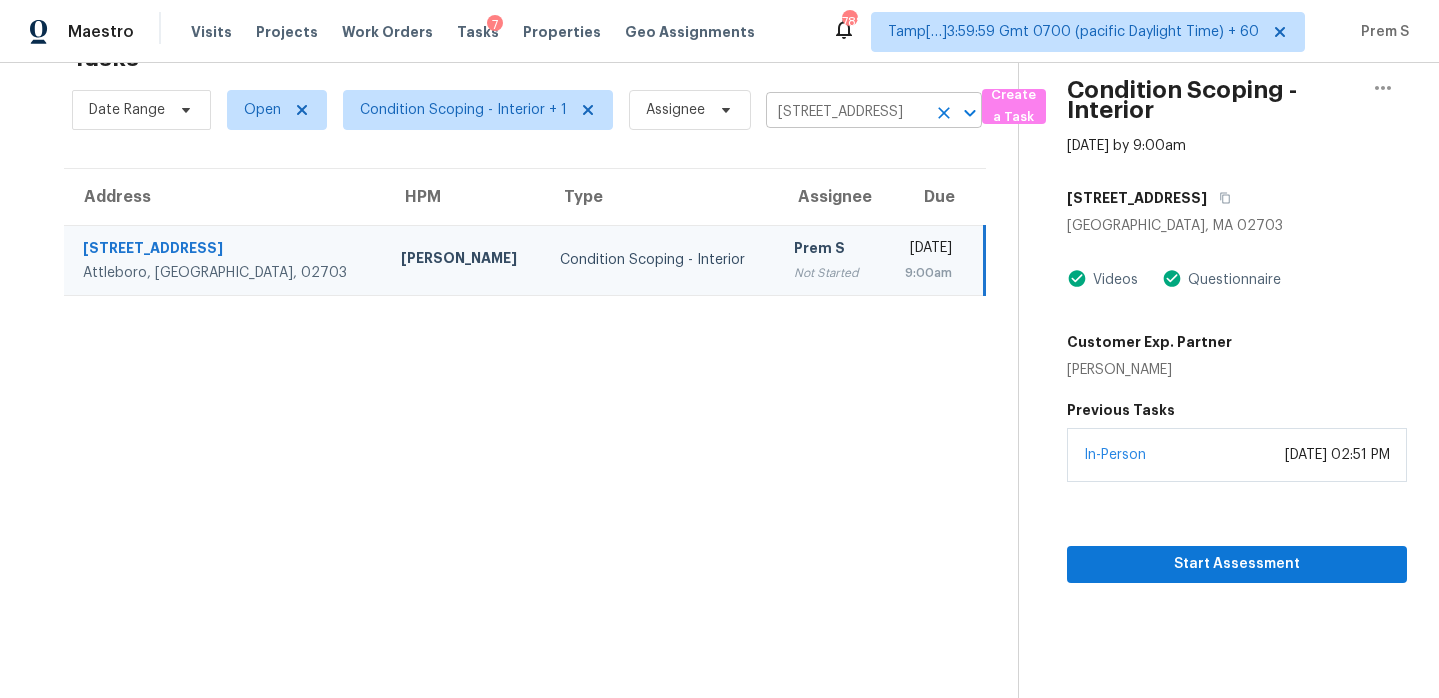 click 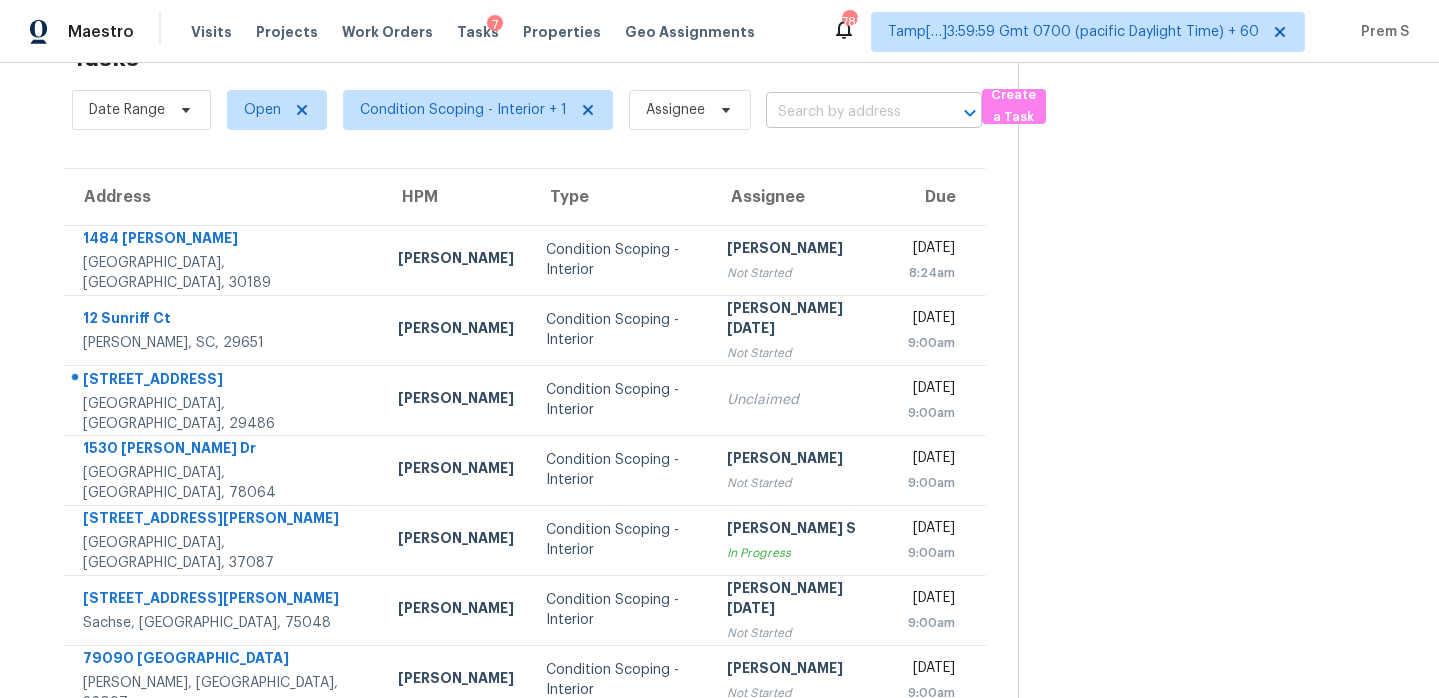 click at bounding box center (846, 112) 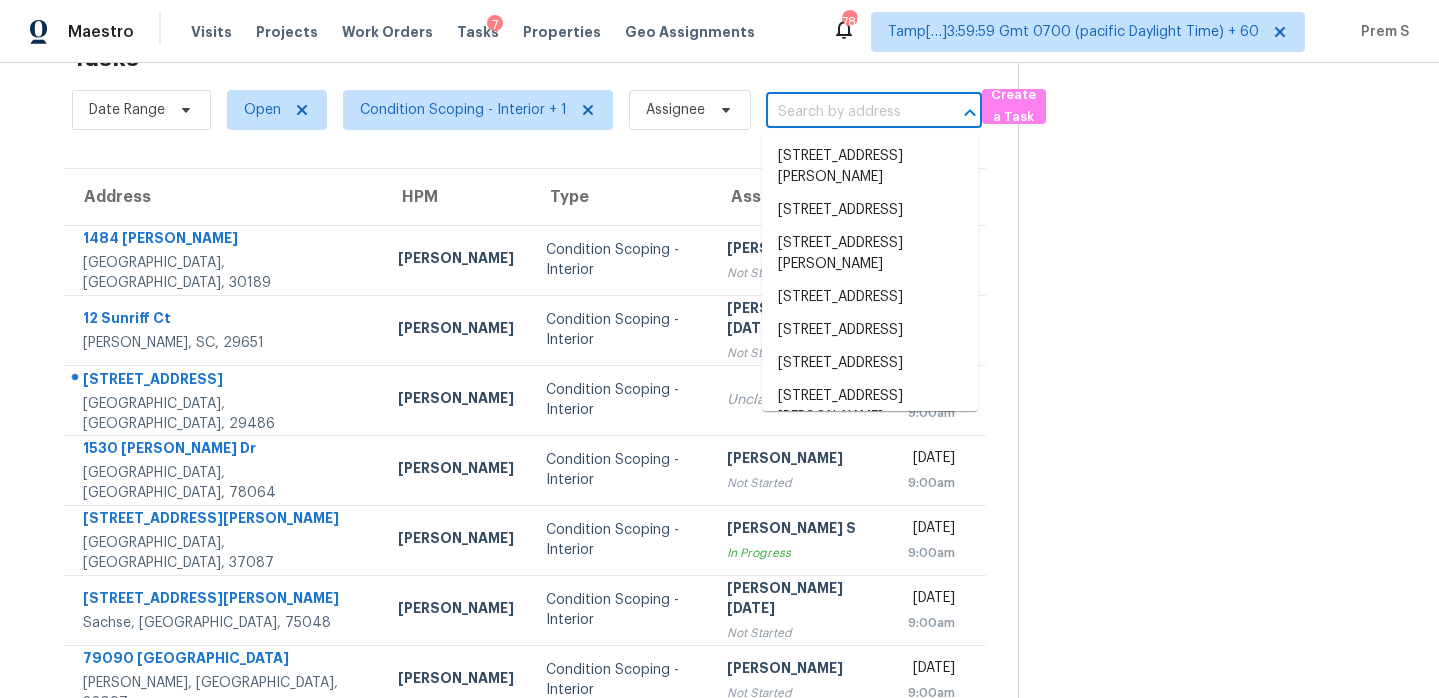 paste on "[STREET_ADDRESS]" 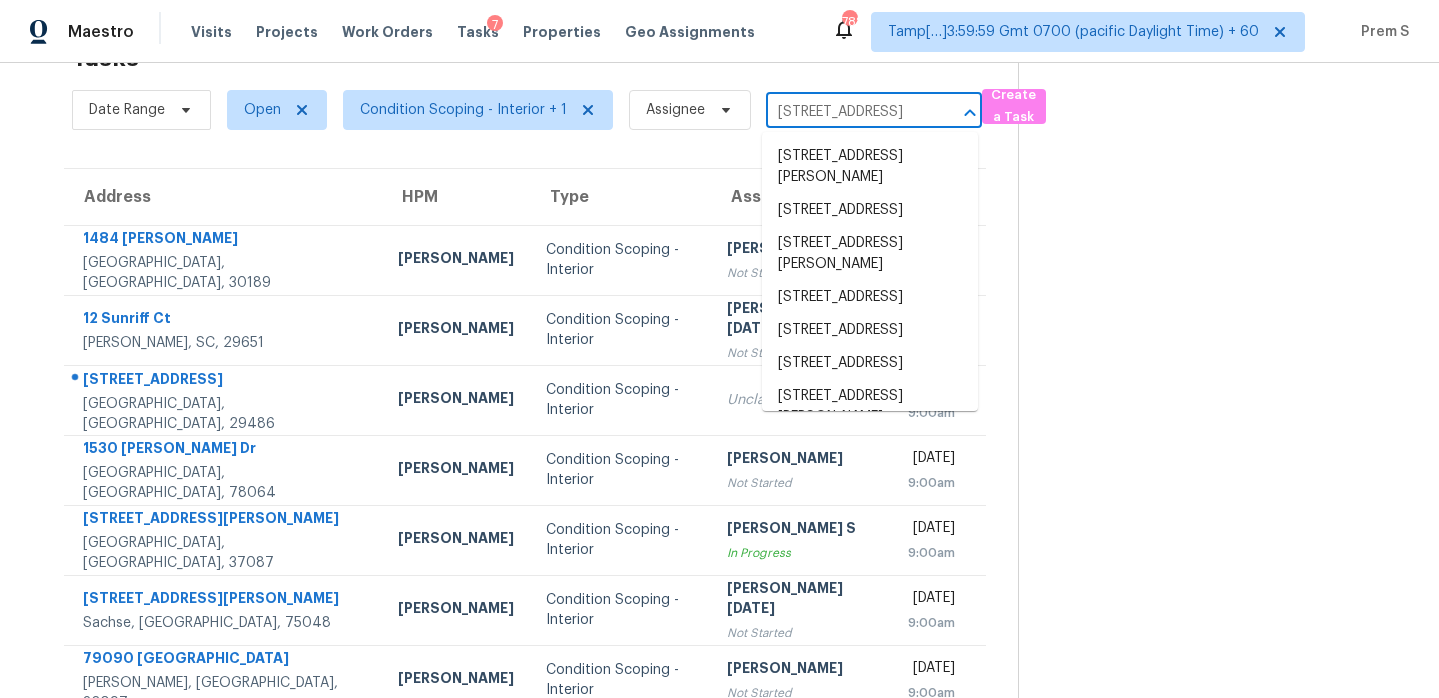 scroll, scrollTop: 0, scrollLeft: 107, axis: horizontal 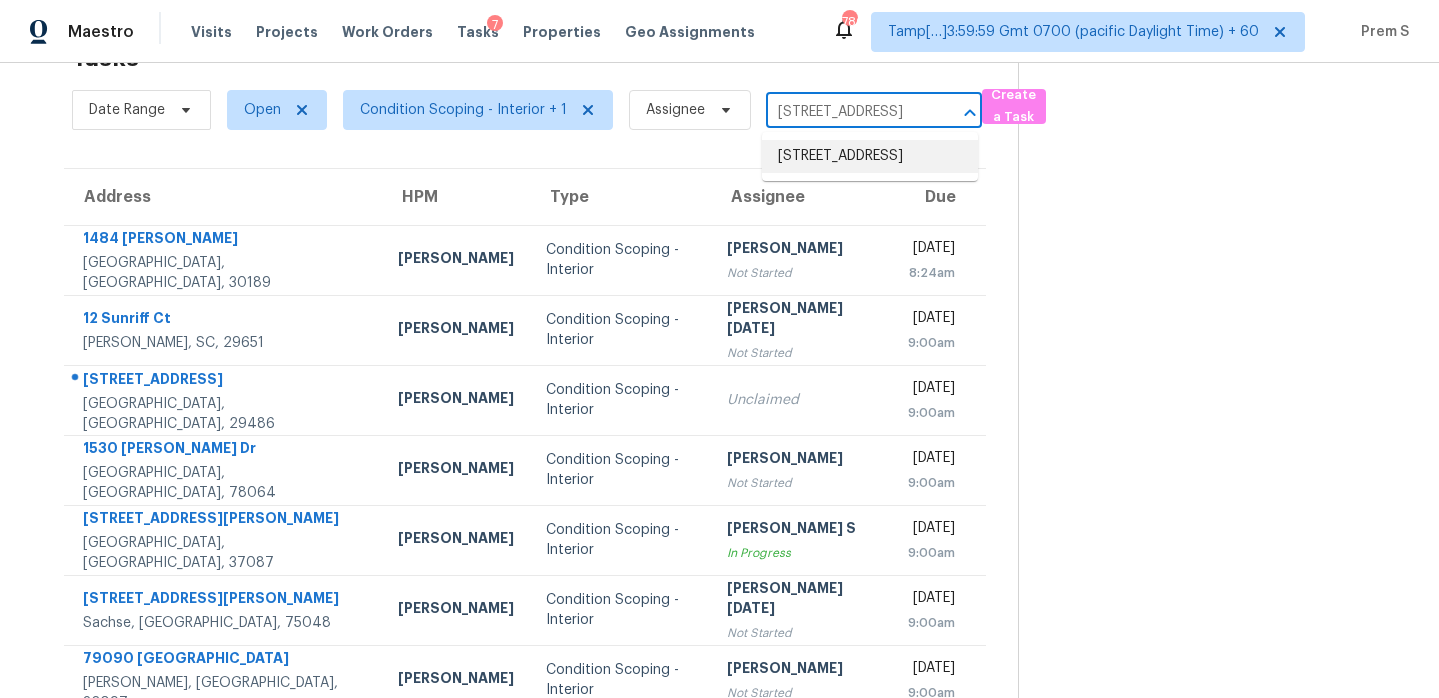click on "[STREET_ADDRESS]" at bounding box center (870, 156) 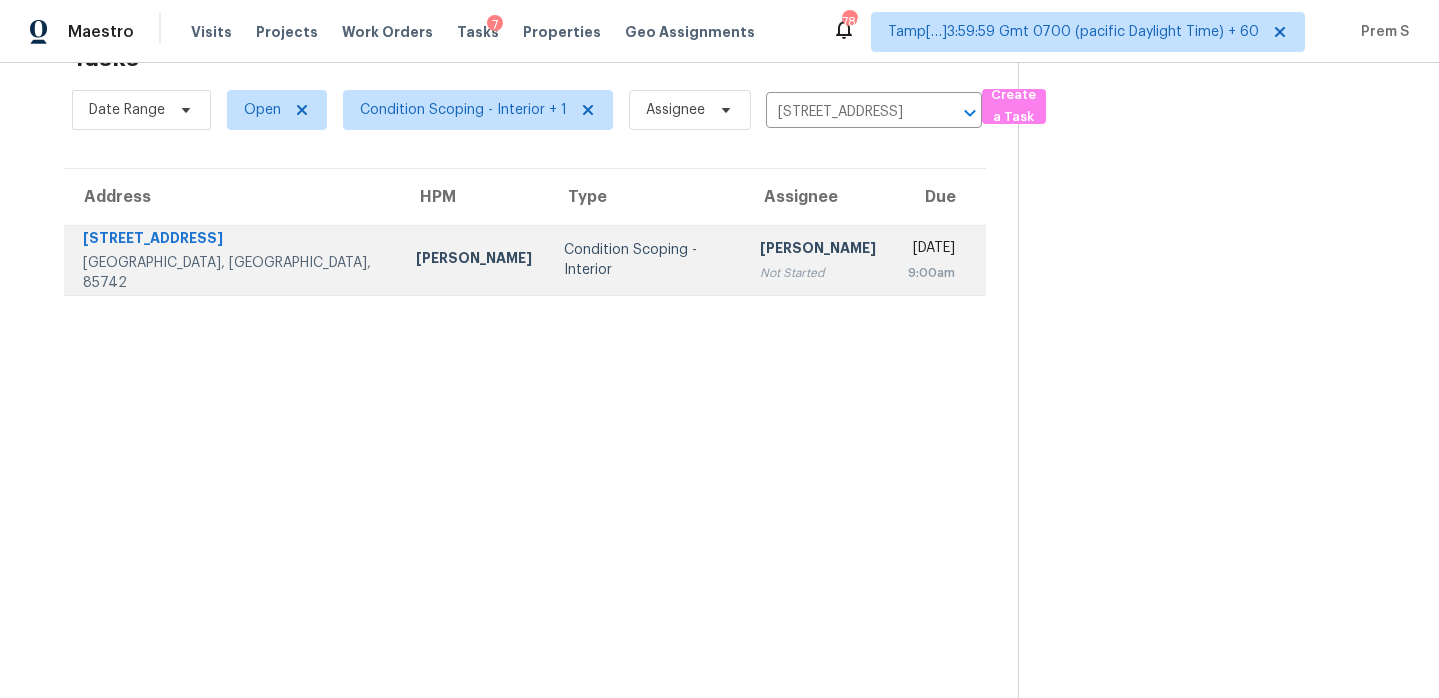 click on "Not Started" at bounding box center [818, 273] 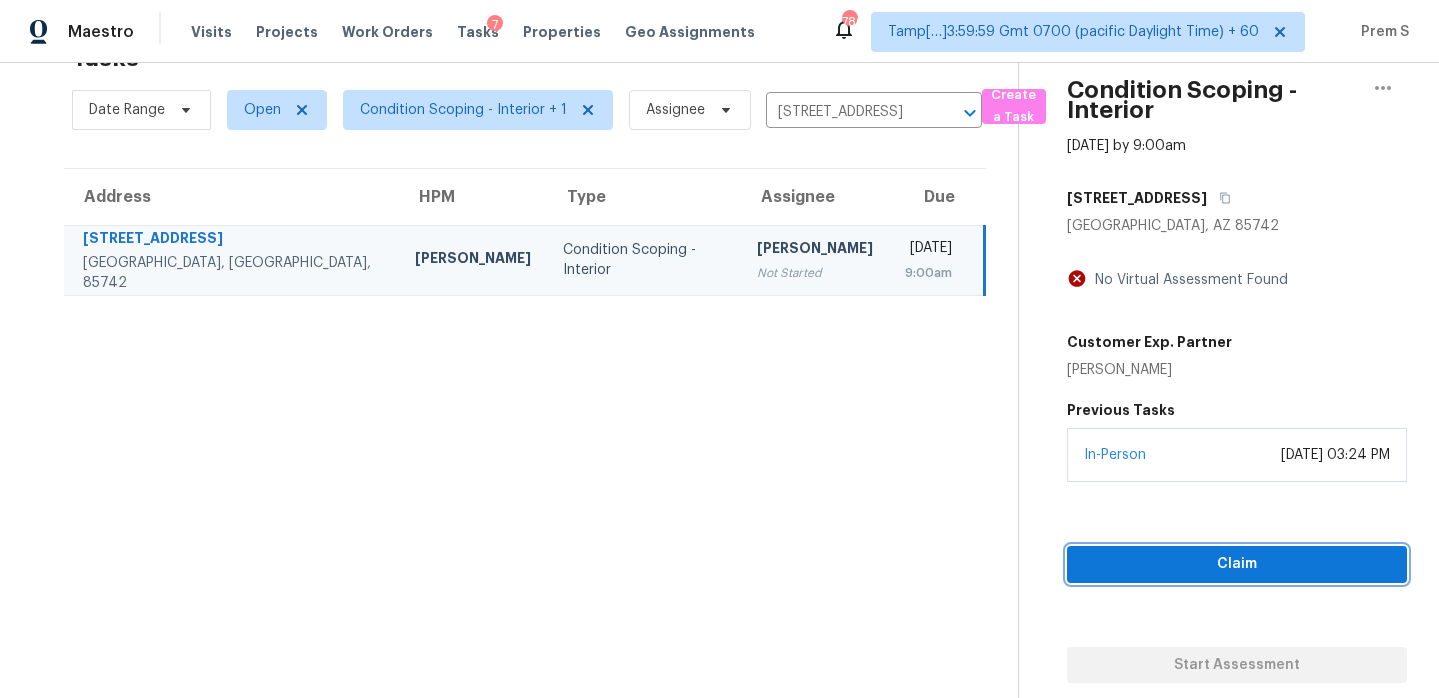 click on "Claim" at bounding box center (1237, 564) 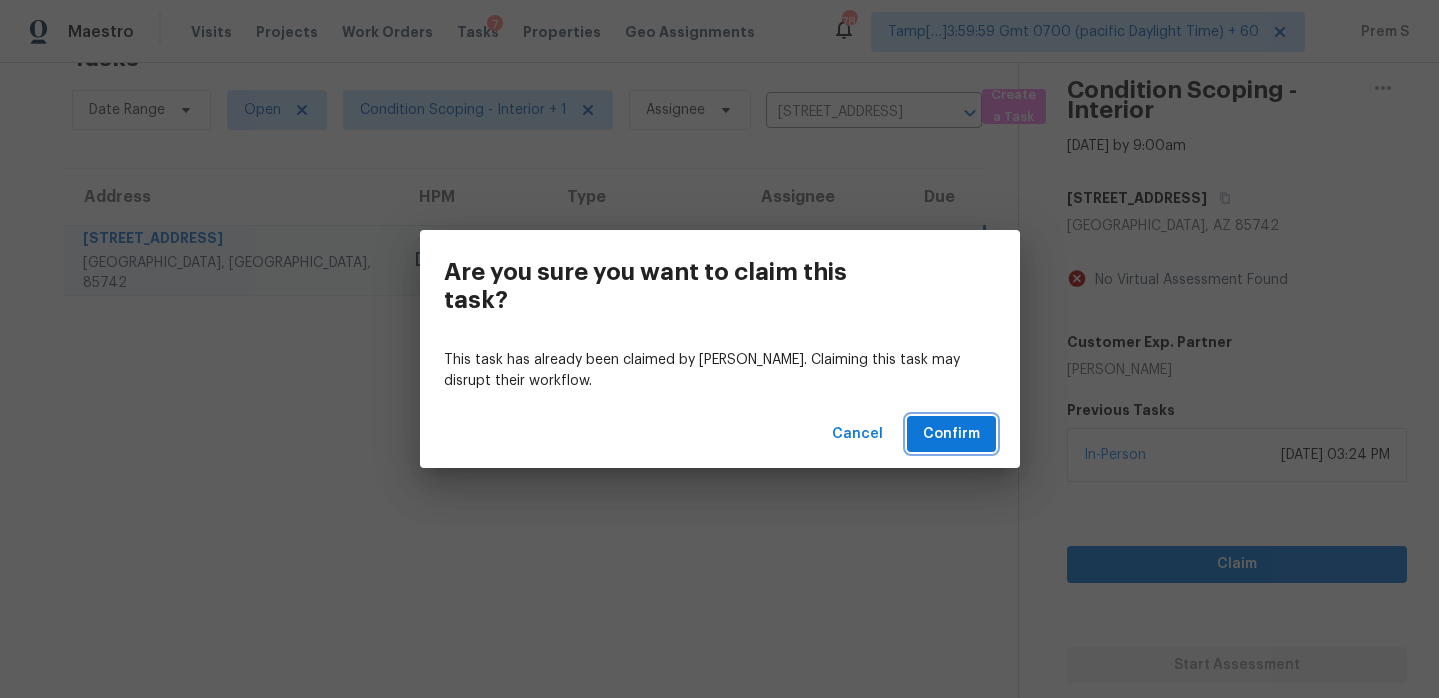 click on "Confirm" at bounding box center [951, 434] 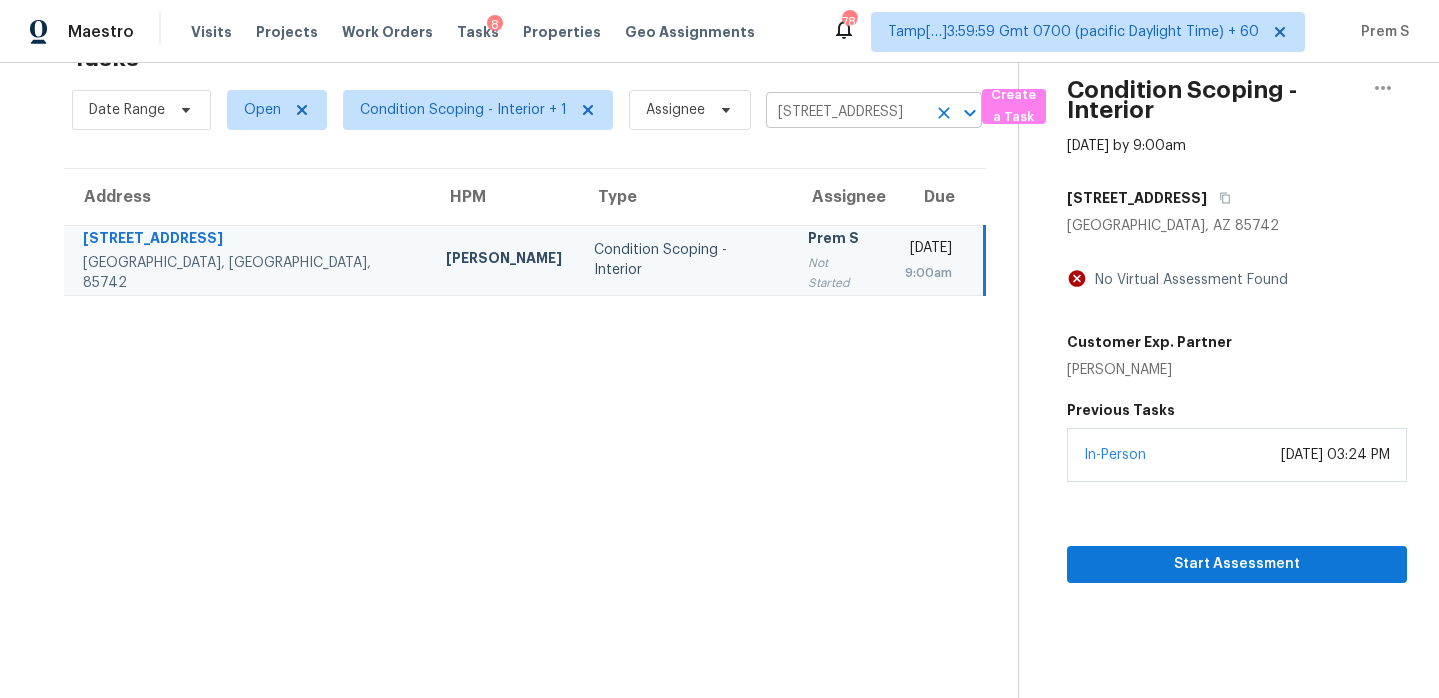 click 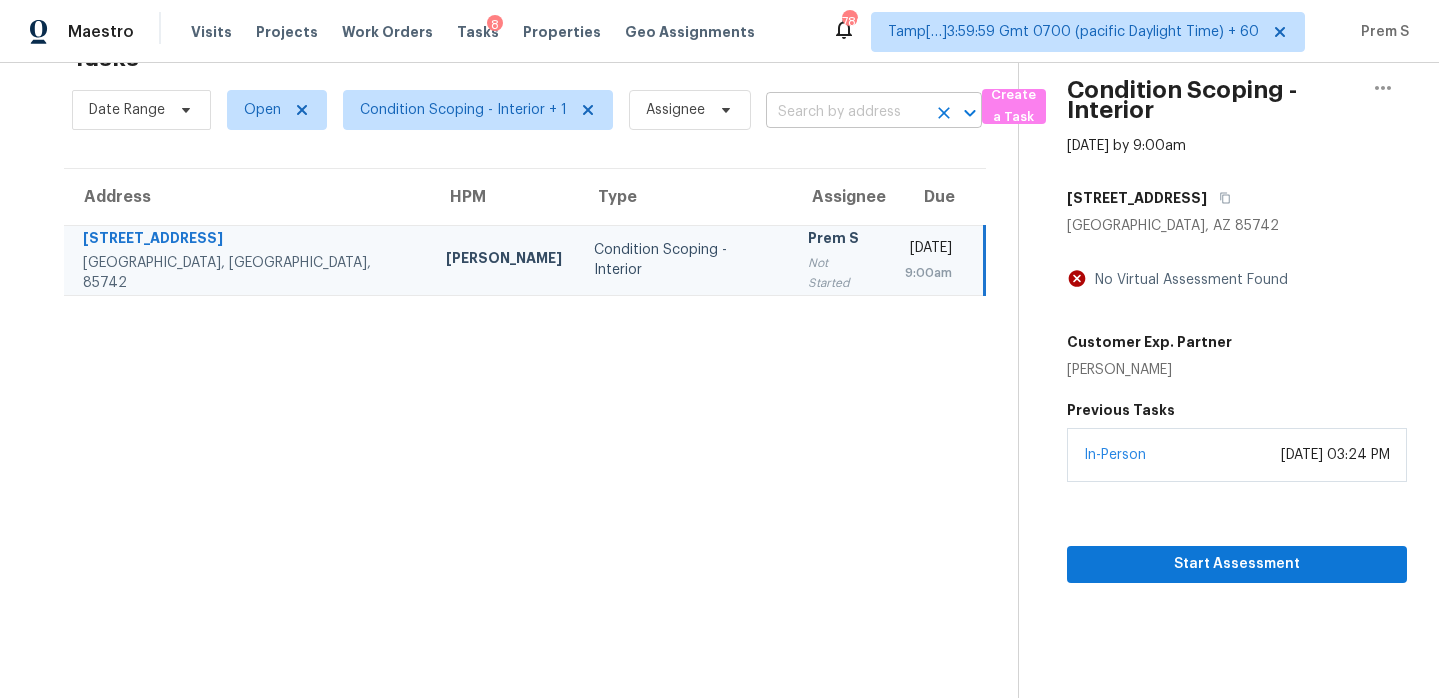 scroll, scrollTop: 0, scrollLeft: 0, axis: both 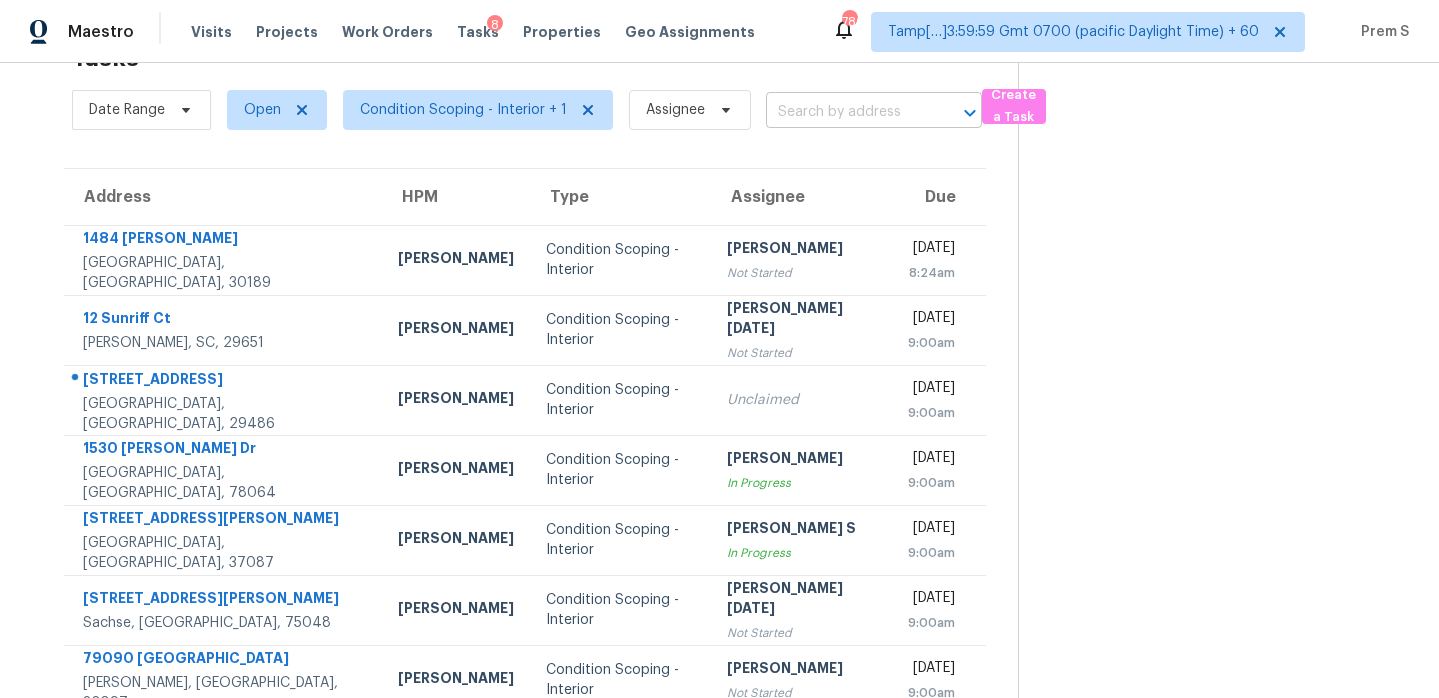 click at bounding box center [846, 112] 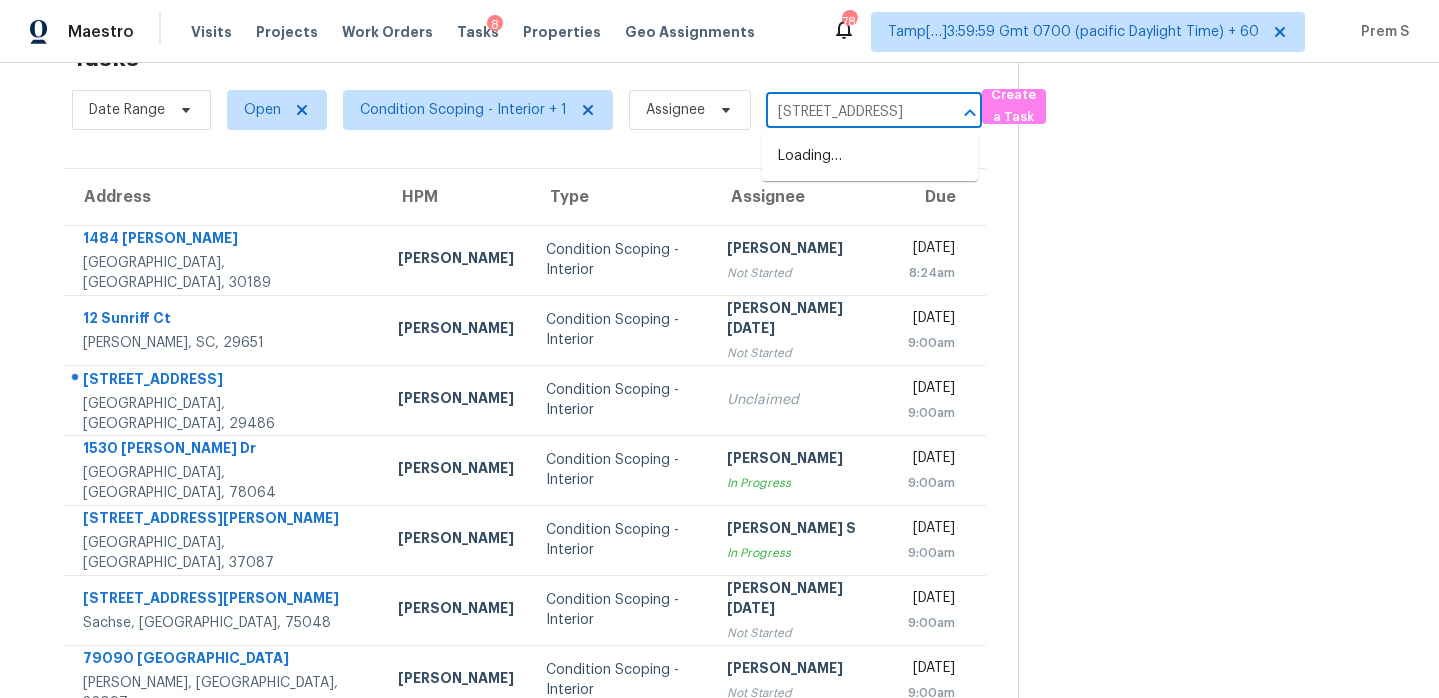 scroll, scrollTop: 0, scrollLeft: 110, axis: horizontal 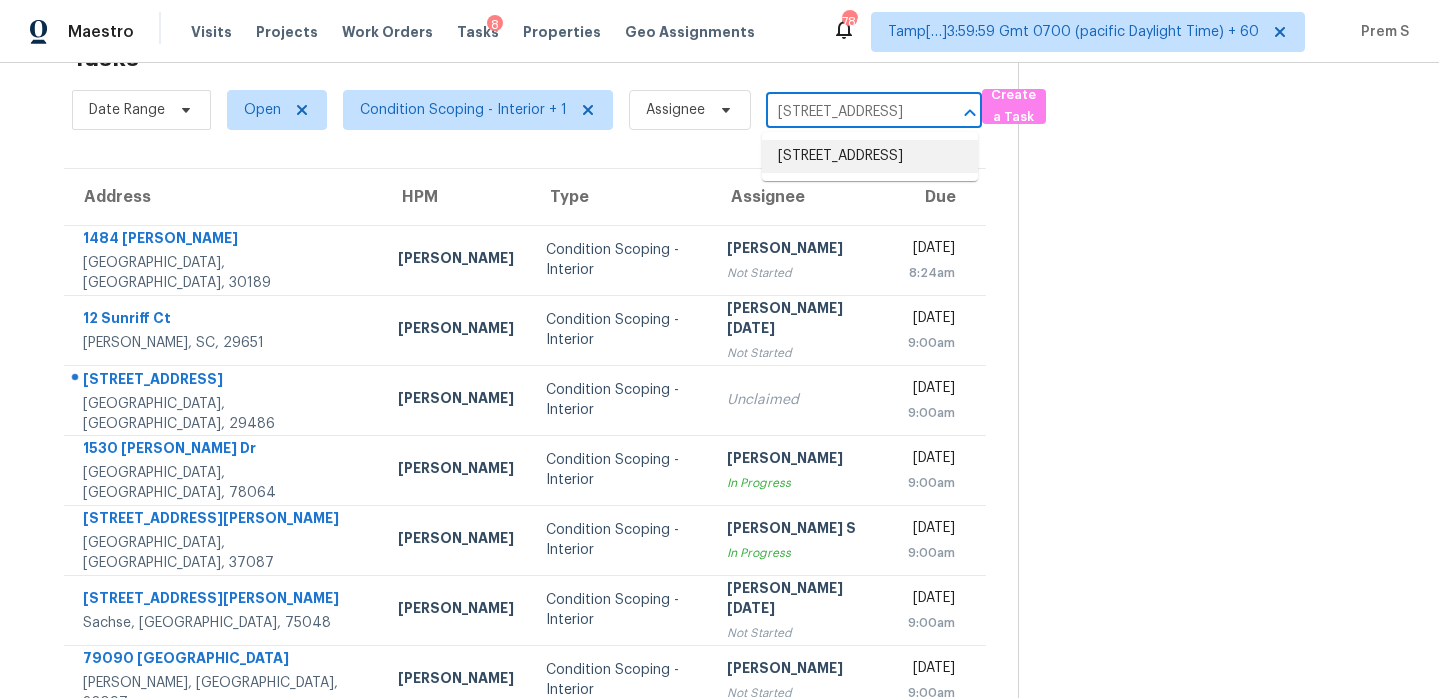 click on "[STREET_ADDRESS]" at bounding box center (870, 156) 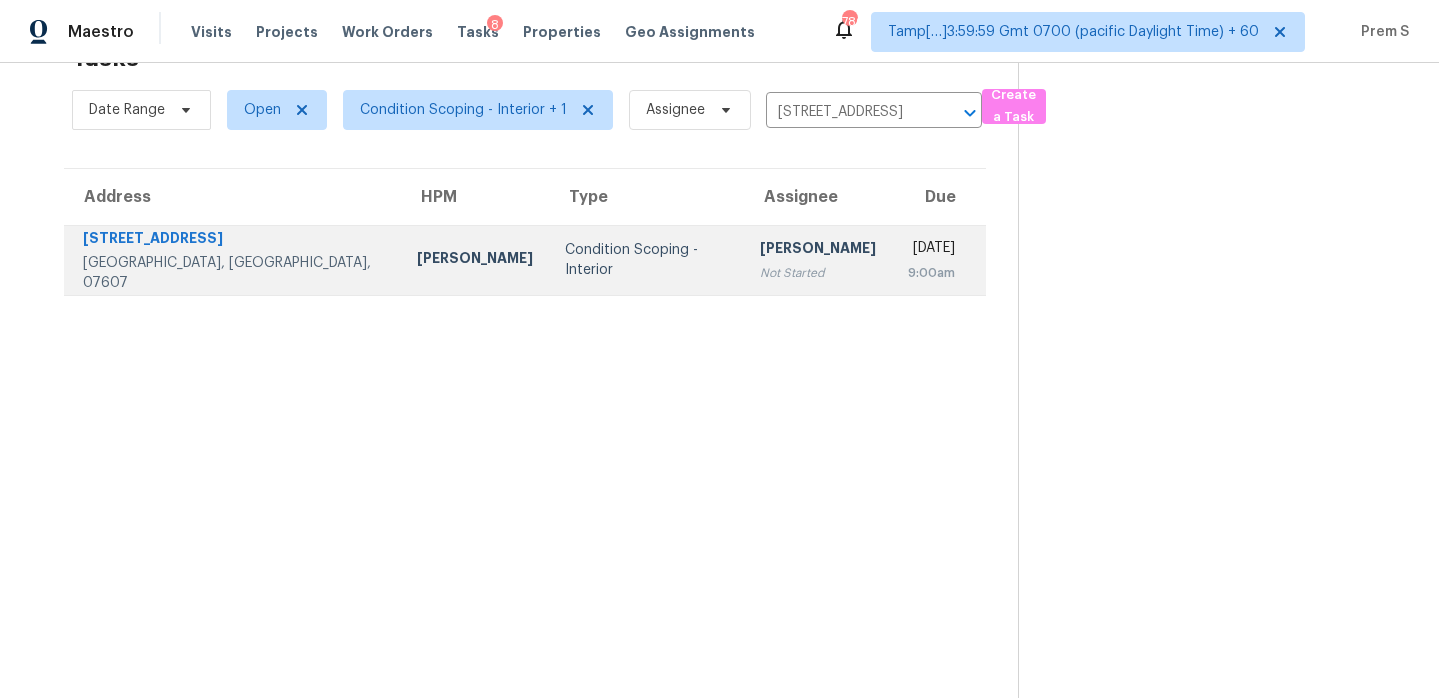 click on "[PERSON_NAME] Not Started" at bounding box center [818, 260] 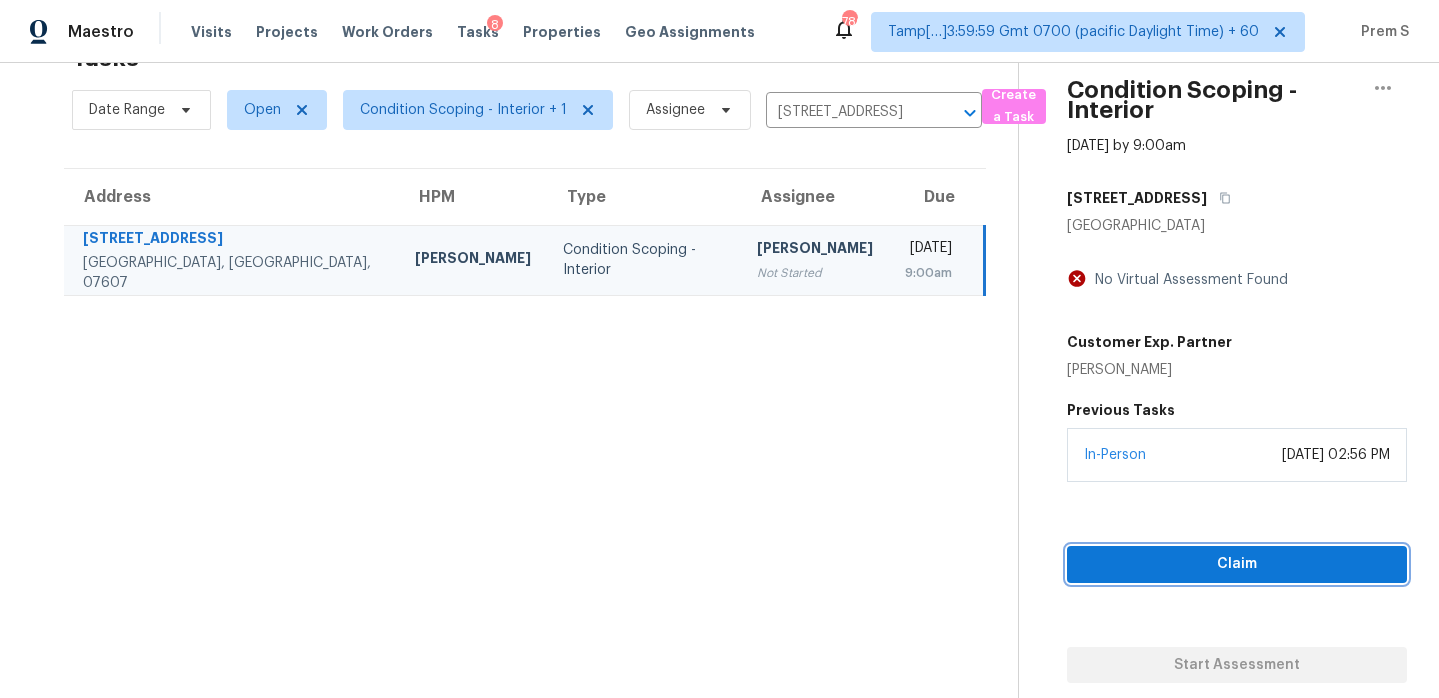 click on "Claim" at bounding box center (1237, 564) 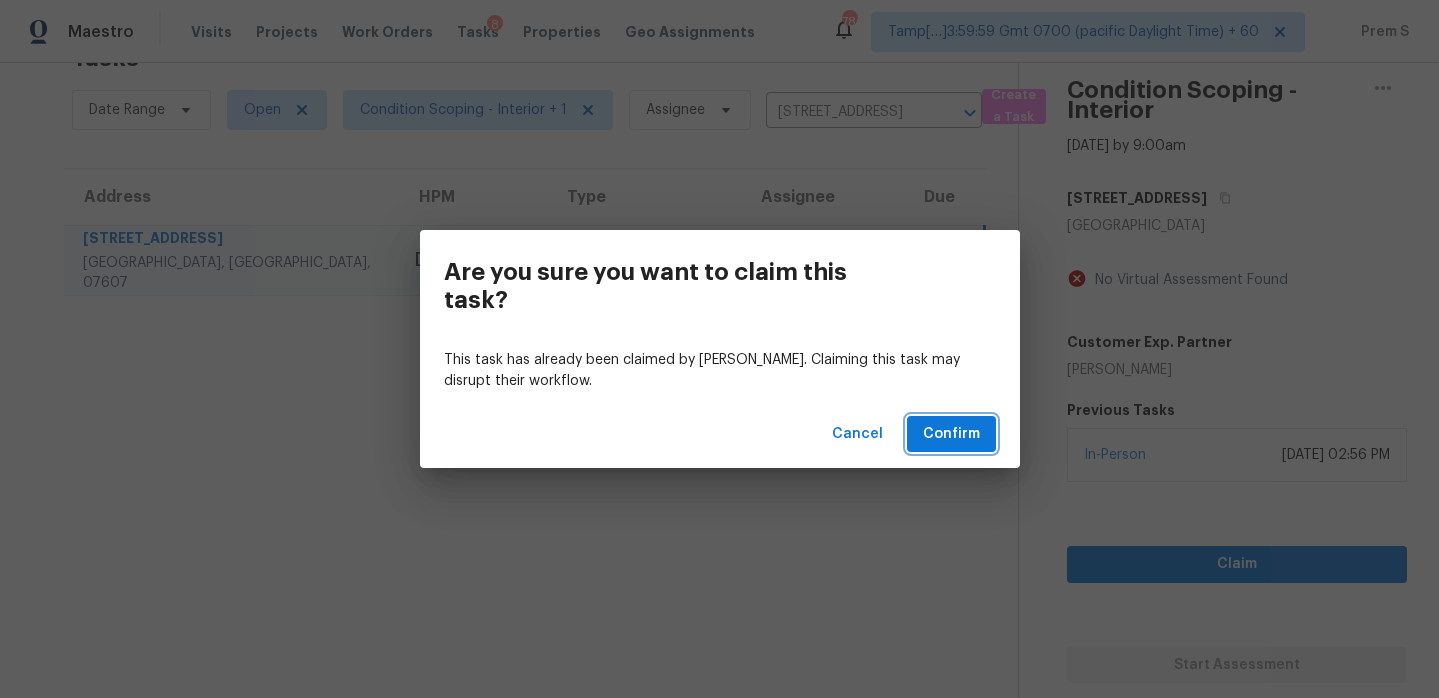 click on "Confirm" at bounding box center [951, 434] 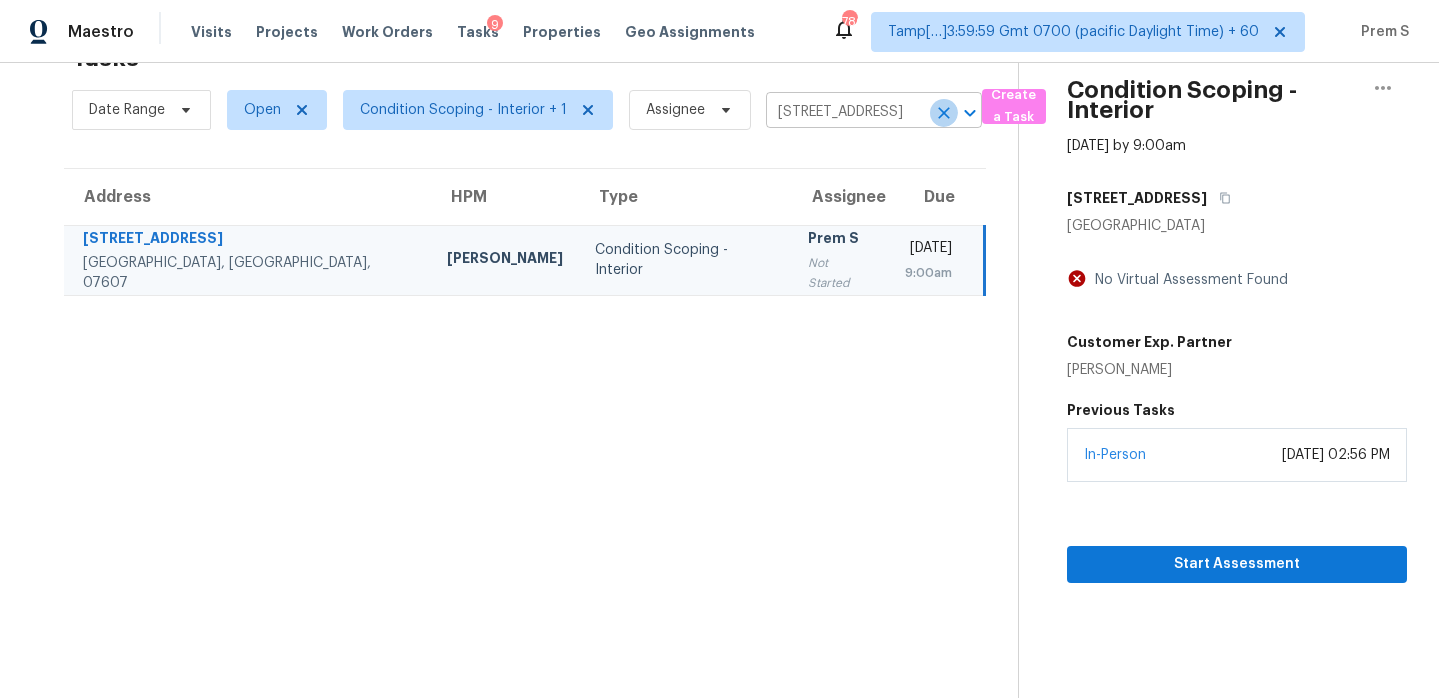 click 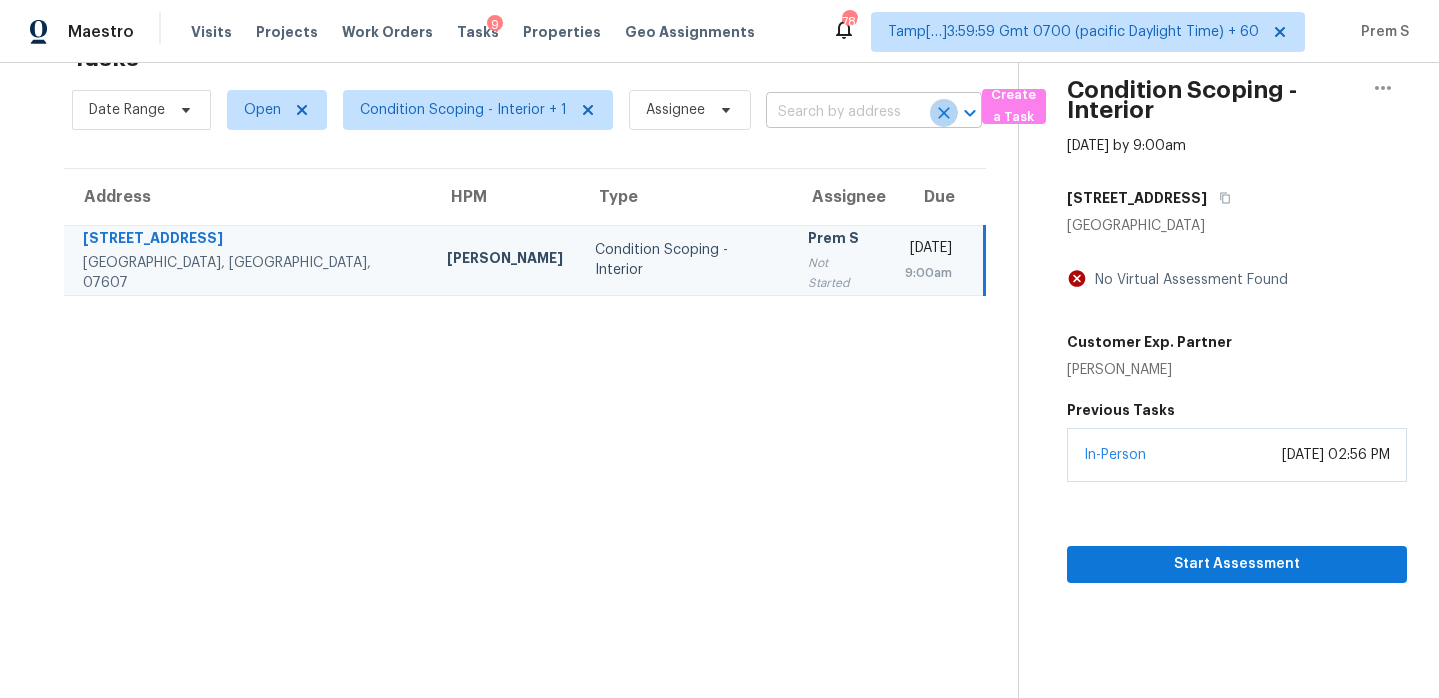 scroll, scrollTop: 0, scrollLeft: 0, axis: both 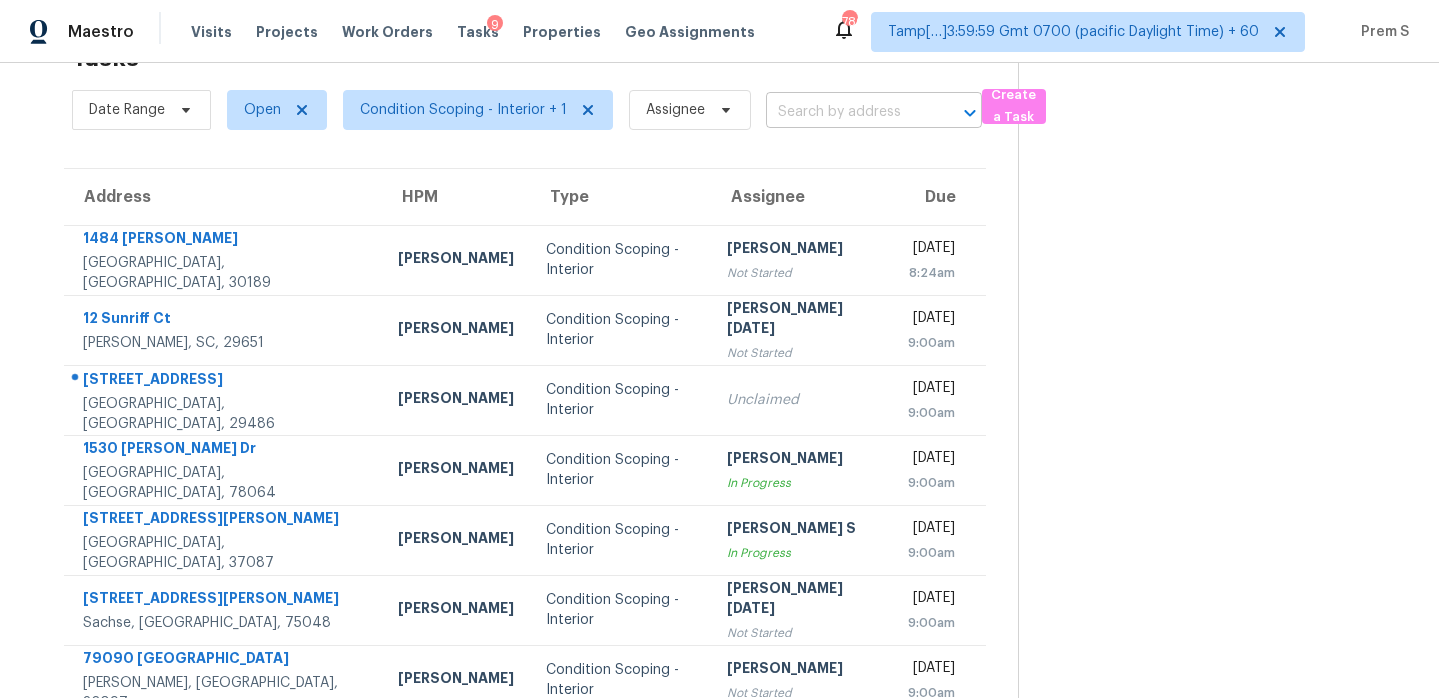 click at bounding box center (846, 112) 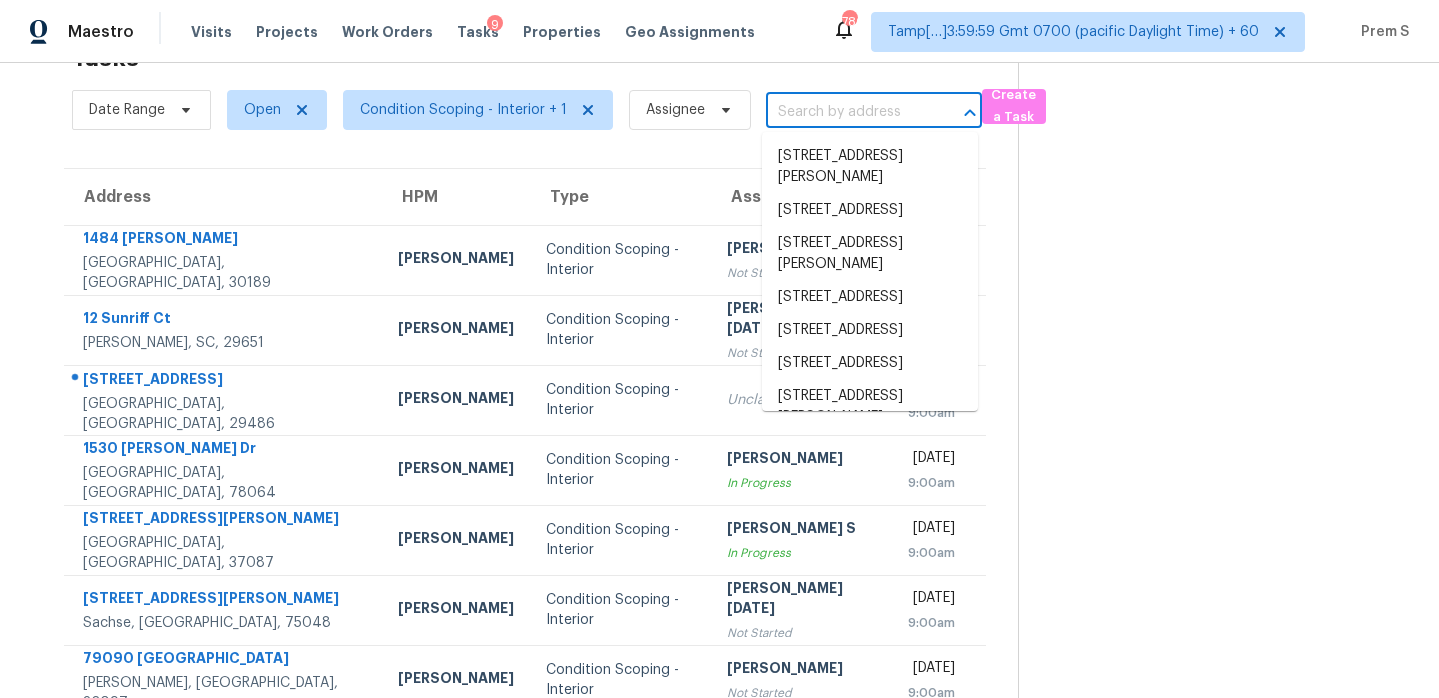 paste on "[STREET_ADDRESS][PERSON_NAME]" 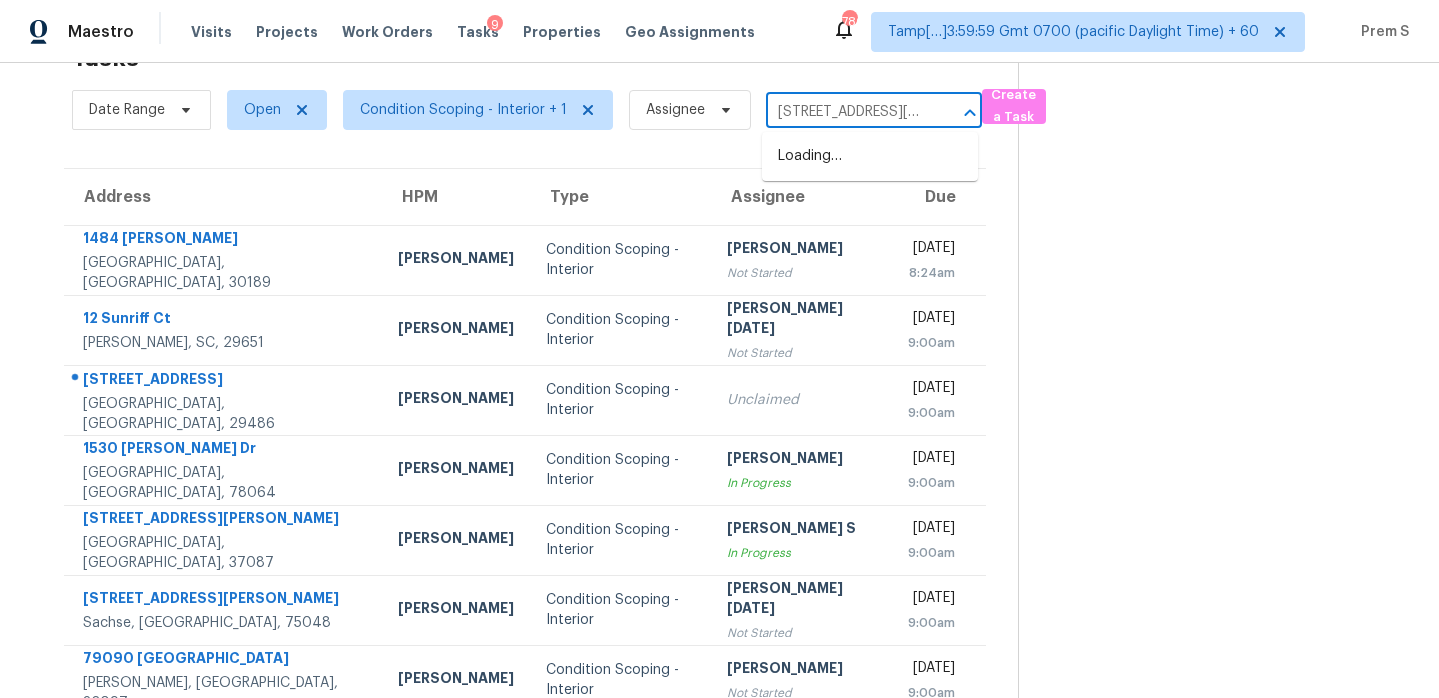 scroll, scrollTop: 0, scrollLeft: 132, axis: horizontal 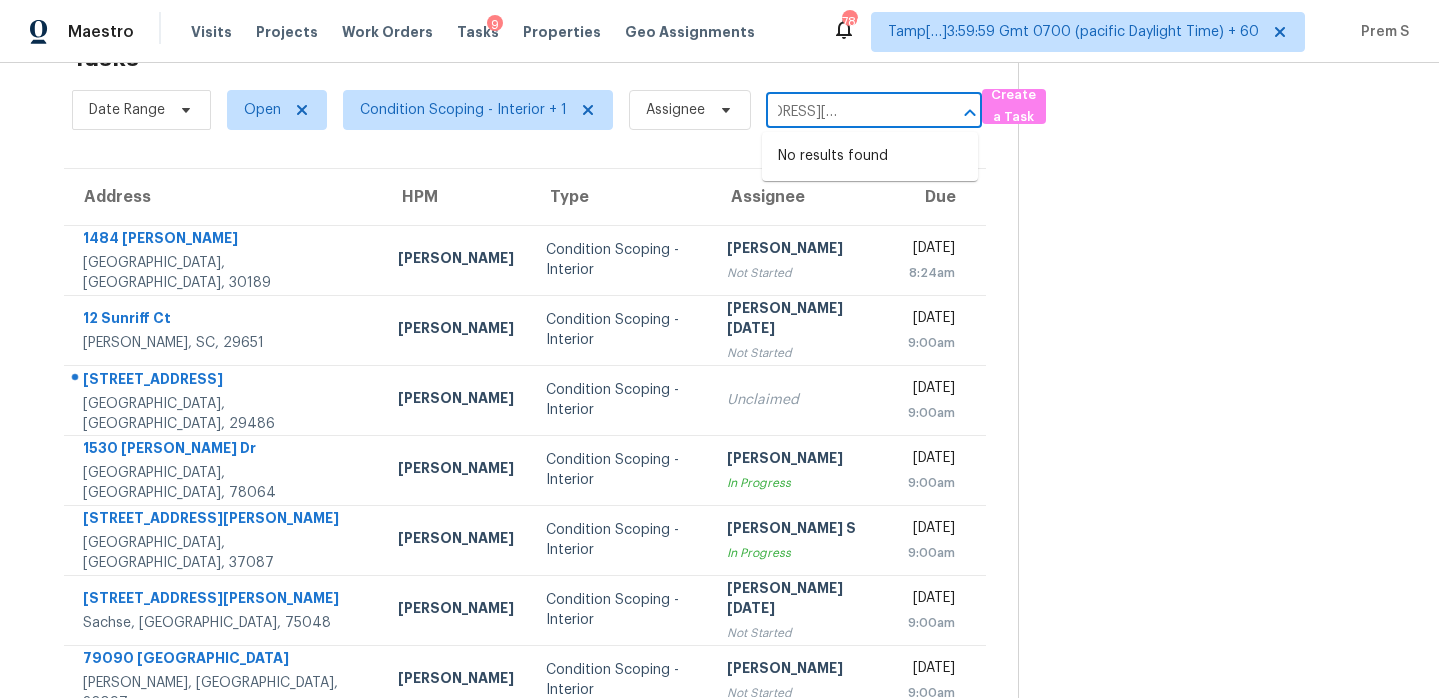 type on "[STREET_ADDRESS][PERSON_NAME]" 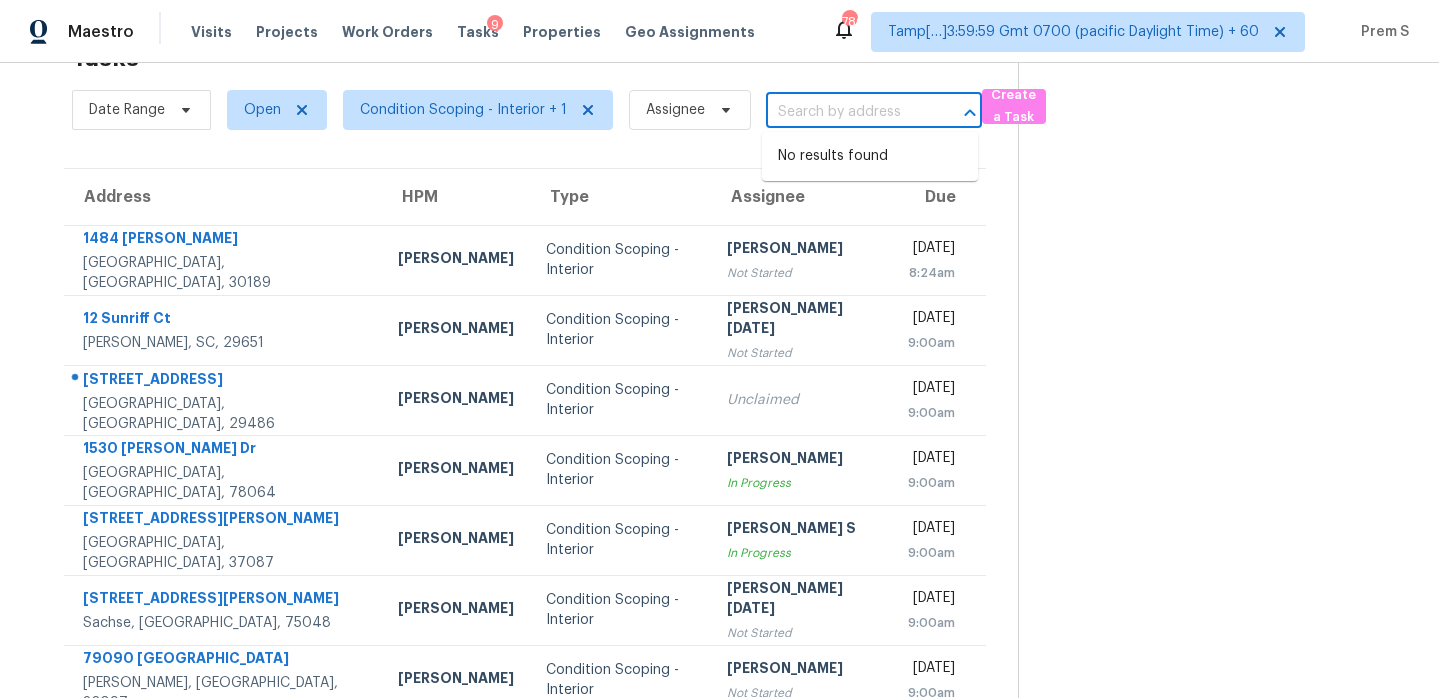 scroll, scrollTop: 0, scrollLeft: 0, axis: both 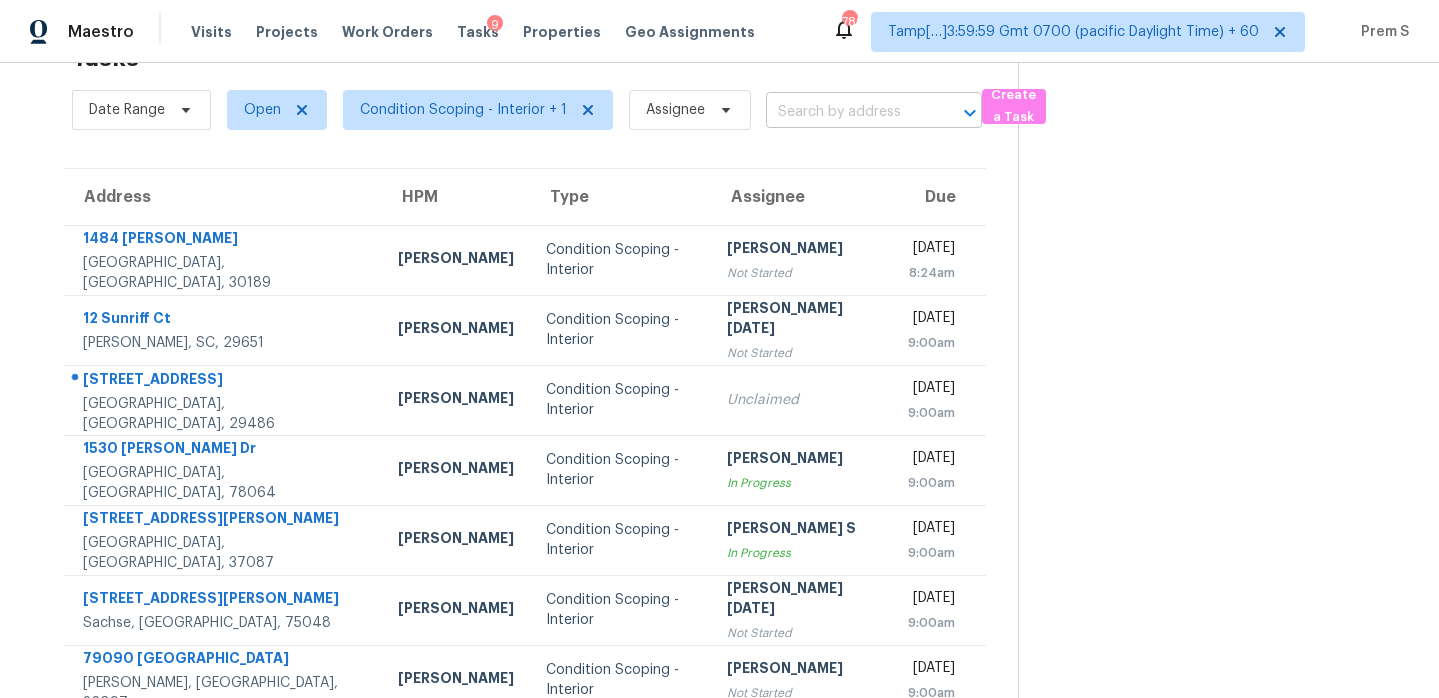 click at bounding box center [846, 112] 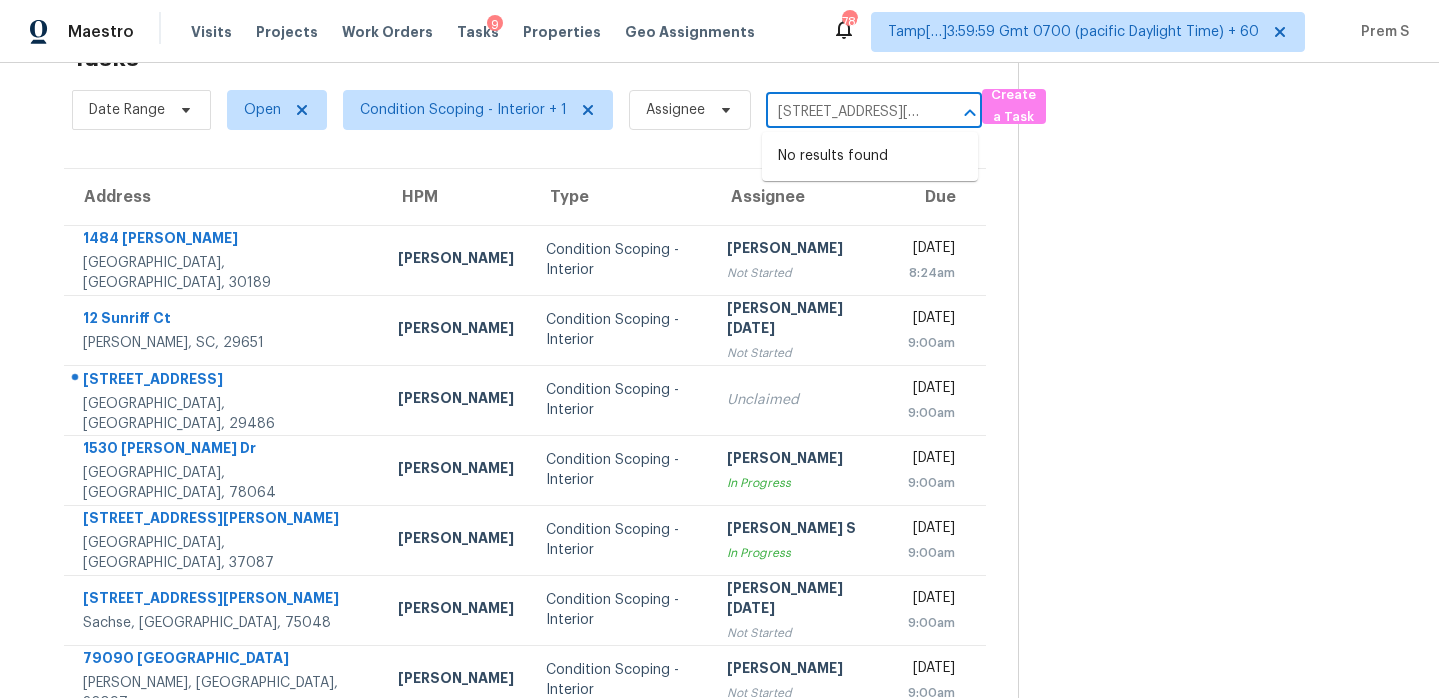 scroll, scrollTop: 0, scrollLeft: 132, axis: horizontal 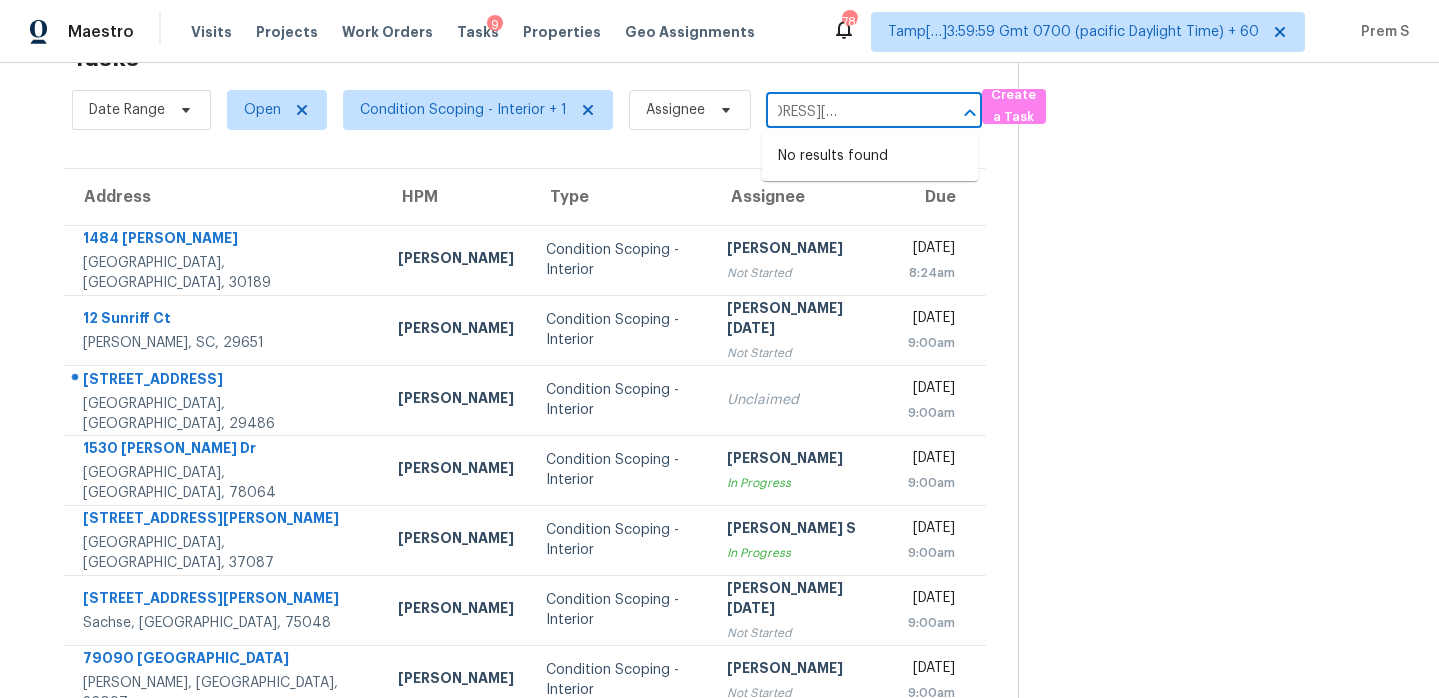 drag, startPoint x: 778, startPoint y: 113, endPoint x: 953, endPoint y: 112, distance: 175.00285 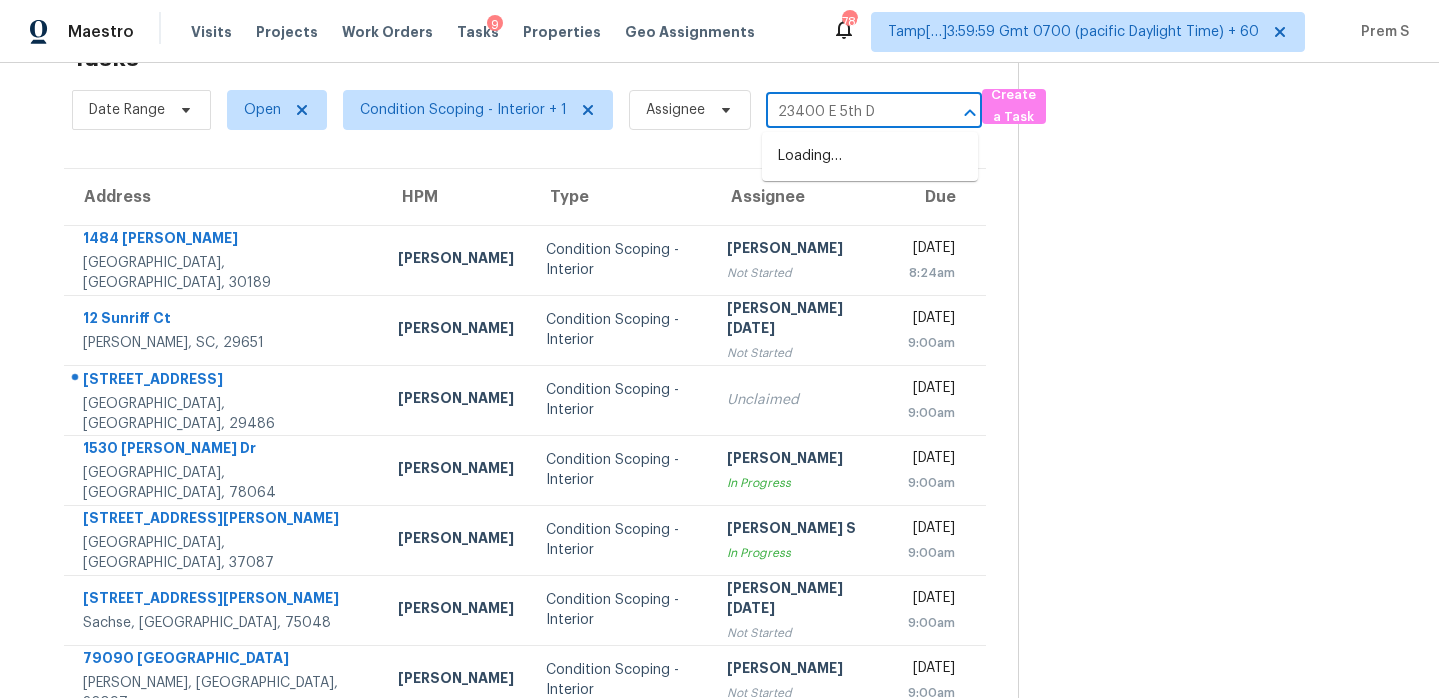 type on "23400 E 5th" 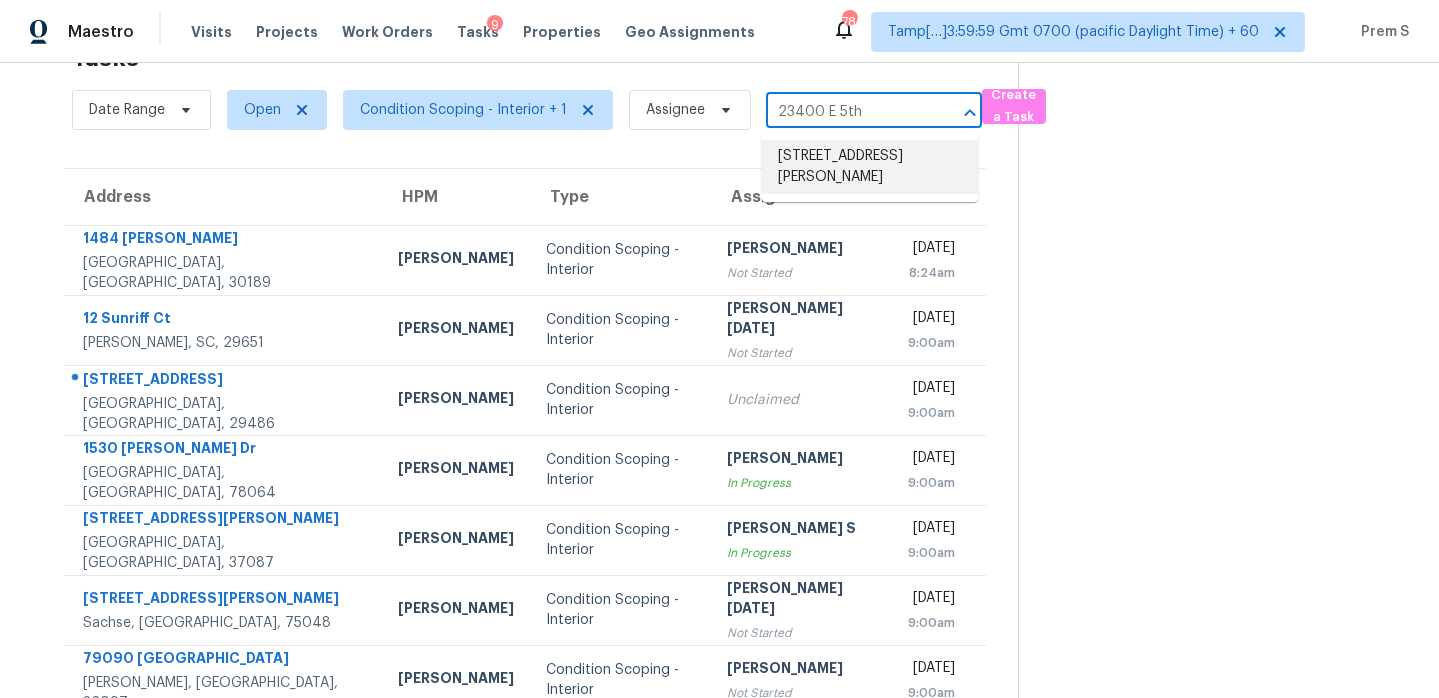 click on "[STREET_ADDRESS][PERSON_NAME]" at bounding box center [870, 167] 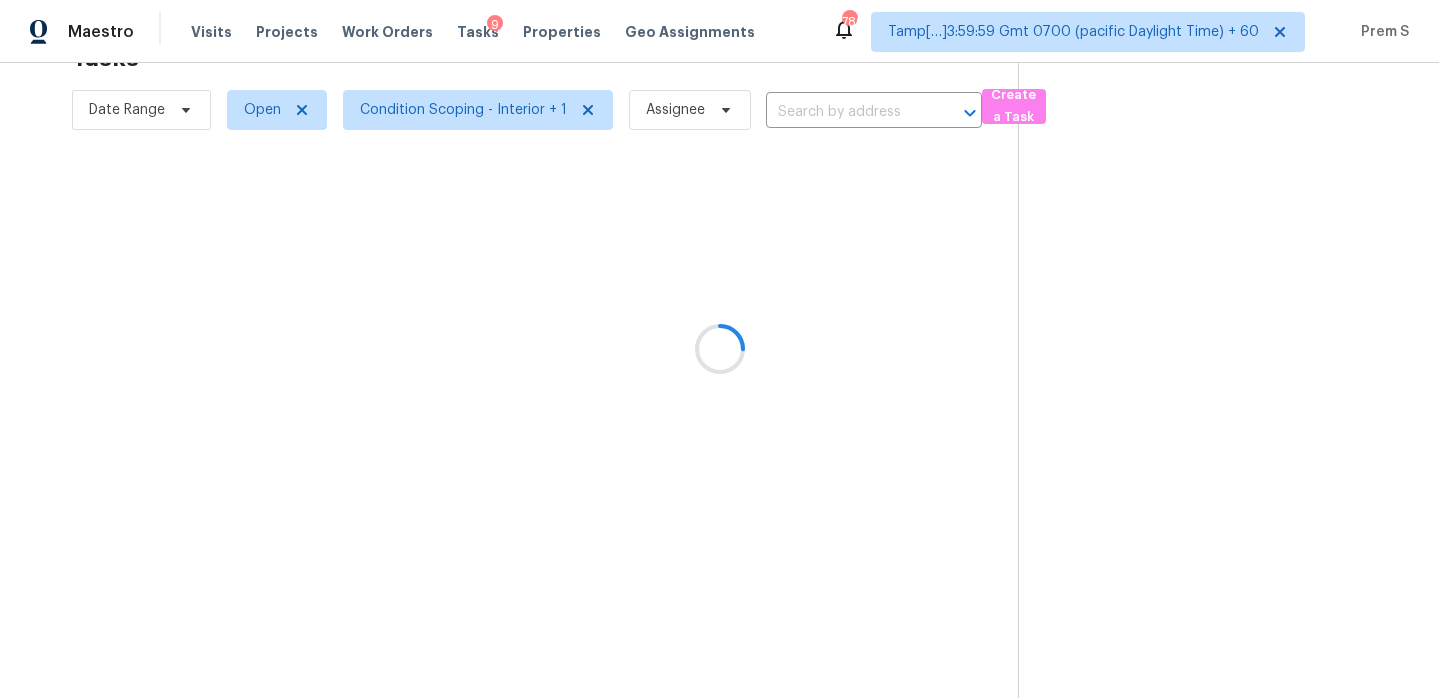 type on "[STREET_ADDRESS][PERSON_NAME]" 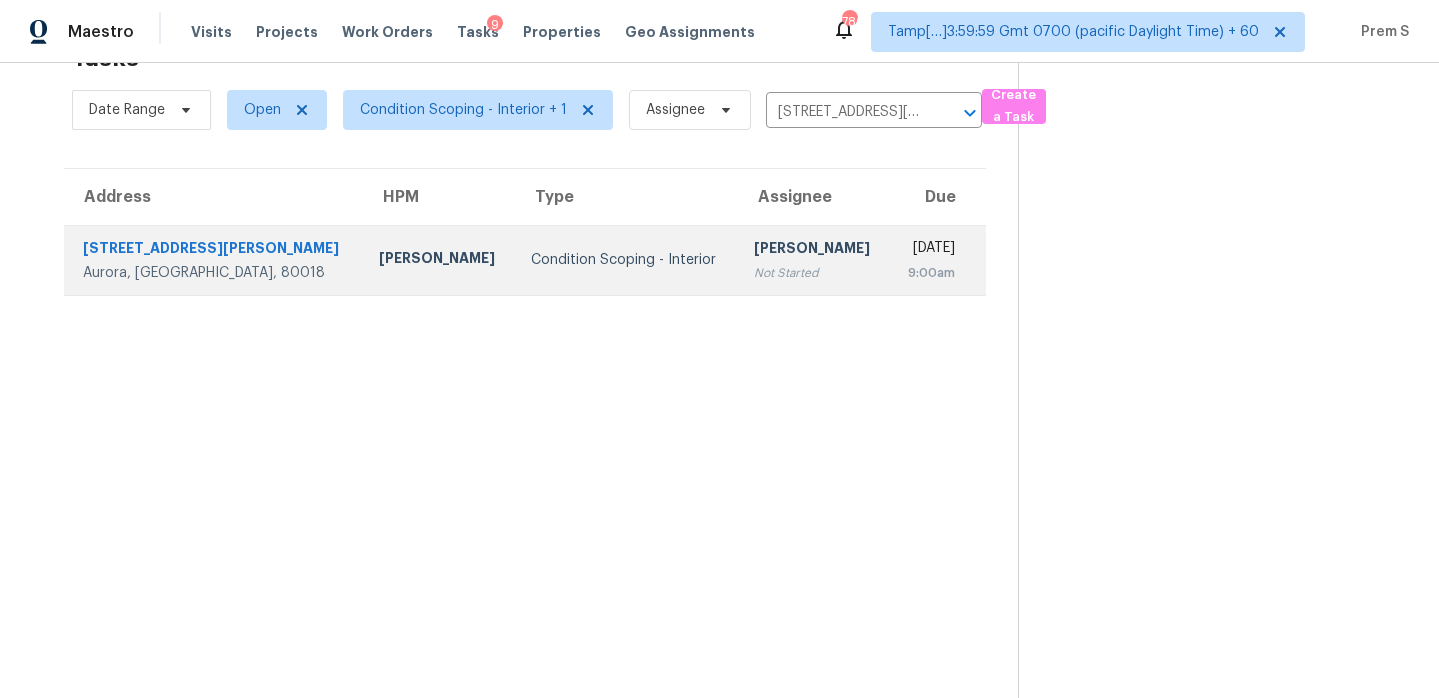 click on "[PERSON_NAME] Not Started" at bounding box center (814, 260) 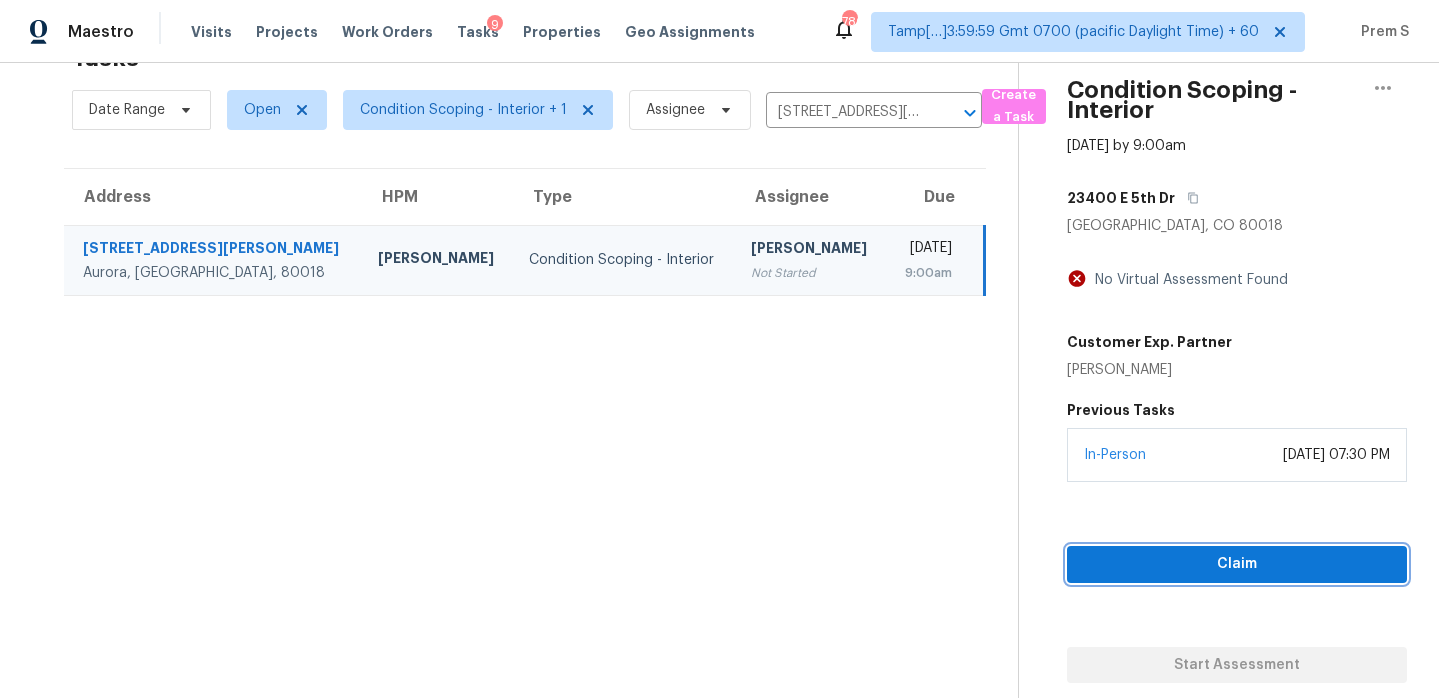 click on "Claim" at bounding box center [1237, 564] 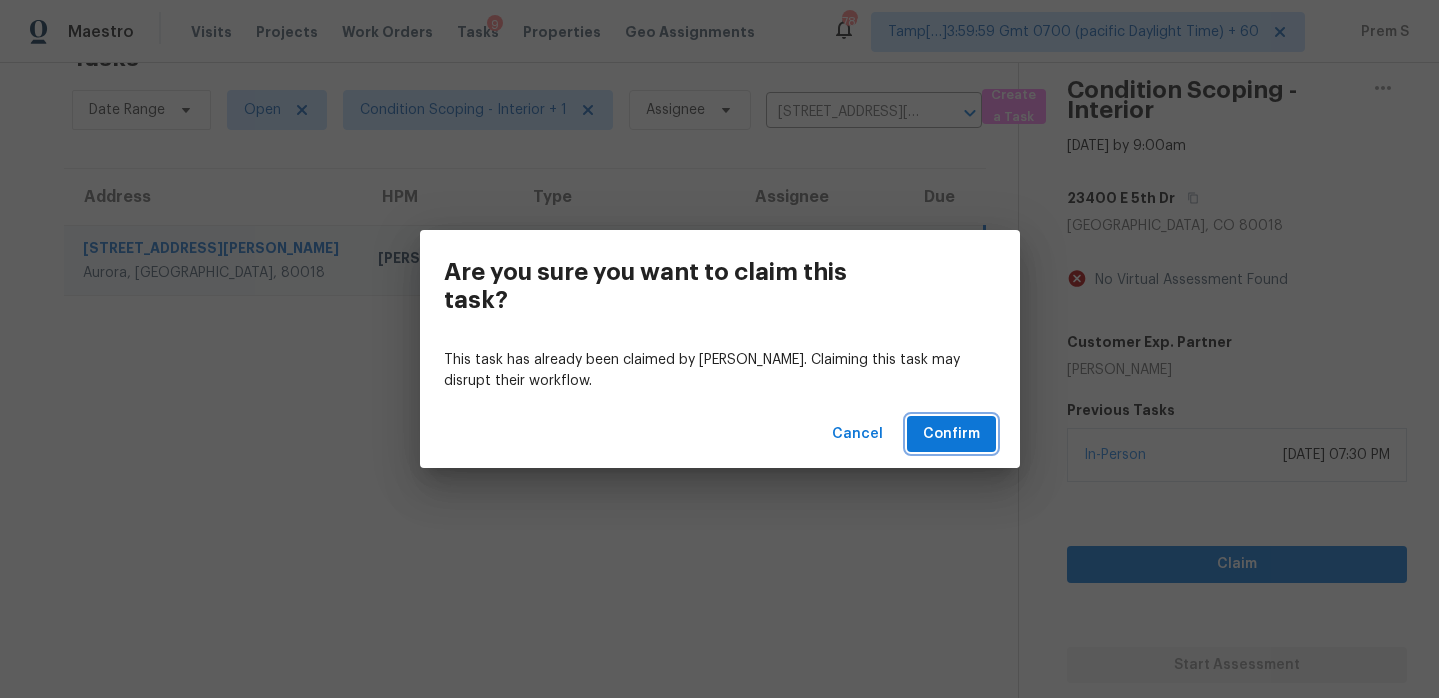 click on "Confirm" at bounding box center [951, 434] 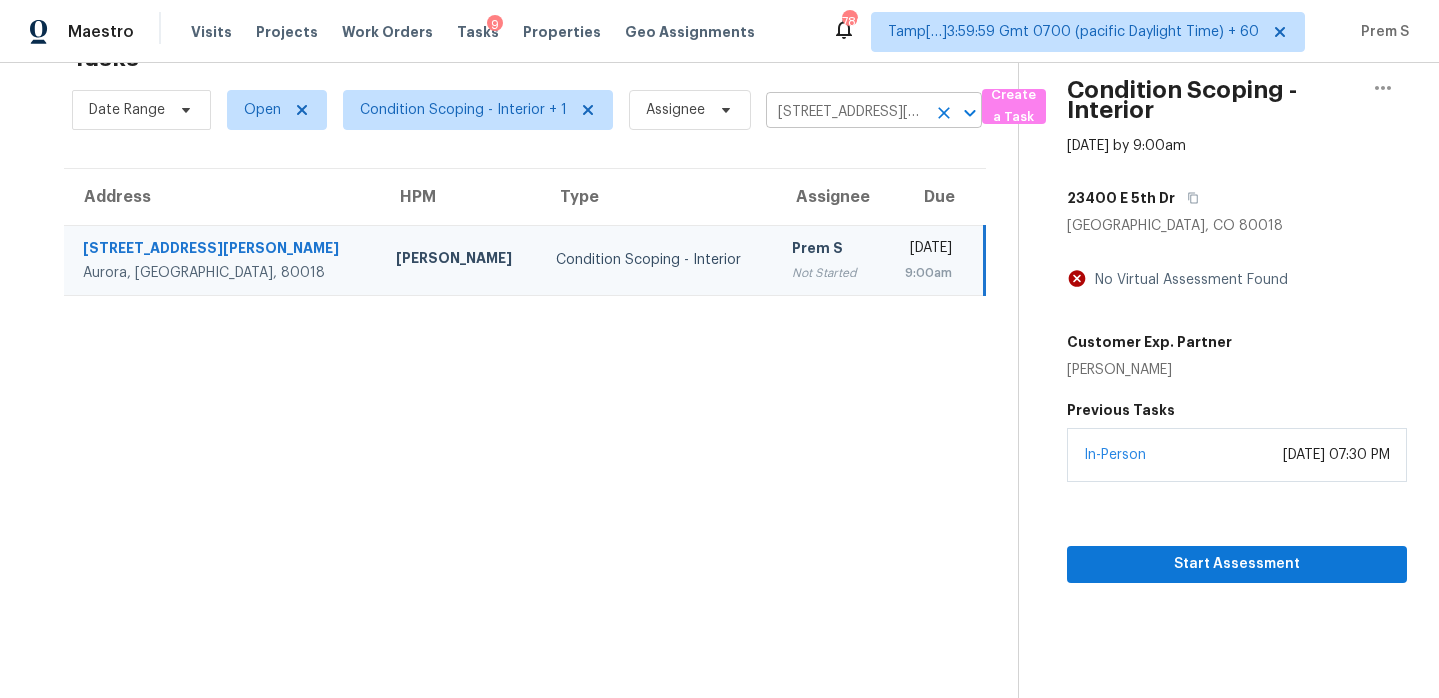 click 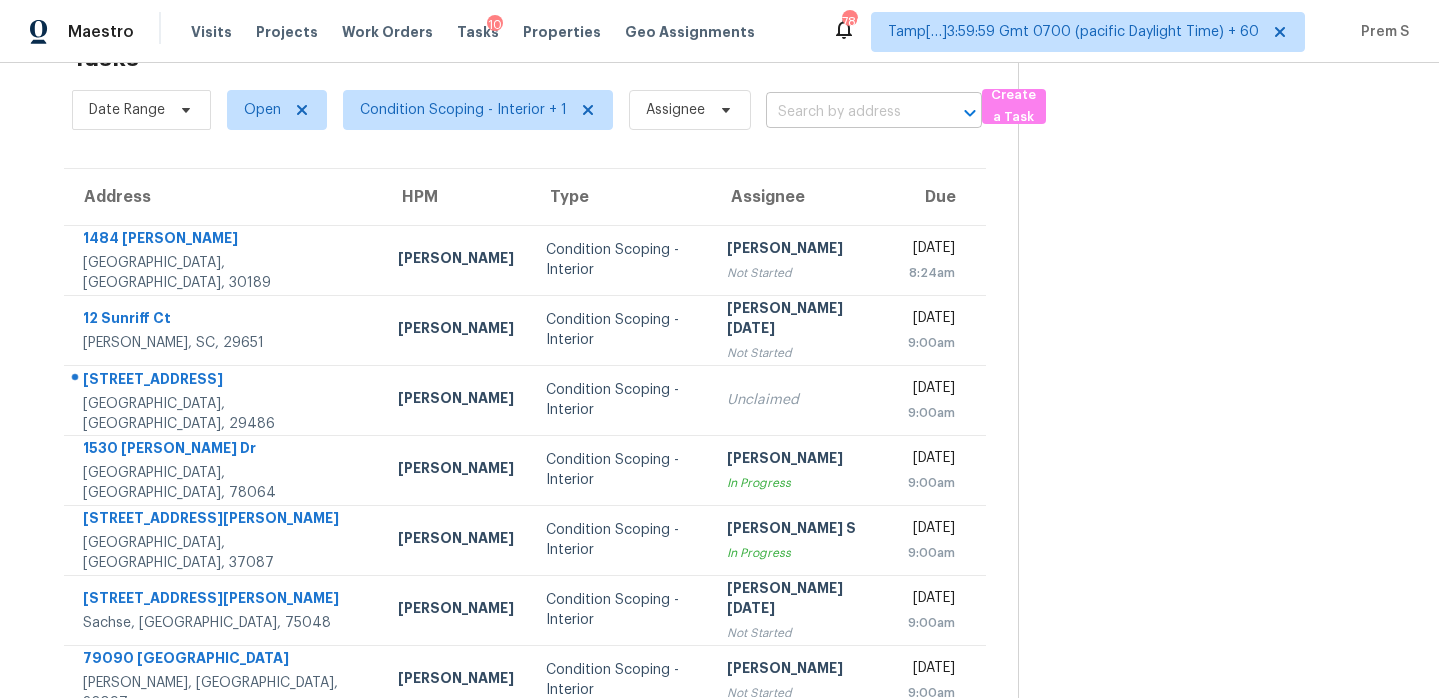 click at bounding box center [846, 112] 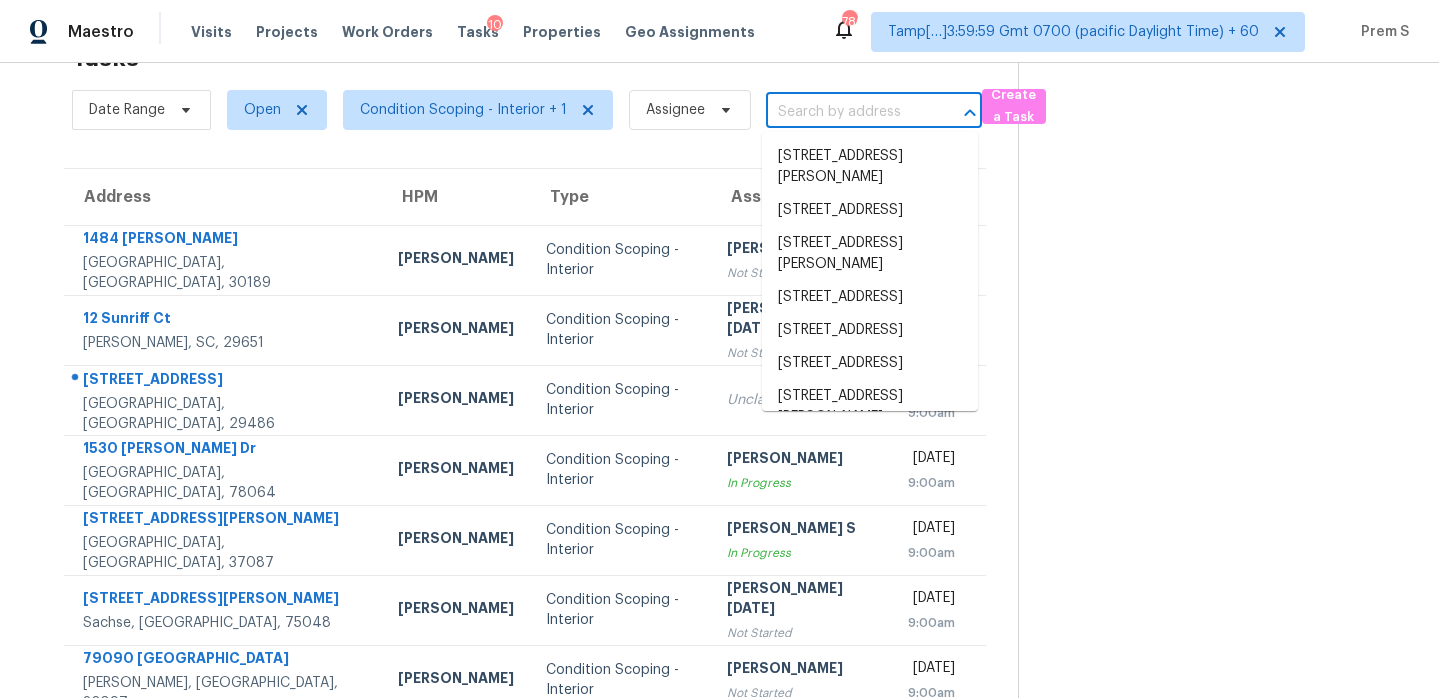 paste on "[STREET_ADDRESS]" 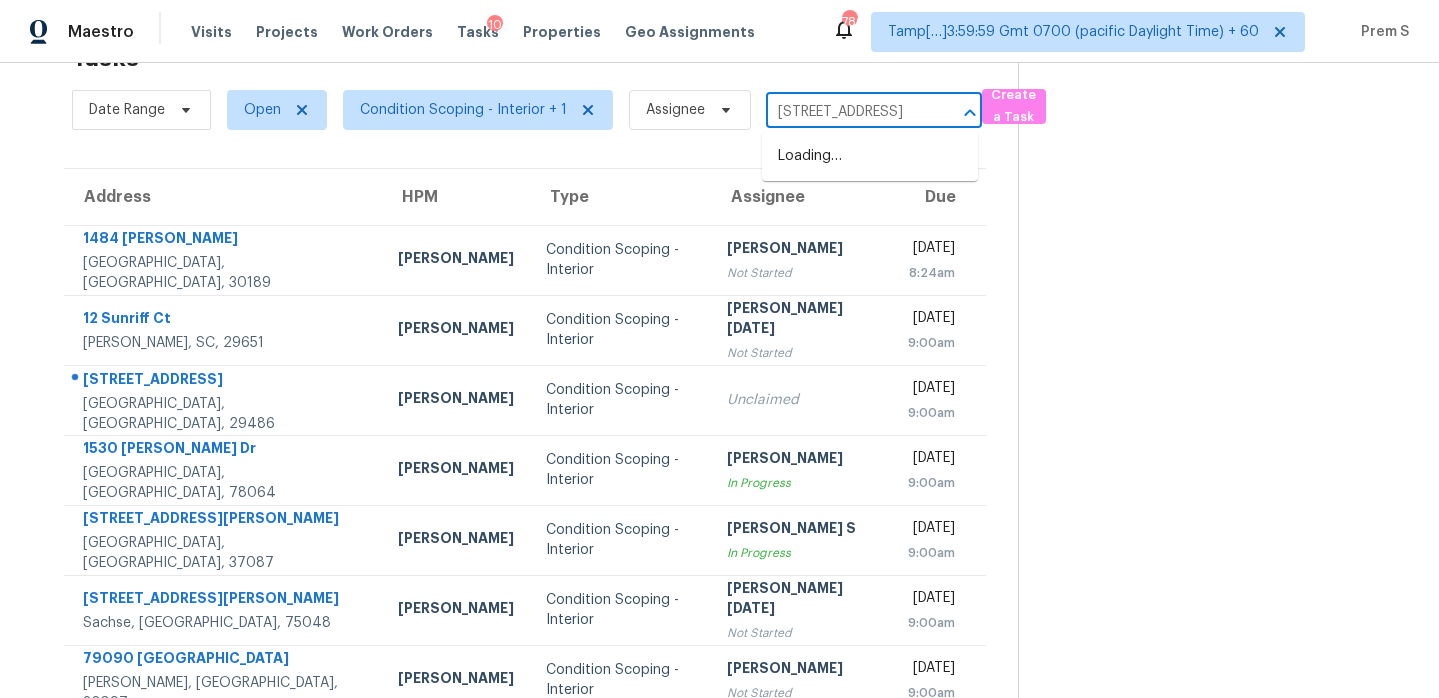 scroll, scrollTop: 0, scrollLeft: 76, axis: horizontal 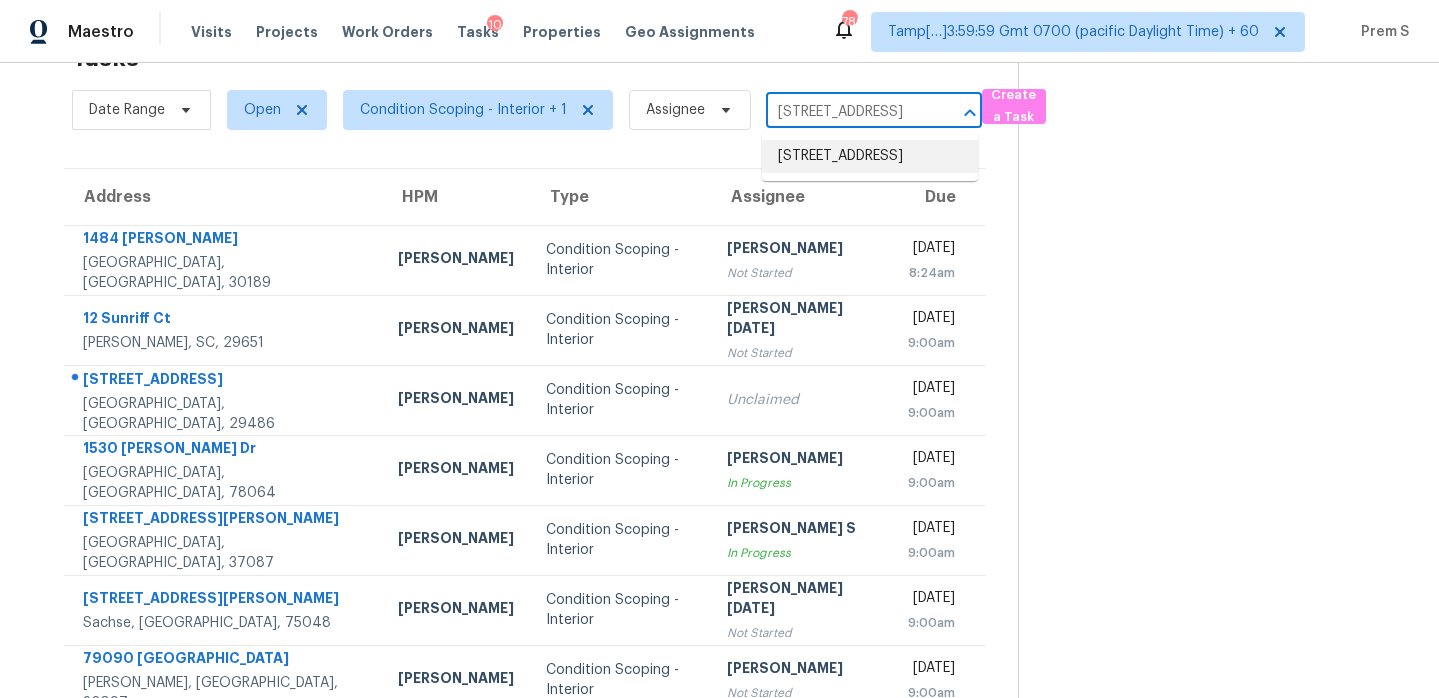 click on "[STREET_ADDRESS]" at bounding box center [870, 156] 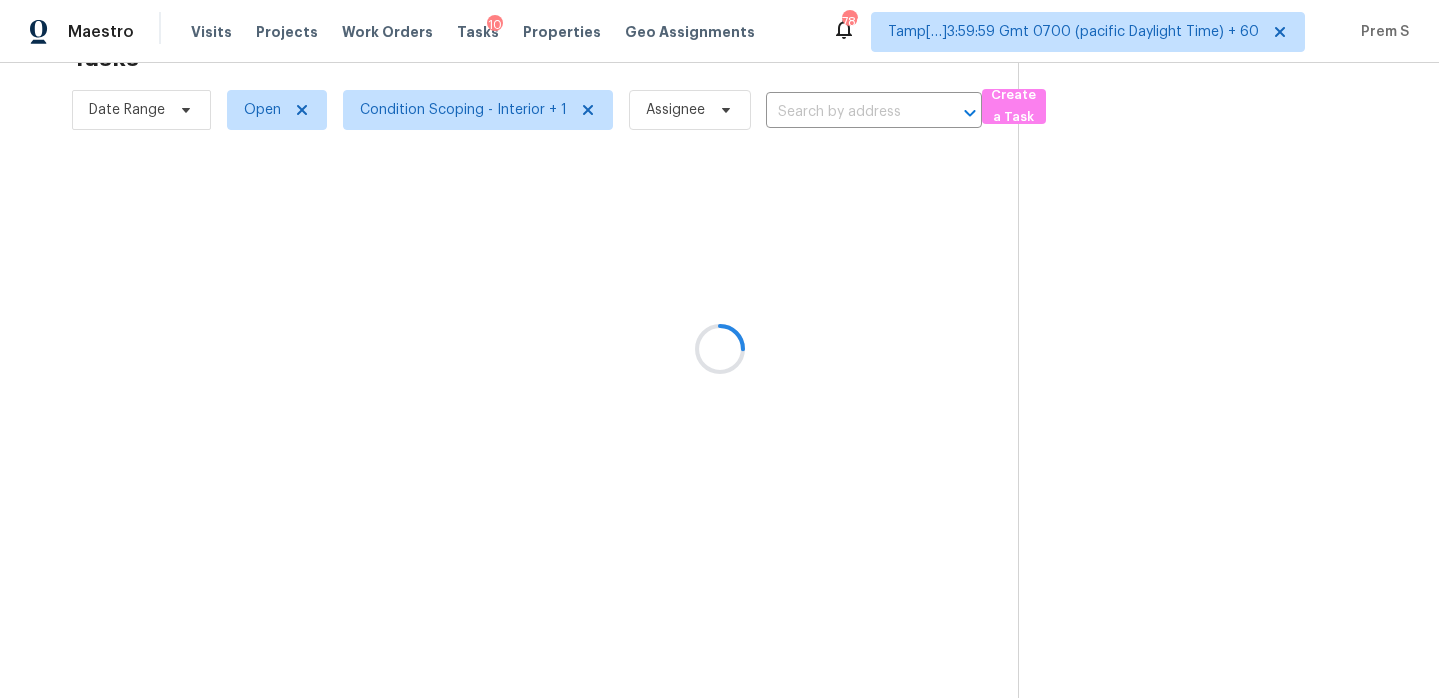 type on "[STREET_ADDRESS]" 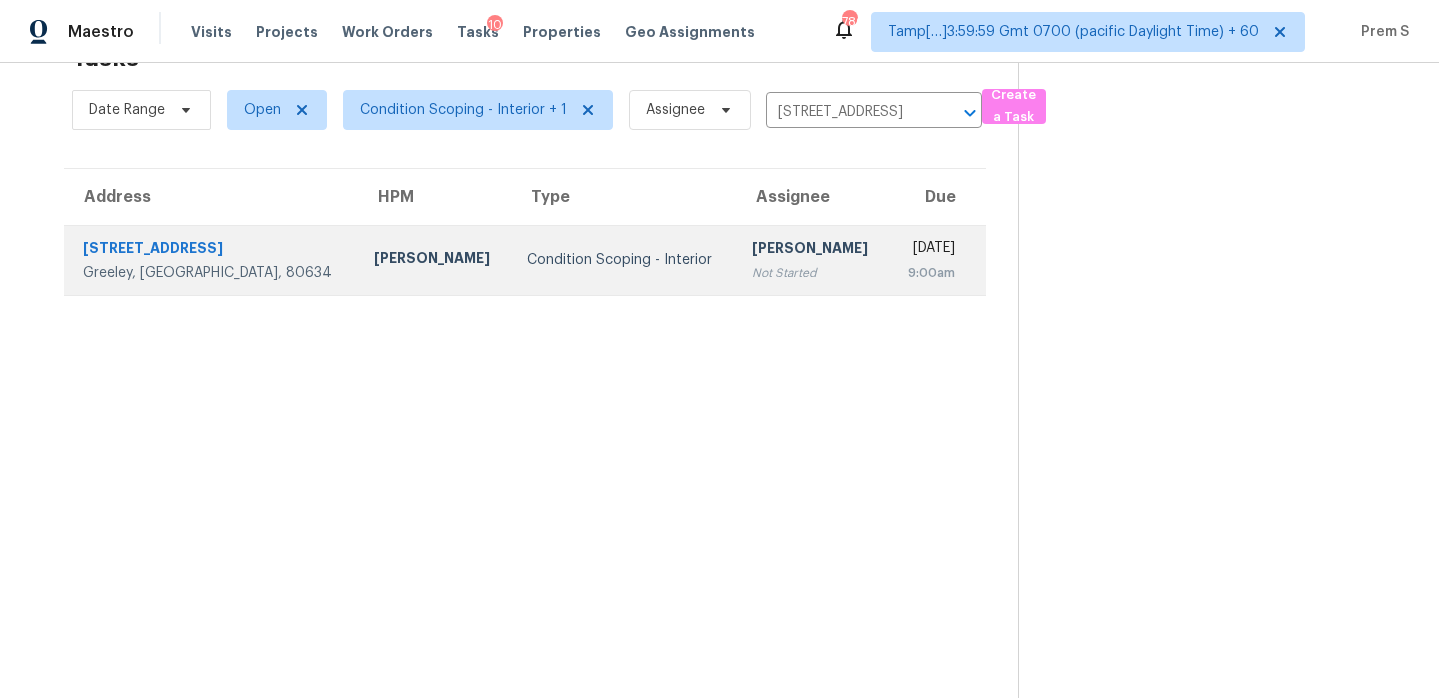 click on "[PERSON_NAME] Not Started" at bounding box center [812, 260] 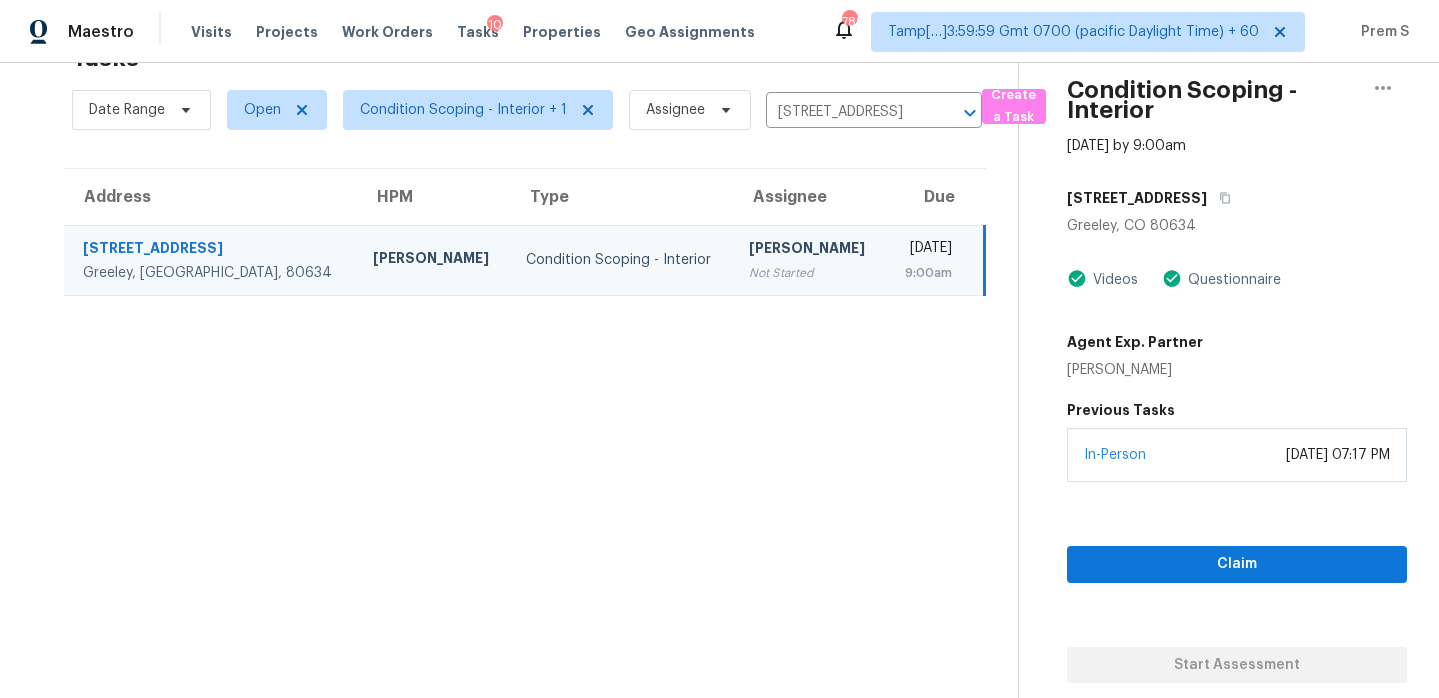 click on "Tasks 1  Results Date Range Open Condition Scoping - Interior + 1 Assignee [STREET_ADDRESS] ​ Create a Task Address HPM Type Assignee Due [STREET_ADDRESS] [PERSON_NAME] Condition Scoping - Interior [PERSON_NAME] Not Started [DATE] 9:00am" at bounding box center [525, 365] 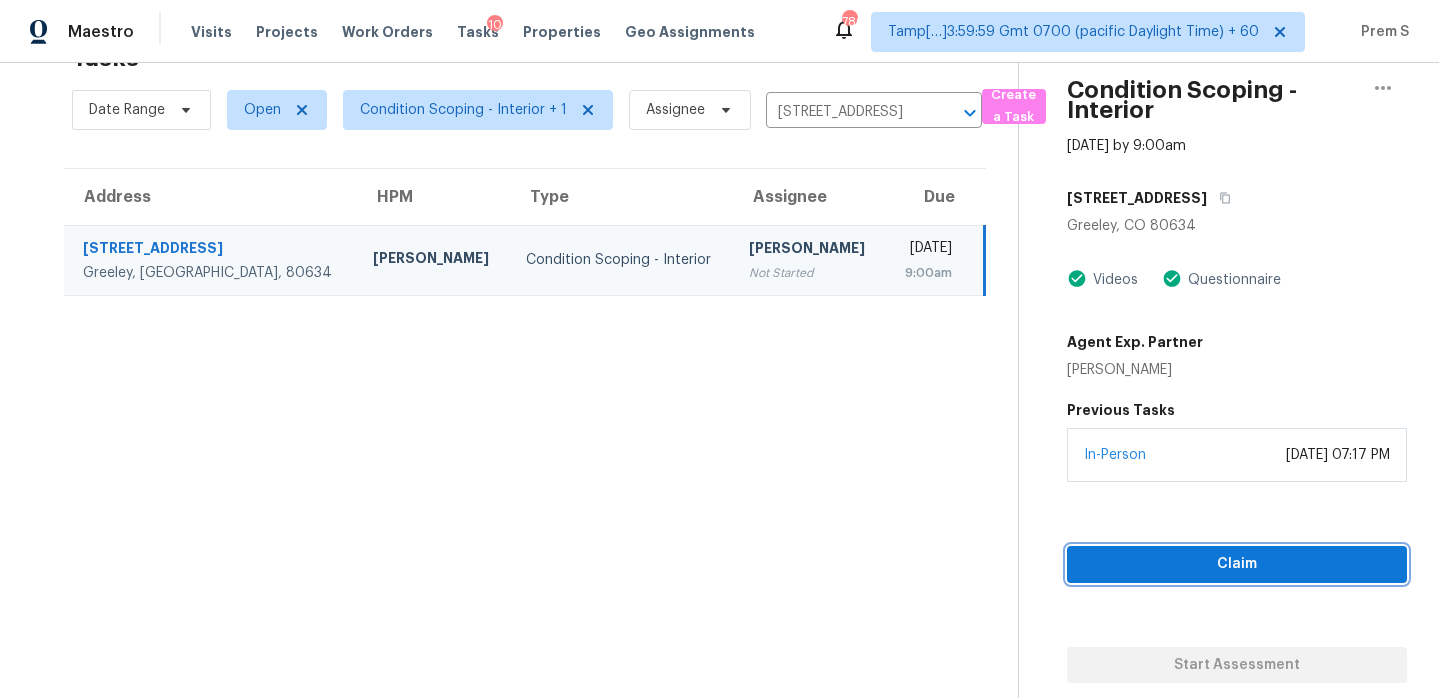 click on "Claim" at bounding box center (1237, 564) 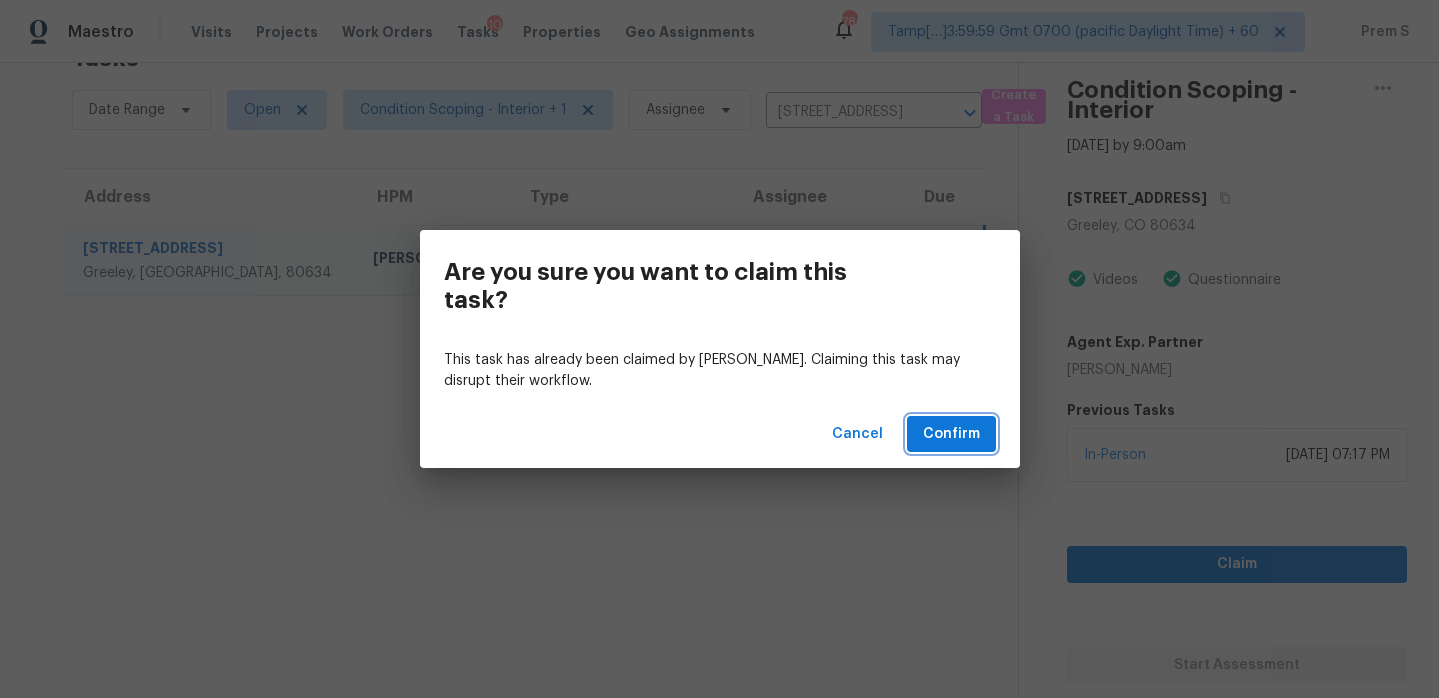 click on "Confirm" at bounding box center [951, 434] 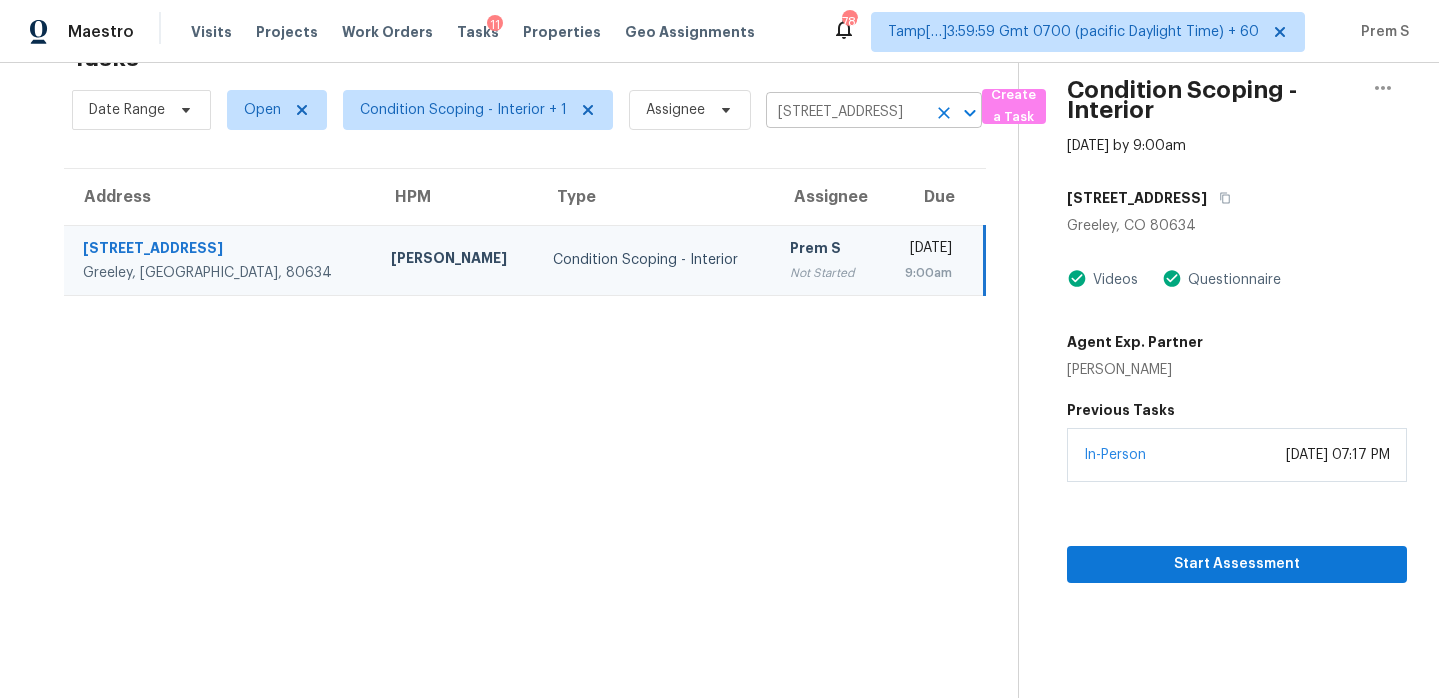 click 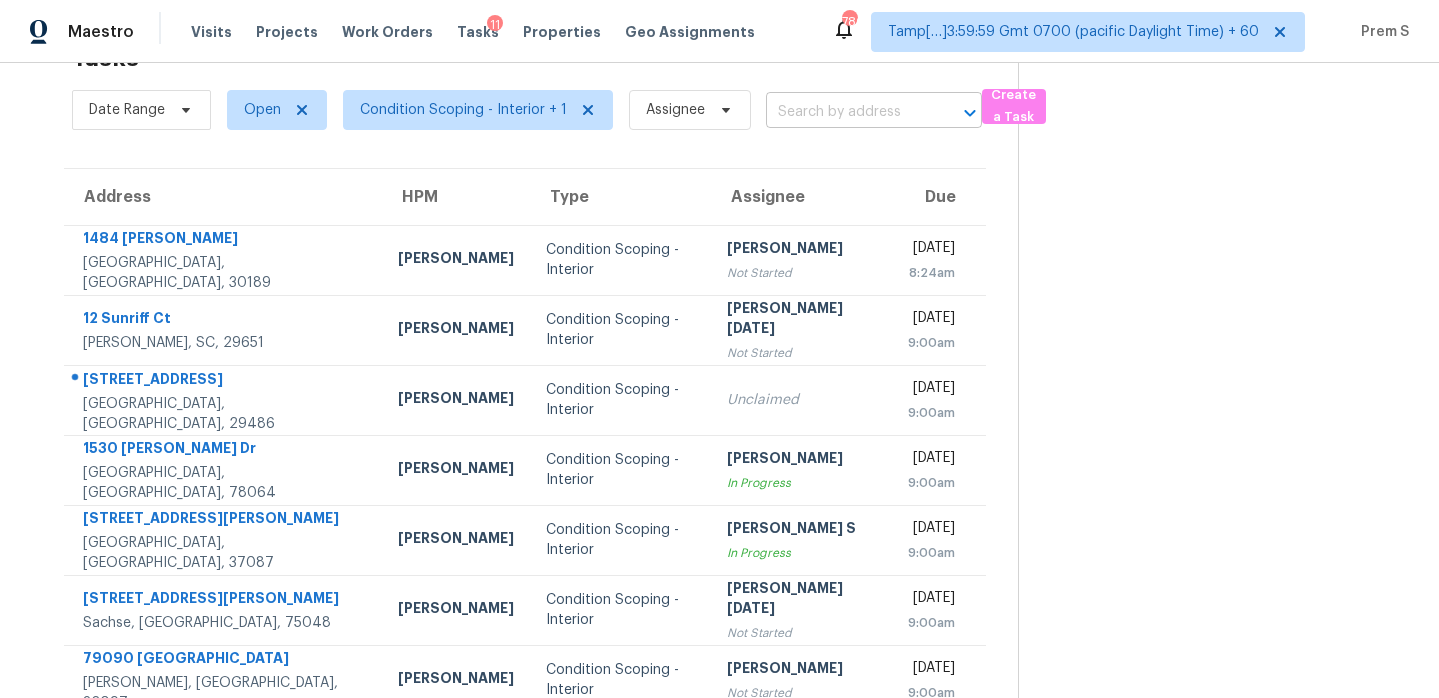 click at bounding box center (846, 112) 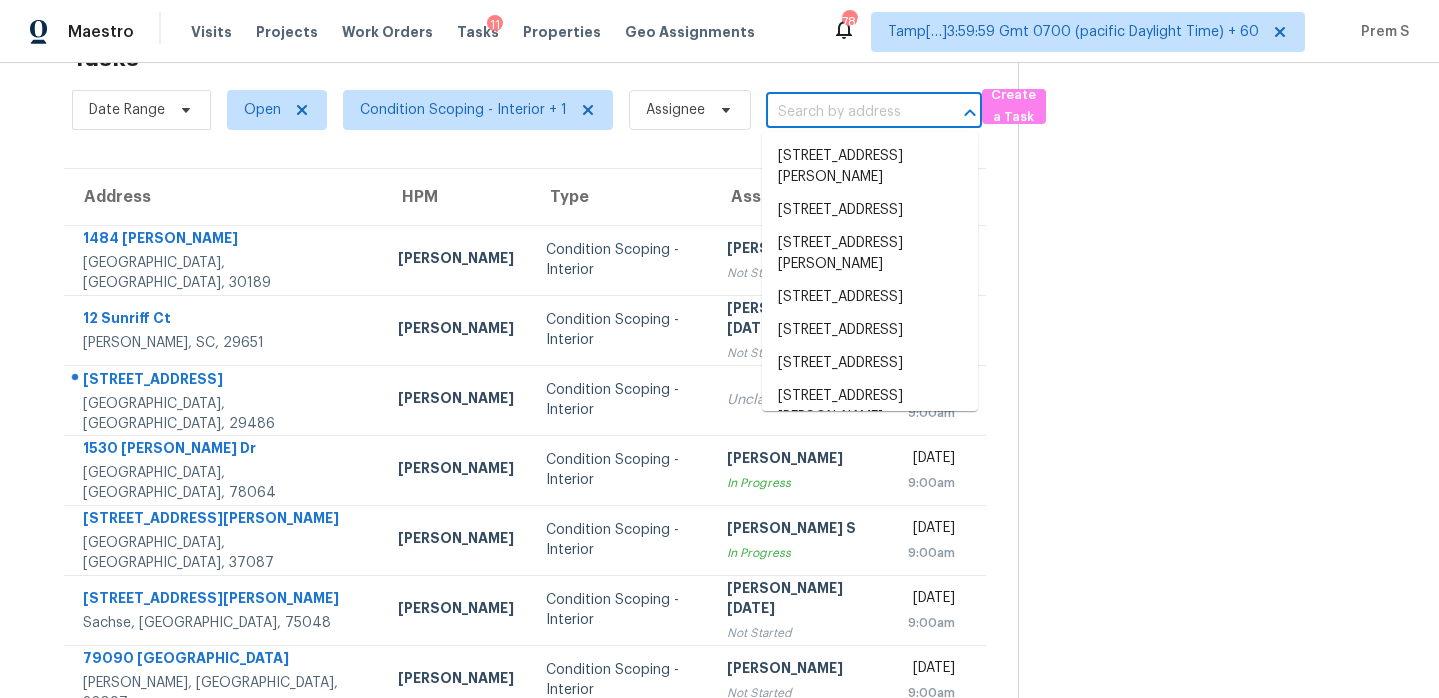 paste on "[STREET_ADDRESS]" 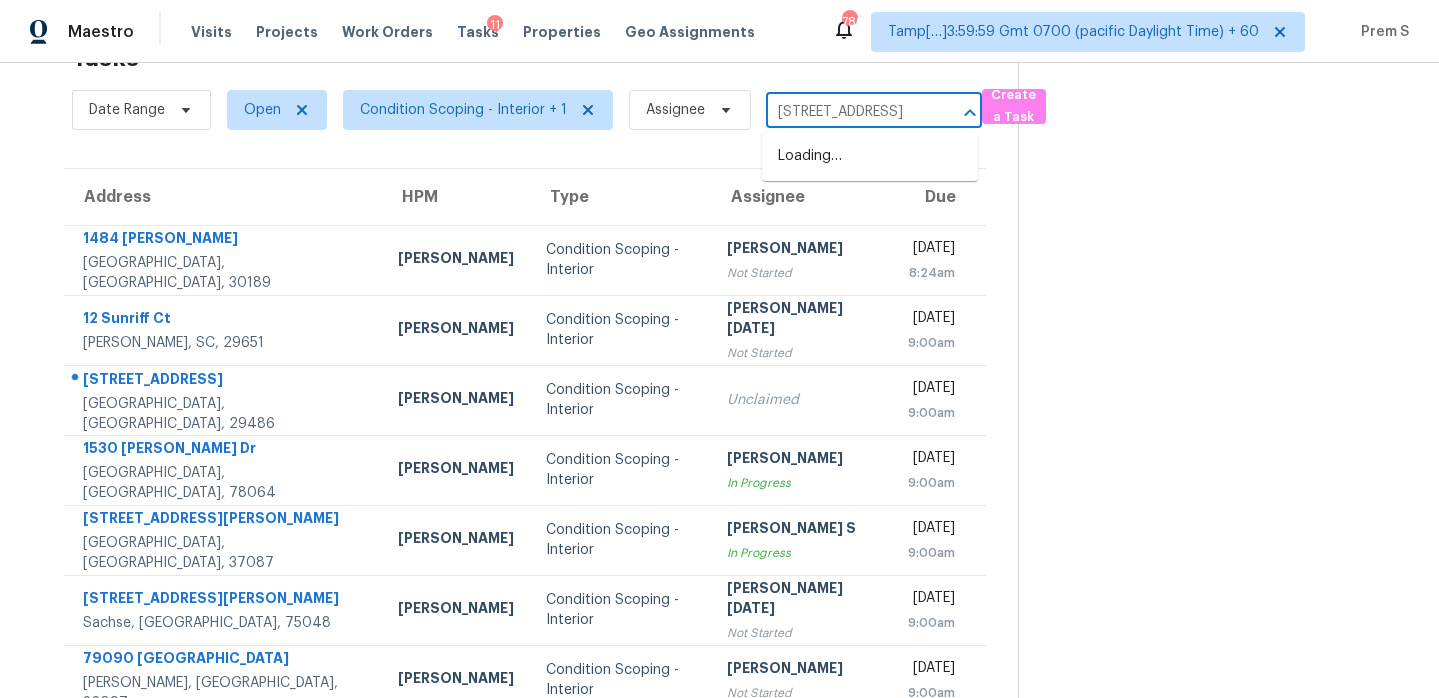 scroll, scrollTop: 0, scrollLeft: 112, axis: horizontal 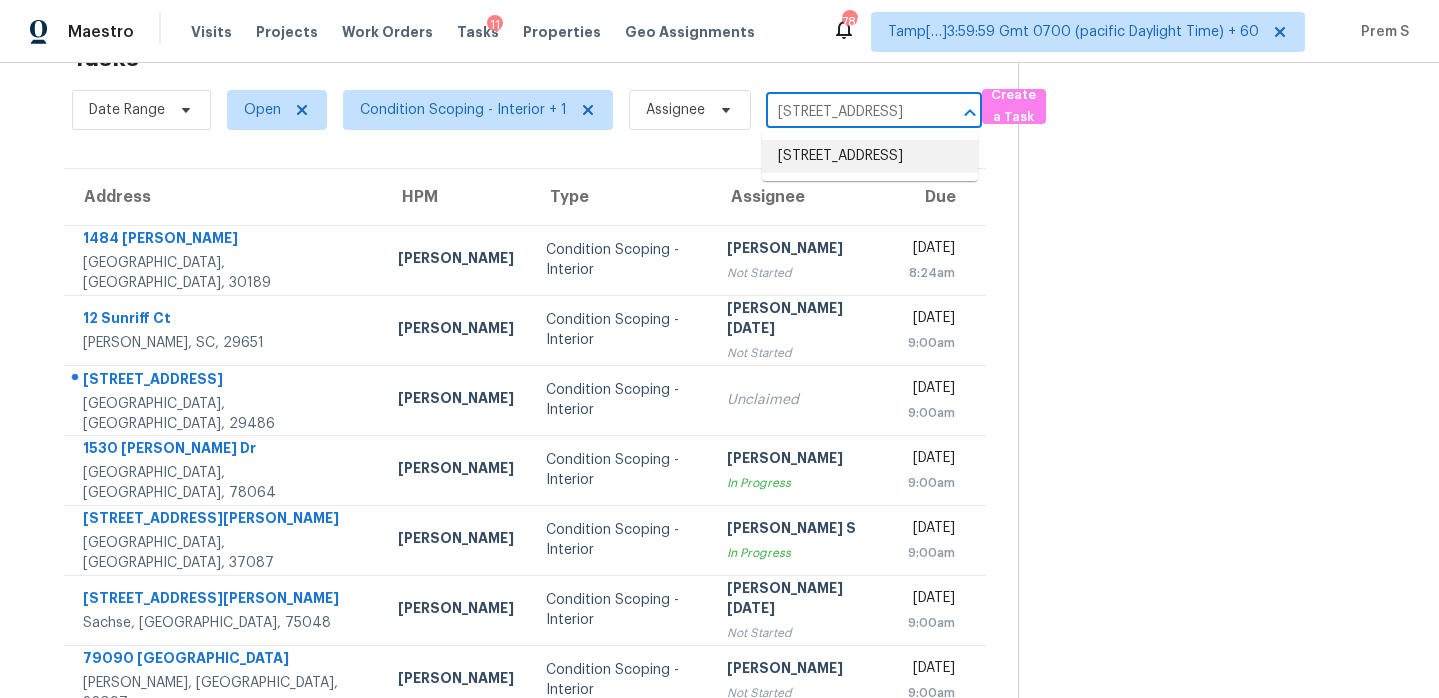 click on "[STREET_ADDRESS]" at bounding box center [870, 156] 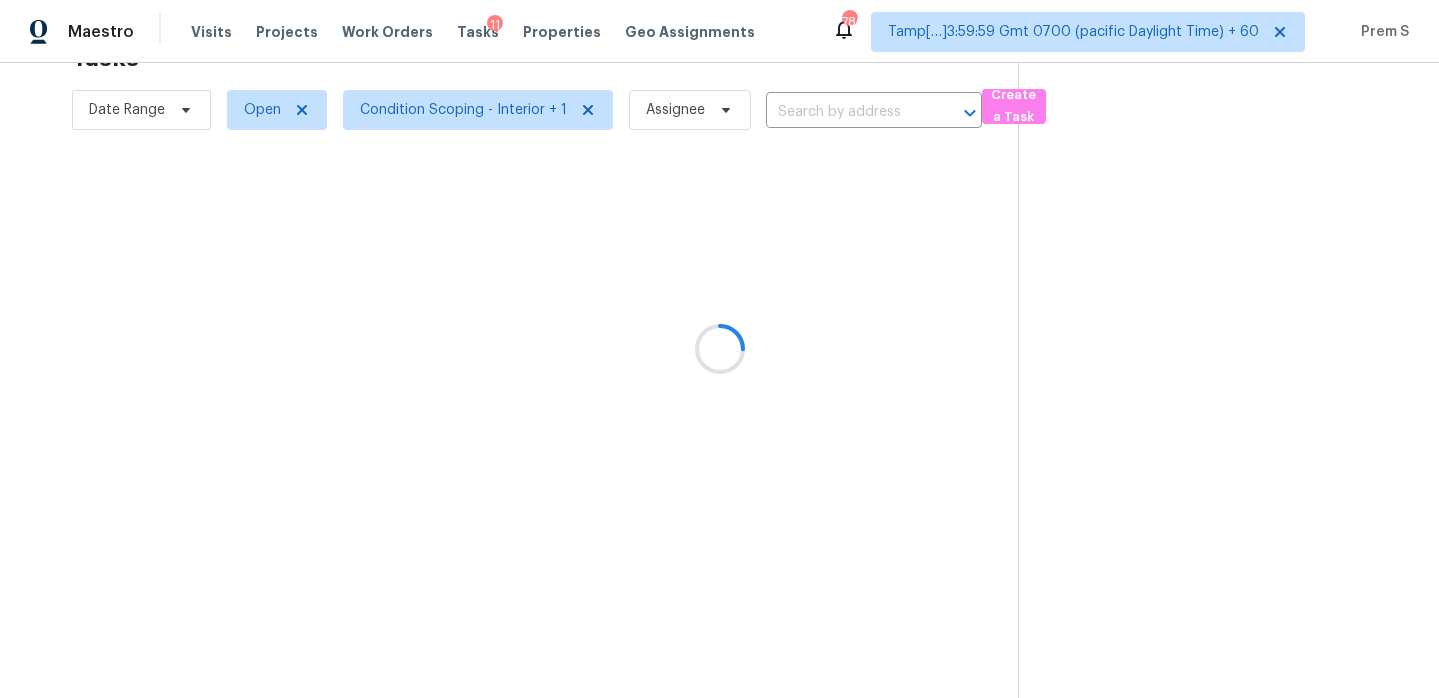 type on "[STREET_ADDRESS]" 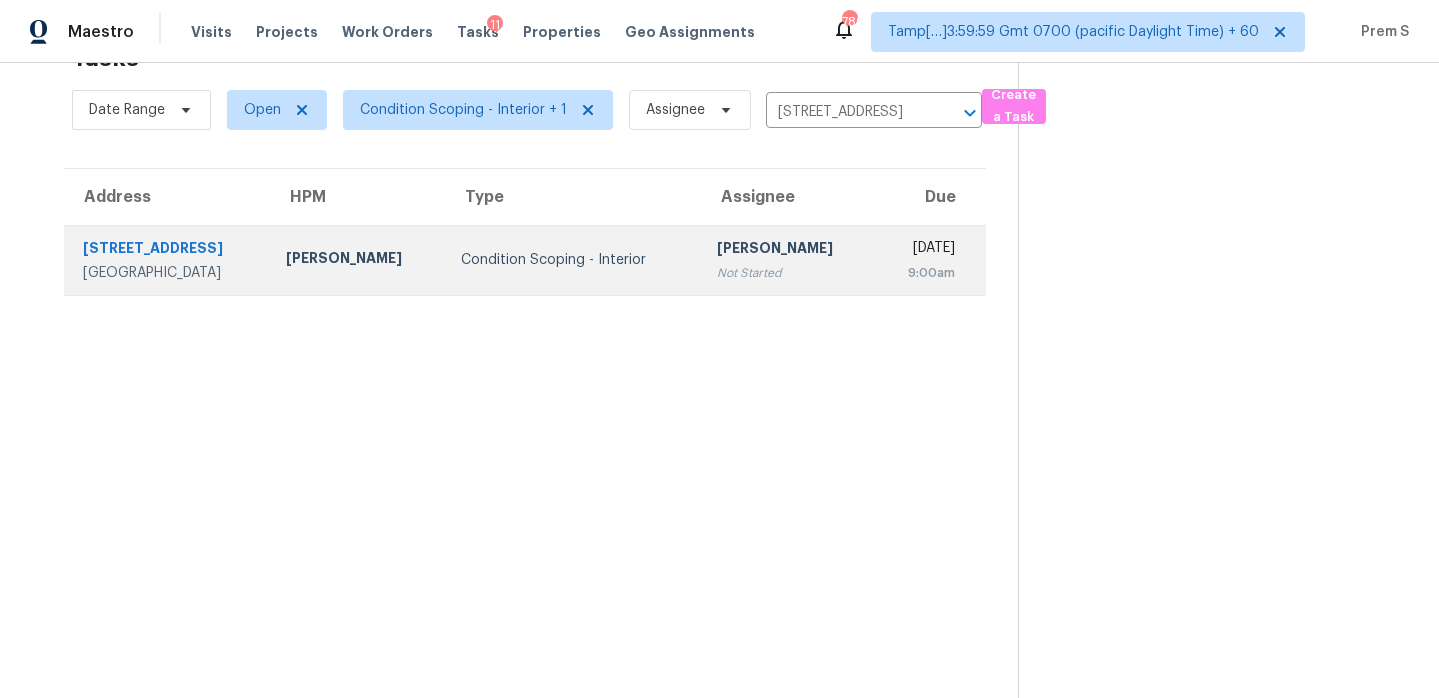 click on "[PERSON_NAME]" at bounding box center (788, 250) 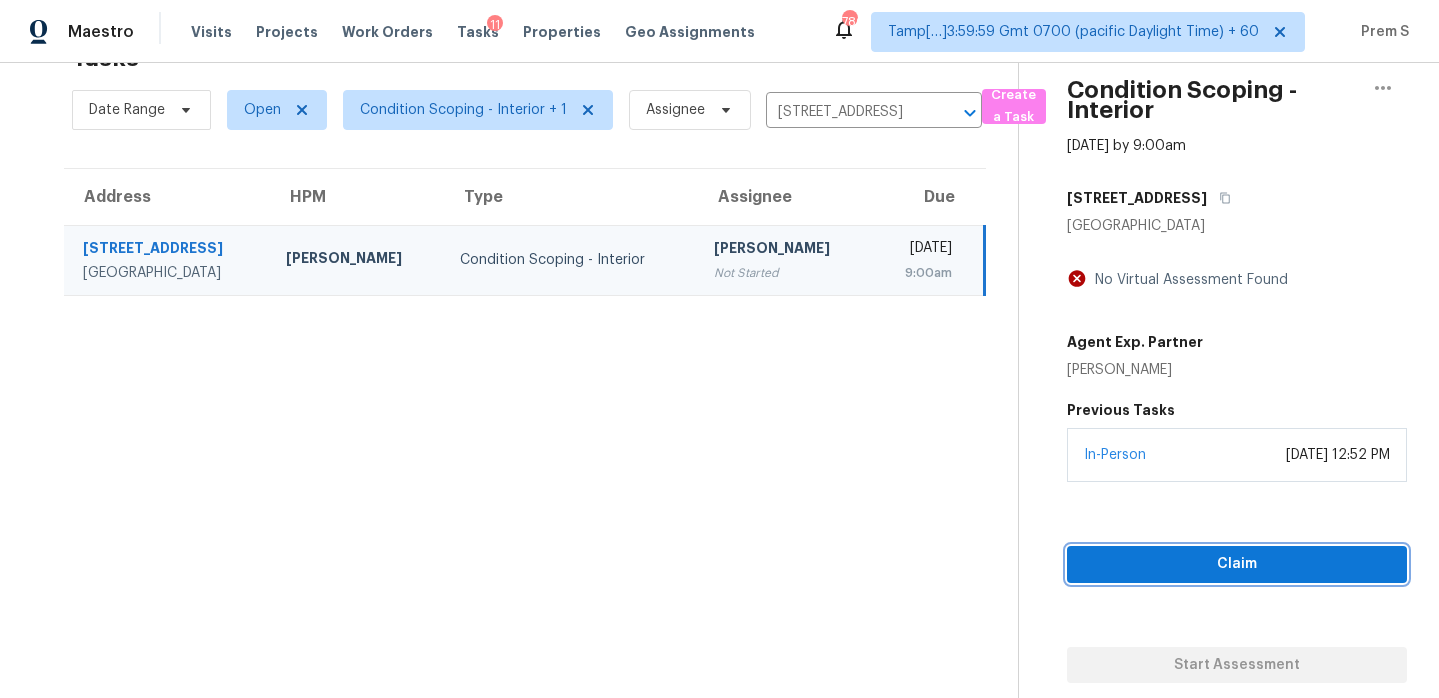 click on "Claim" at bounding box center [1237, 564] 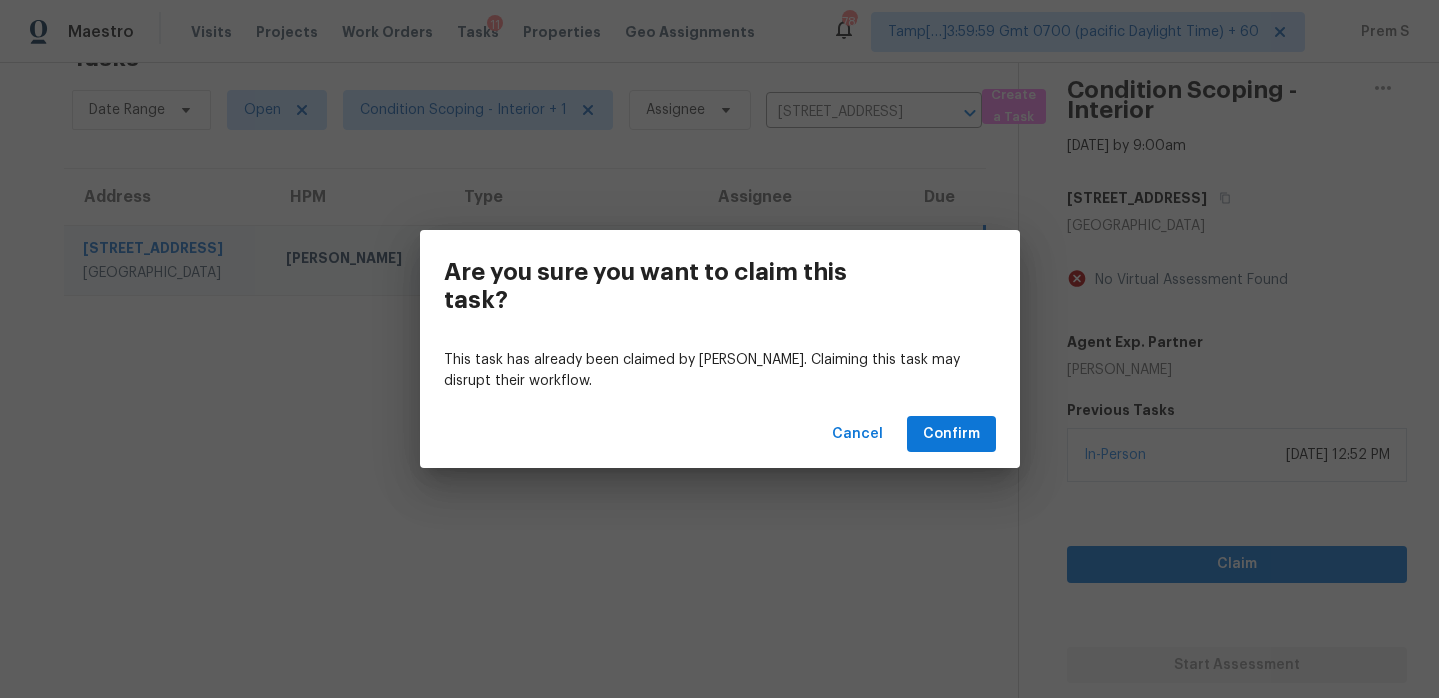 click on "Cancel Confirm" at bounding box center (720, 434) 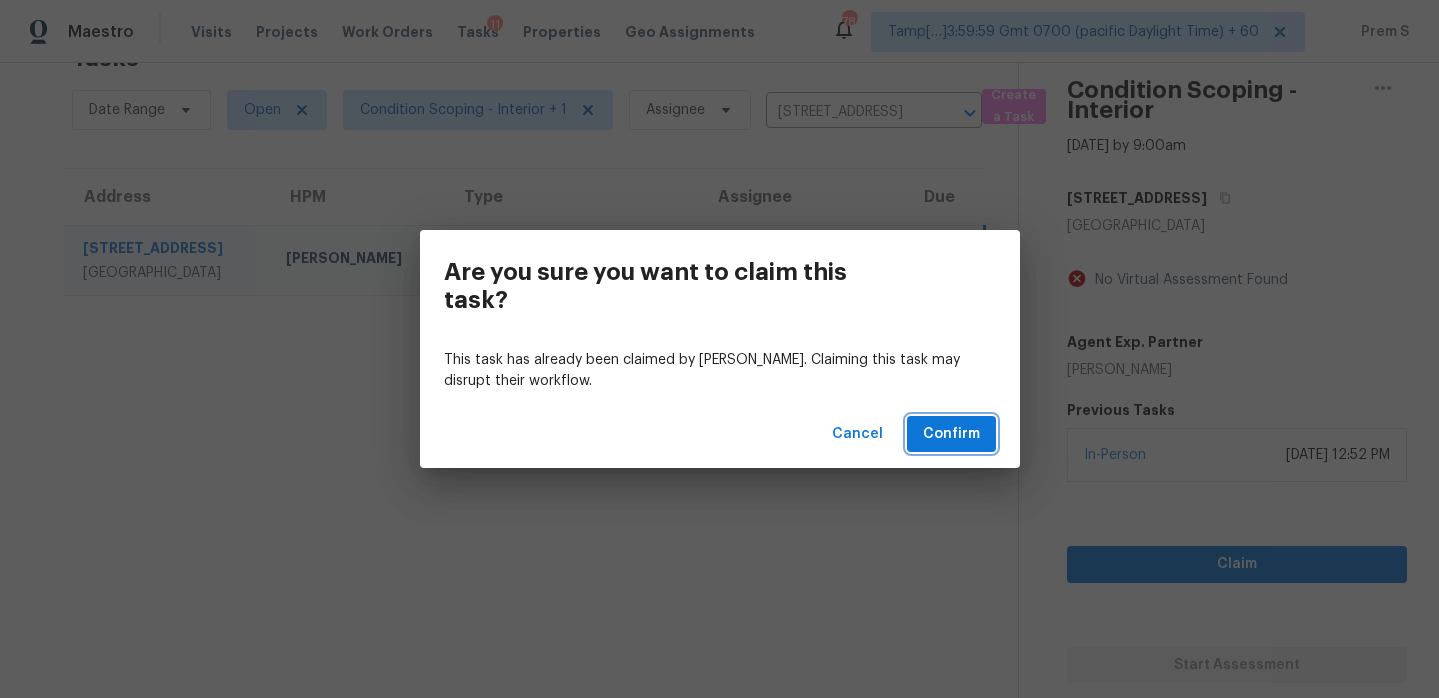 click on "Confirm" at bounding box center [951, 434] 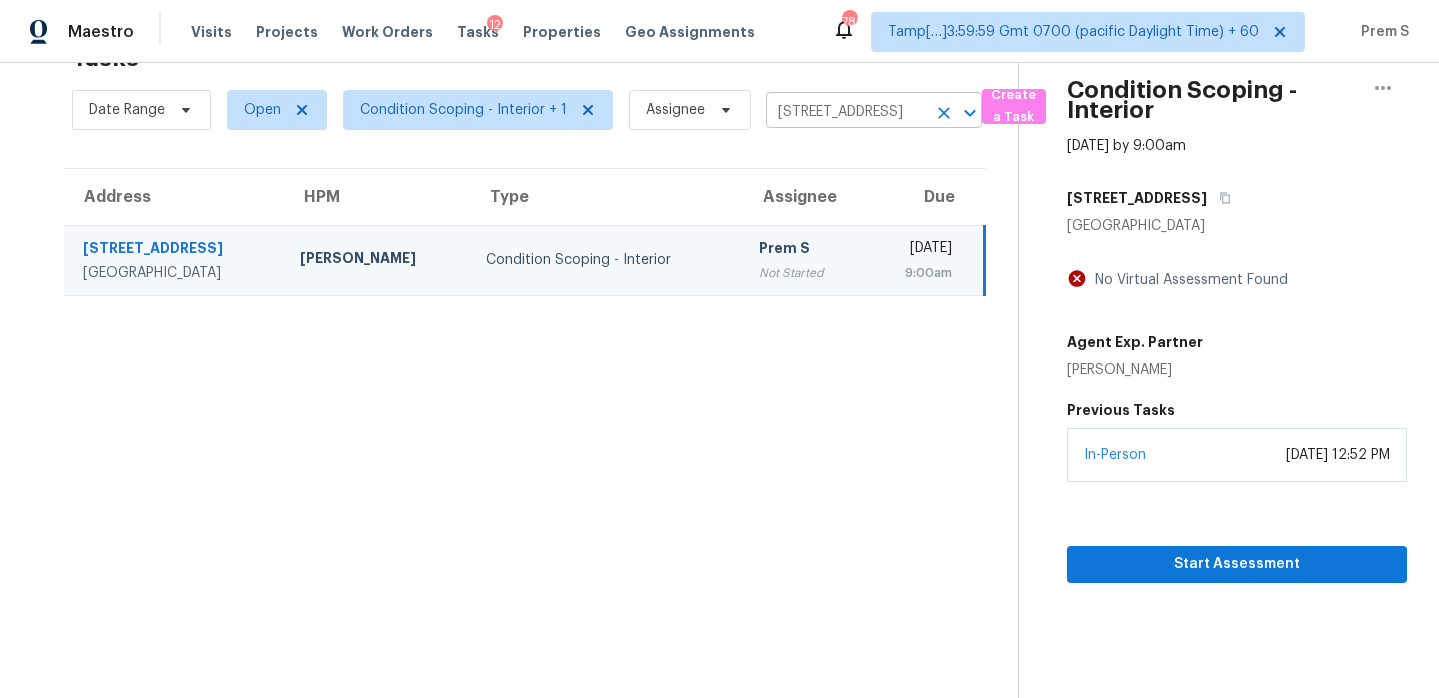 click 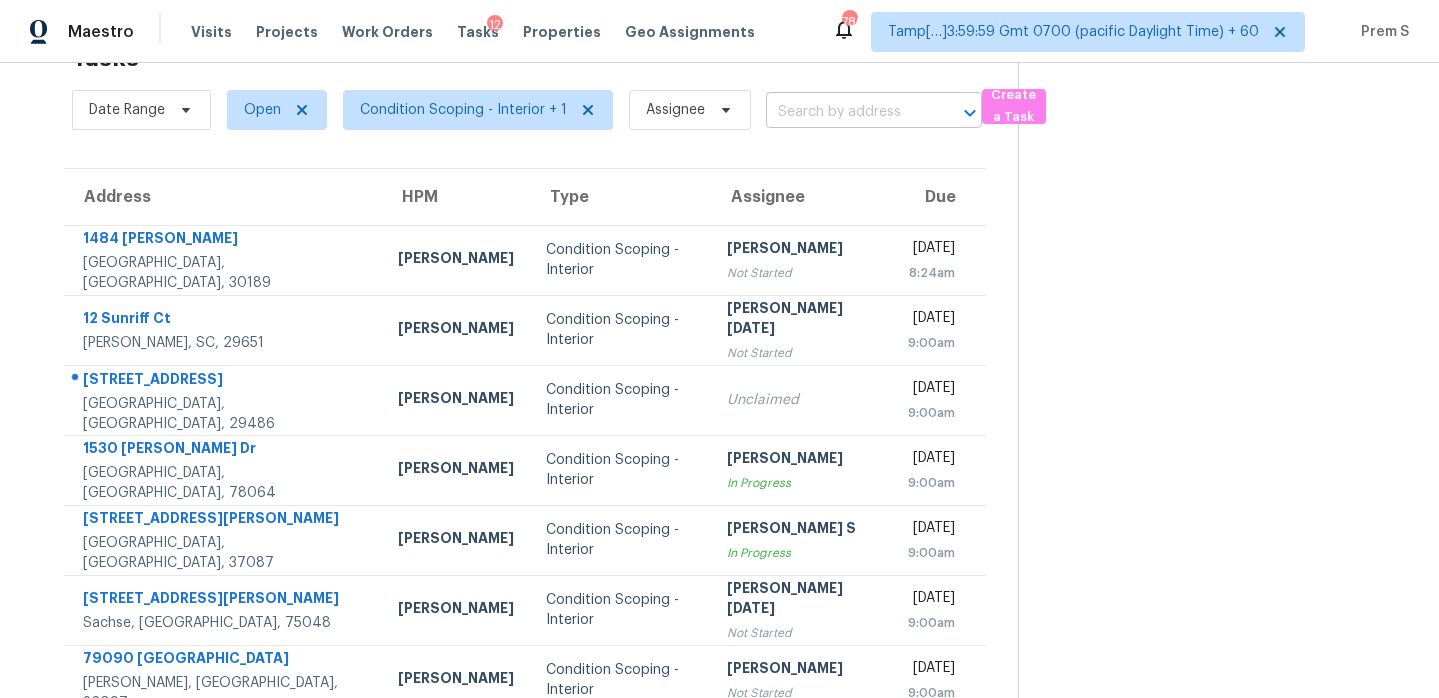 click at bounding box center [846, 112] 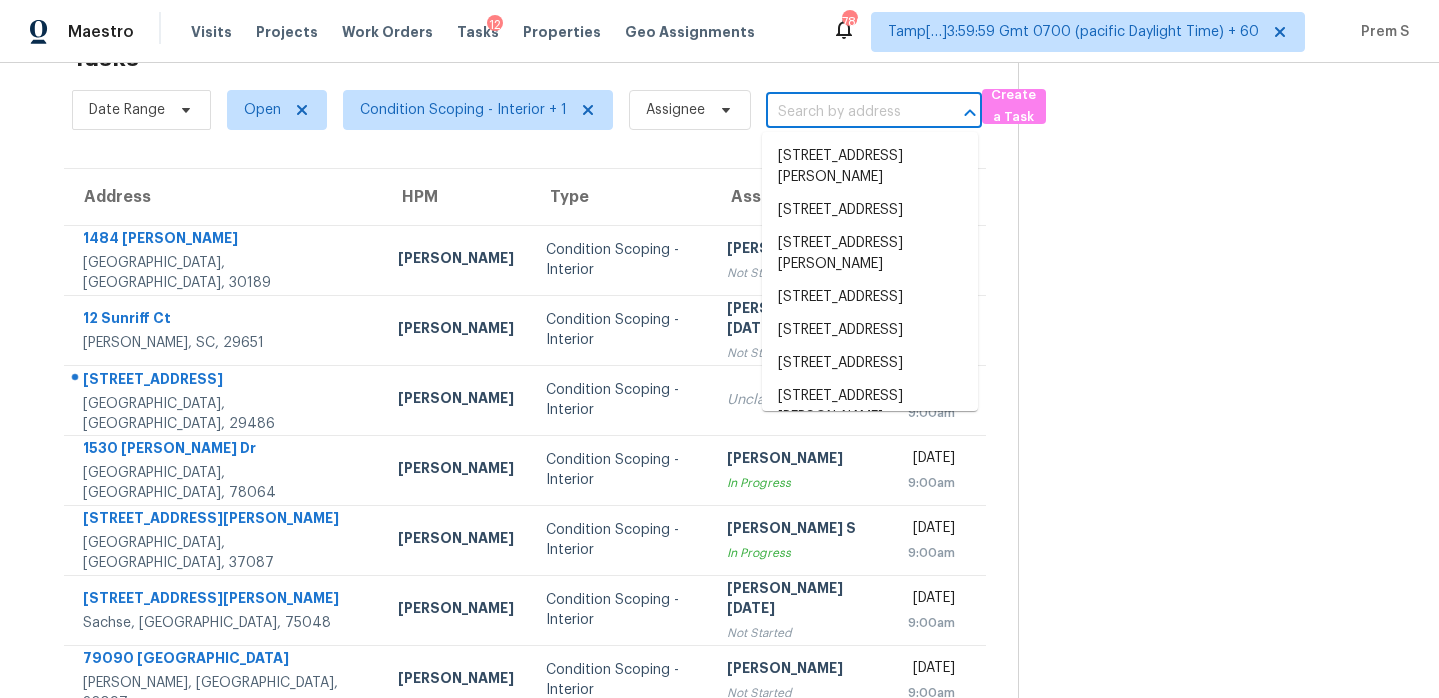 paste on "[STREET_ADDRESS]" 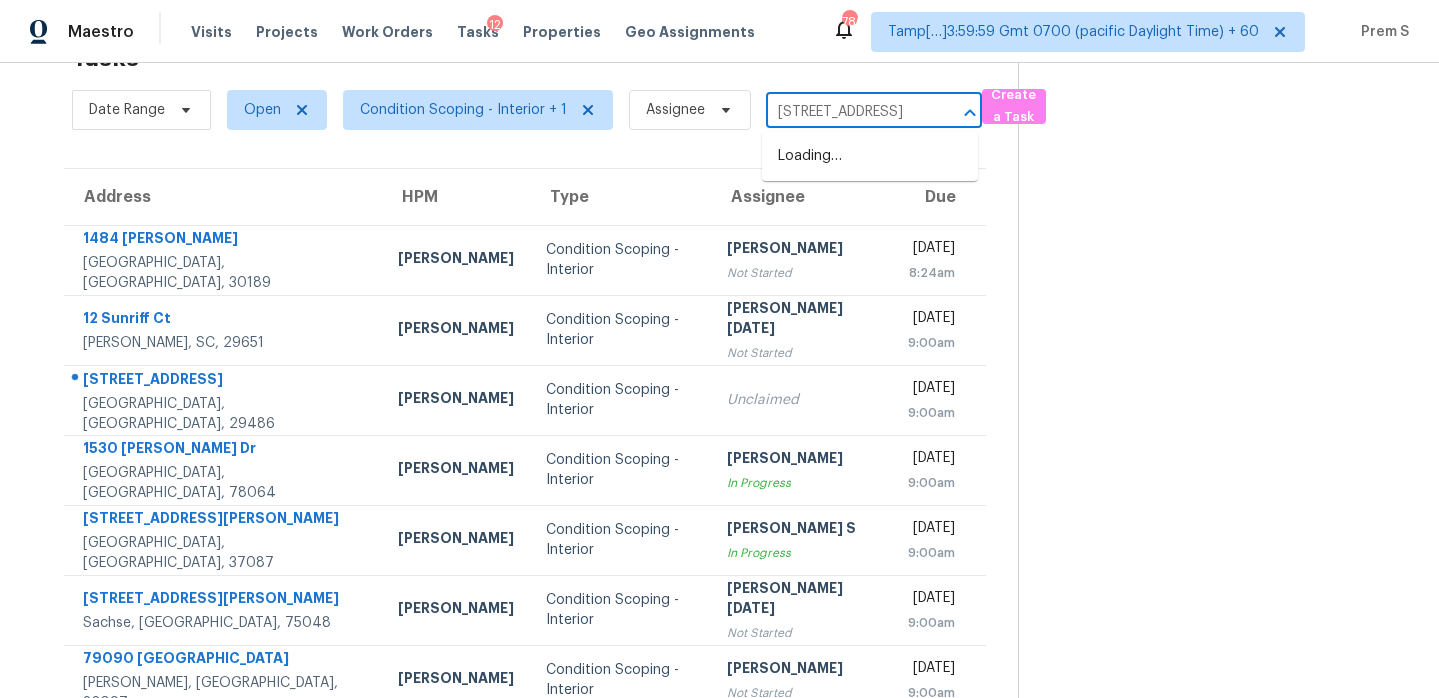 scroll, scrollTop: 0, scrollLeft: 116, axis: horizontal 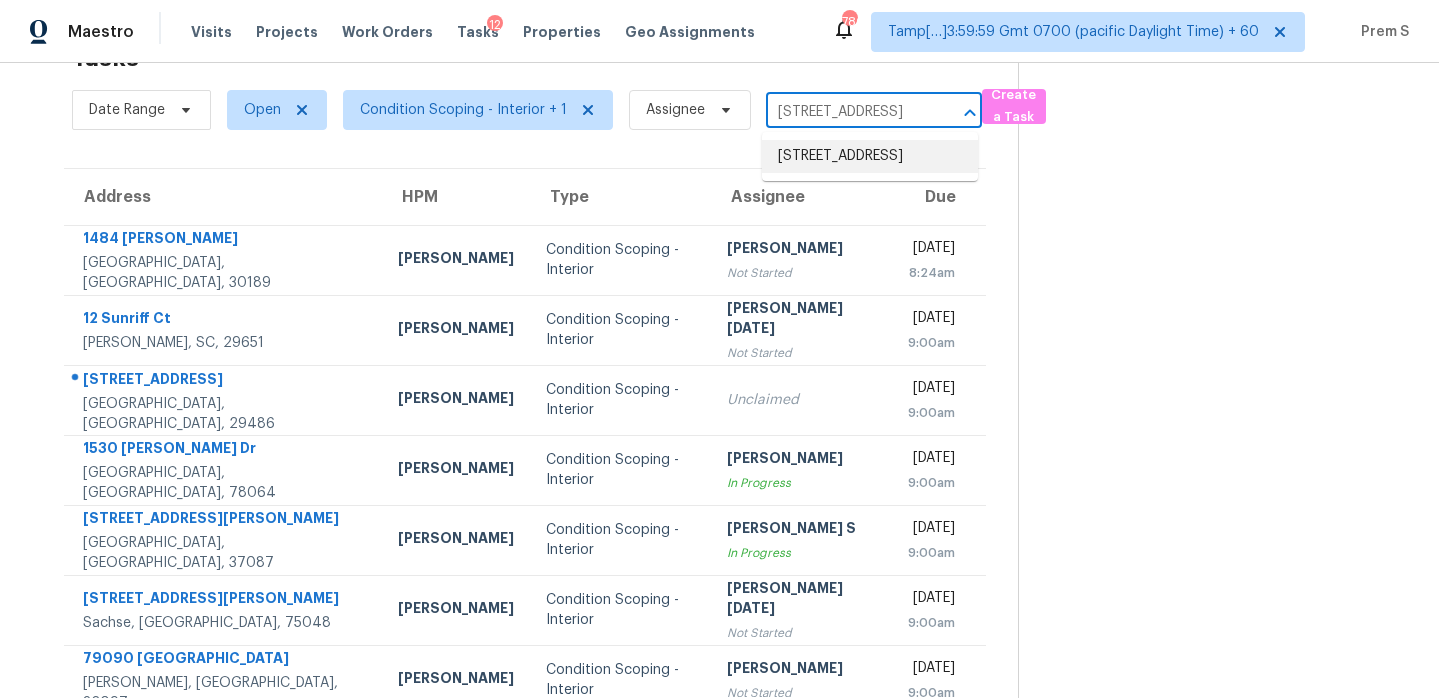click on "[STREET_ADDRESS]" at bounding box center (870, 156) 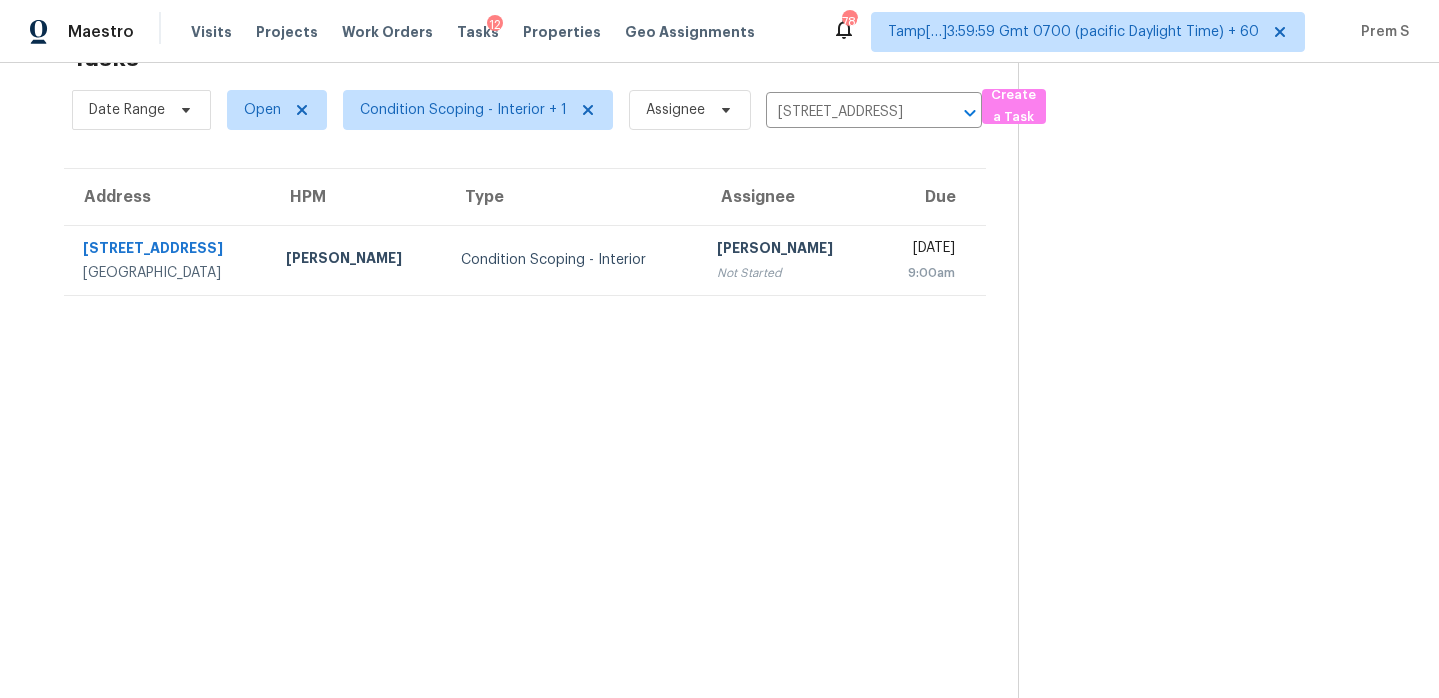 click on "Not Started" at bounding box center [788, 273] 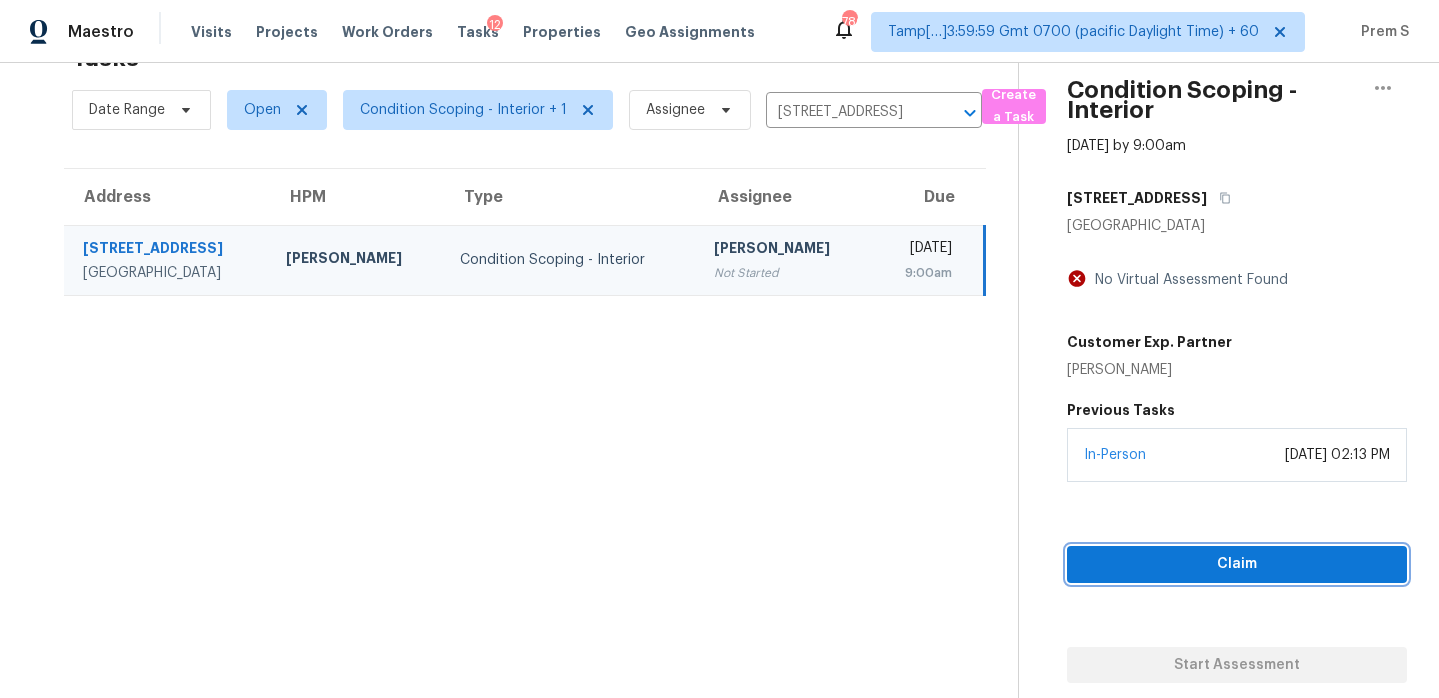 click on "Claim" at bounding box center (1237, 564) 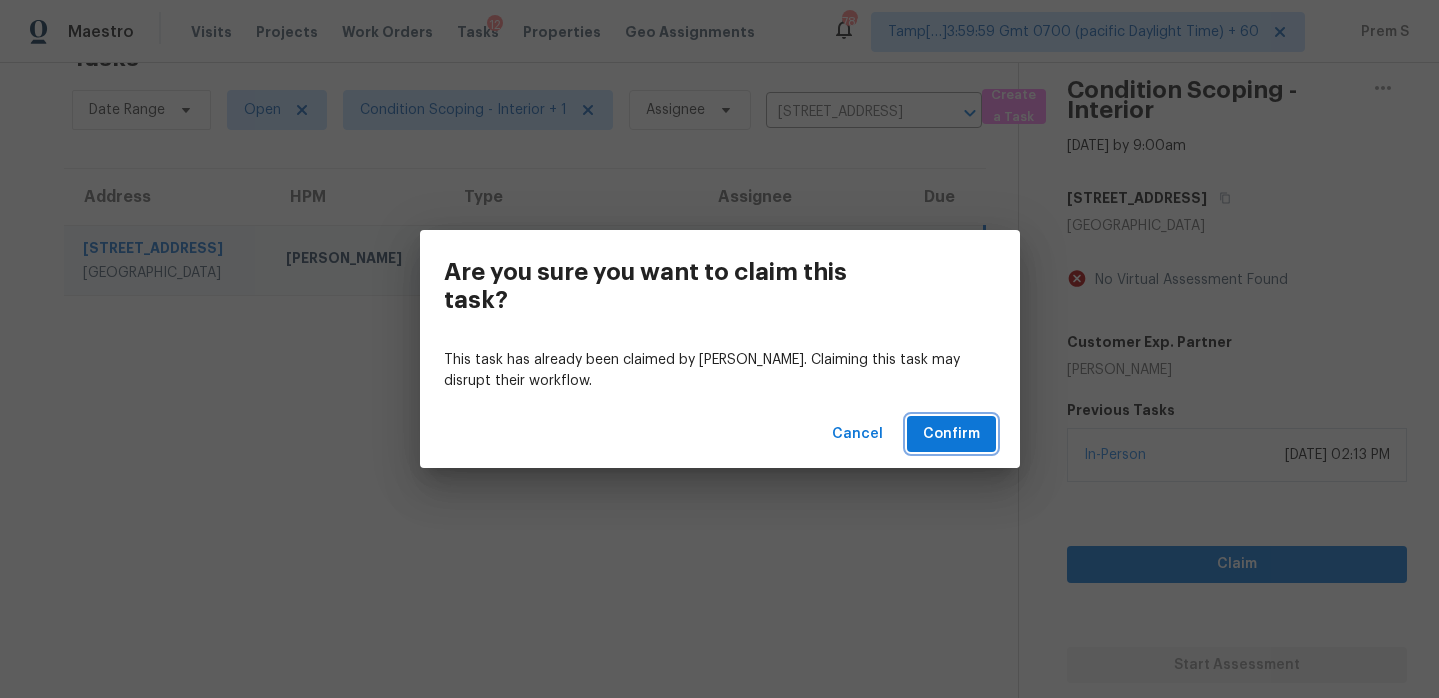 click on "Confirm" at bounding box center (951, 434) 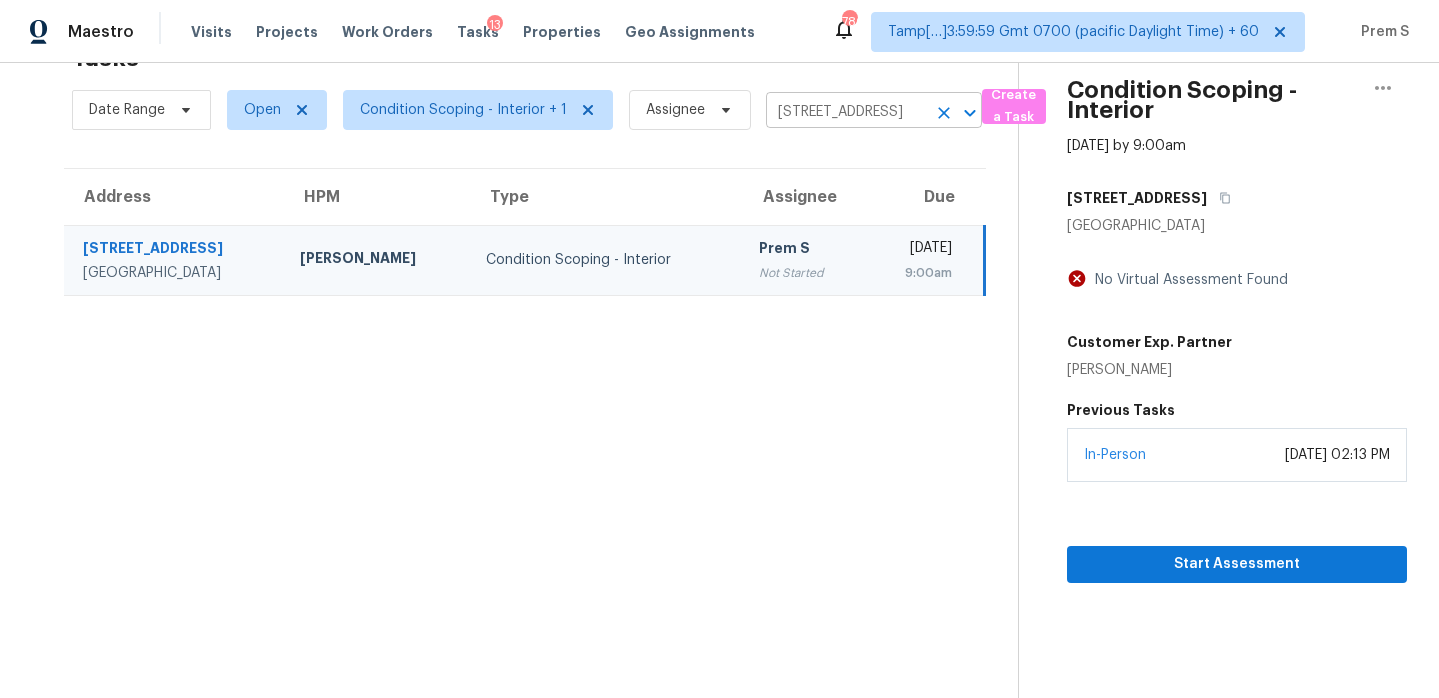 click 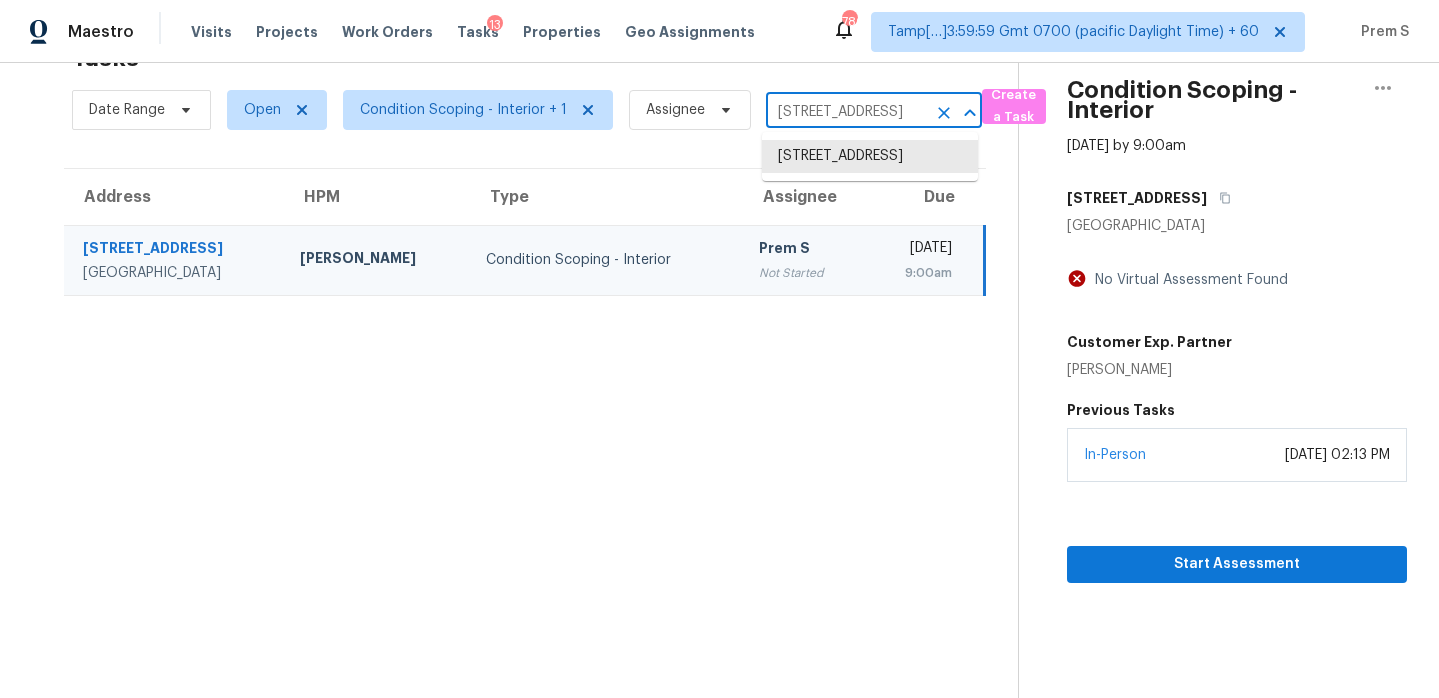 click 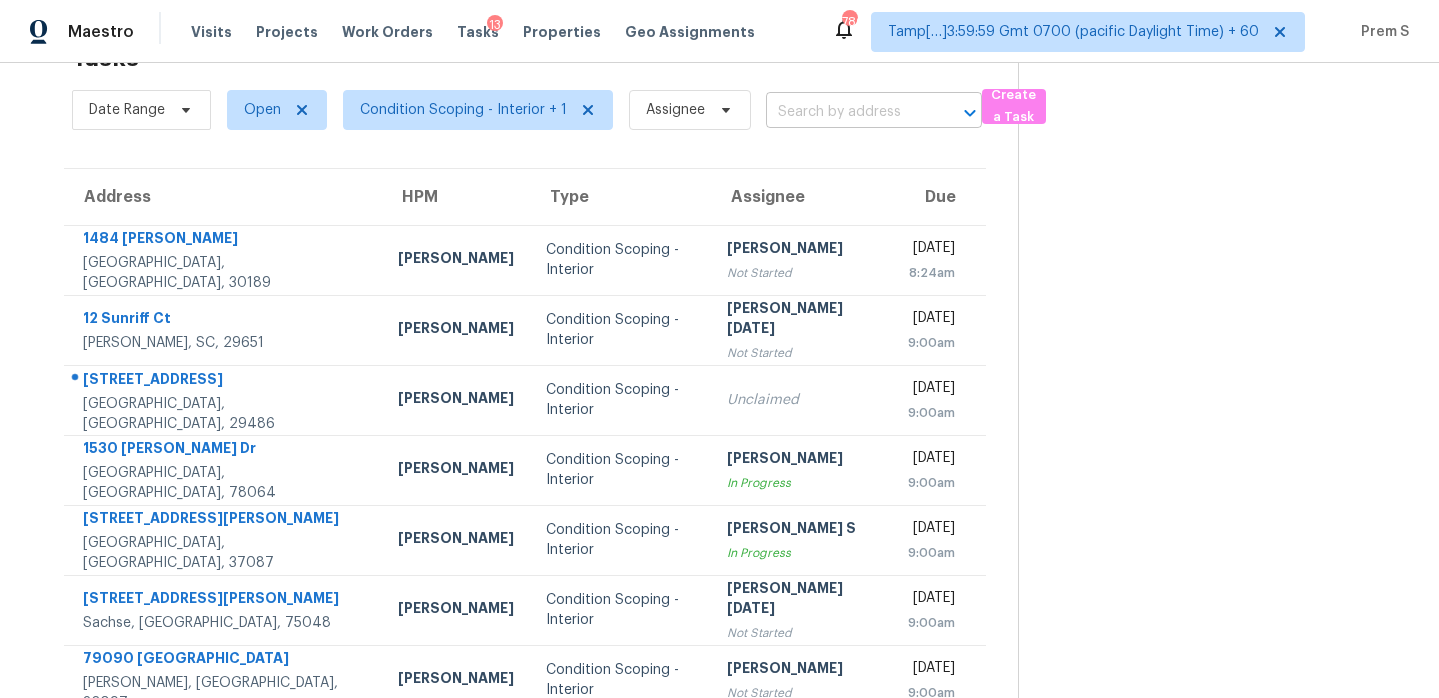 click at bounding box center (956, 113) 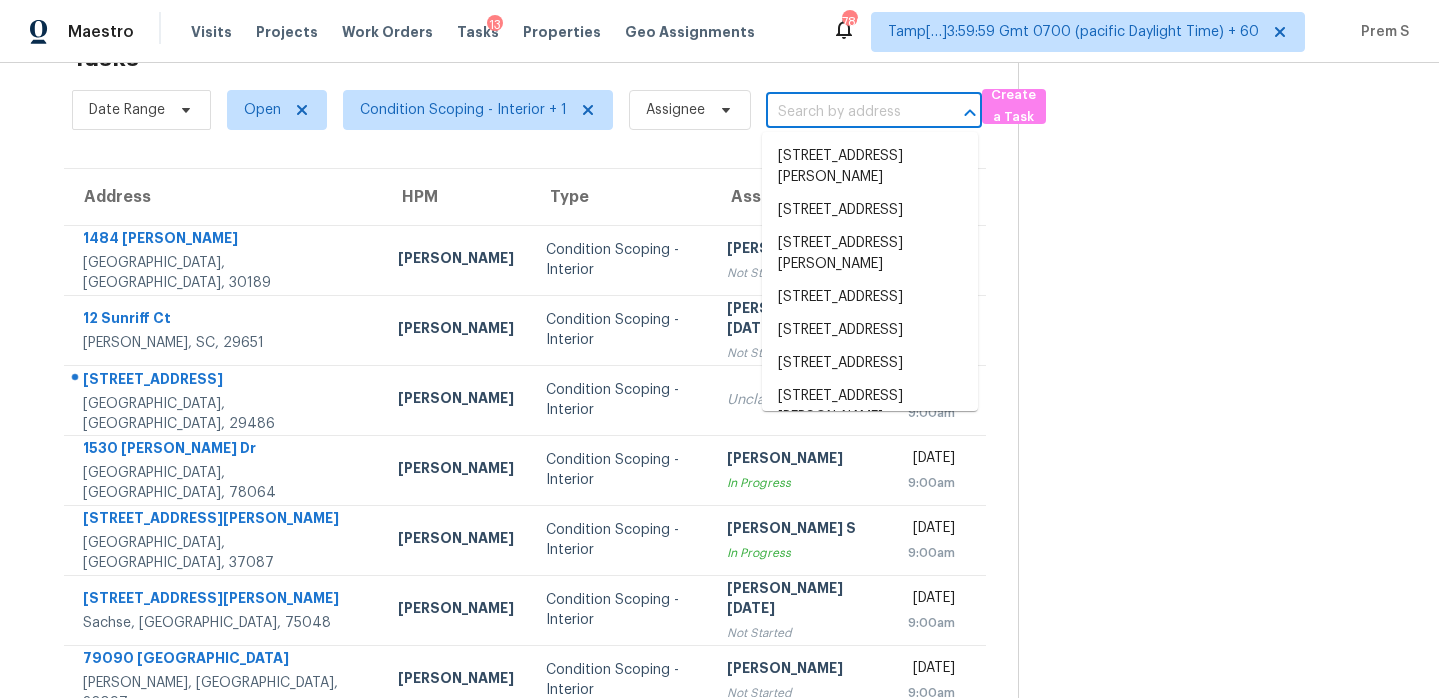 paste on "[STREET_ADDRESS][PERSON_NAME]" 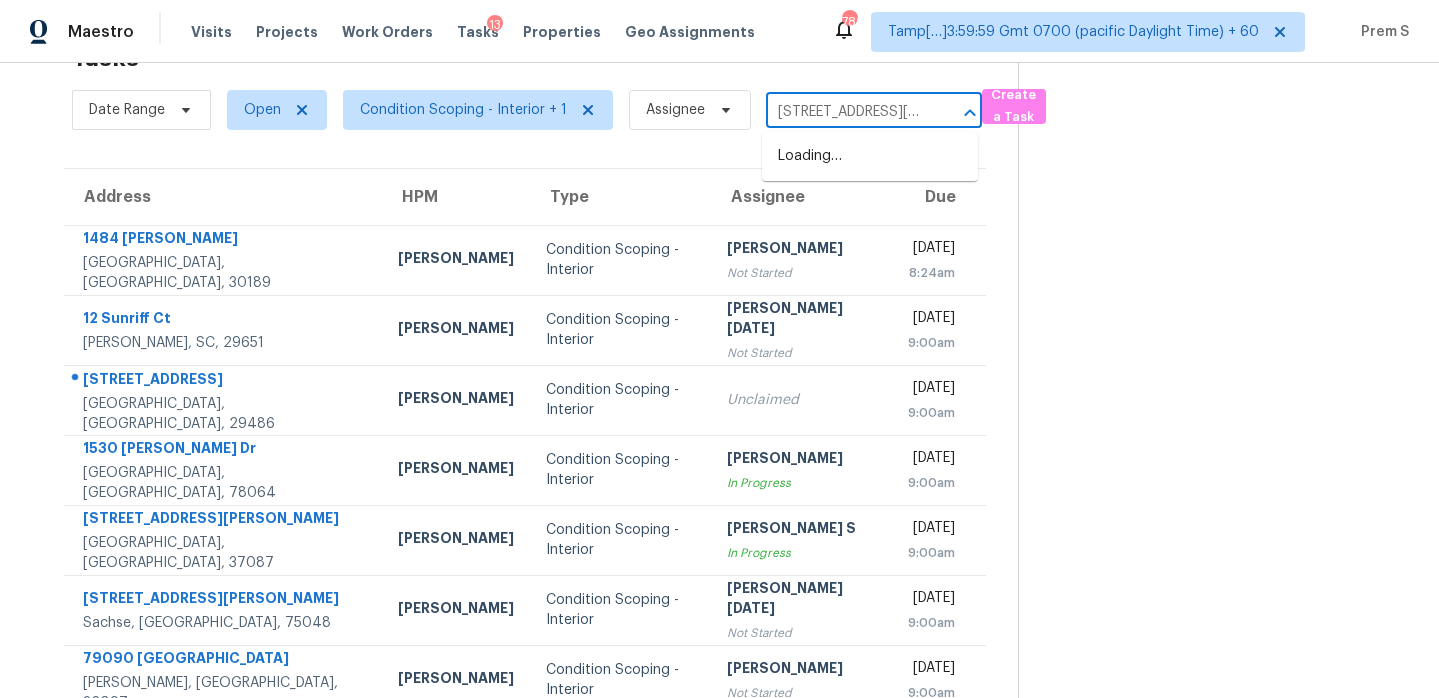 scroll, scrollTop: 0, scrollLeft: 119, axis: horizontal 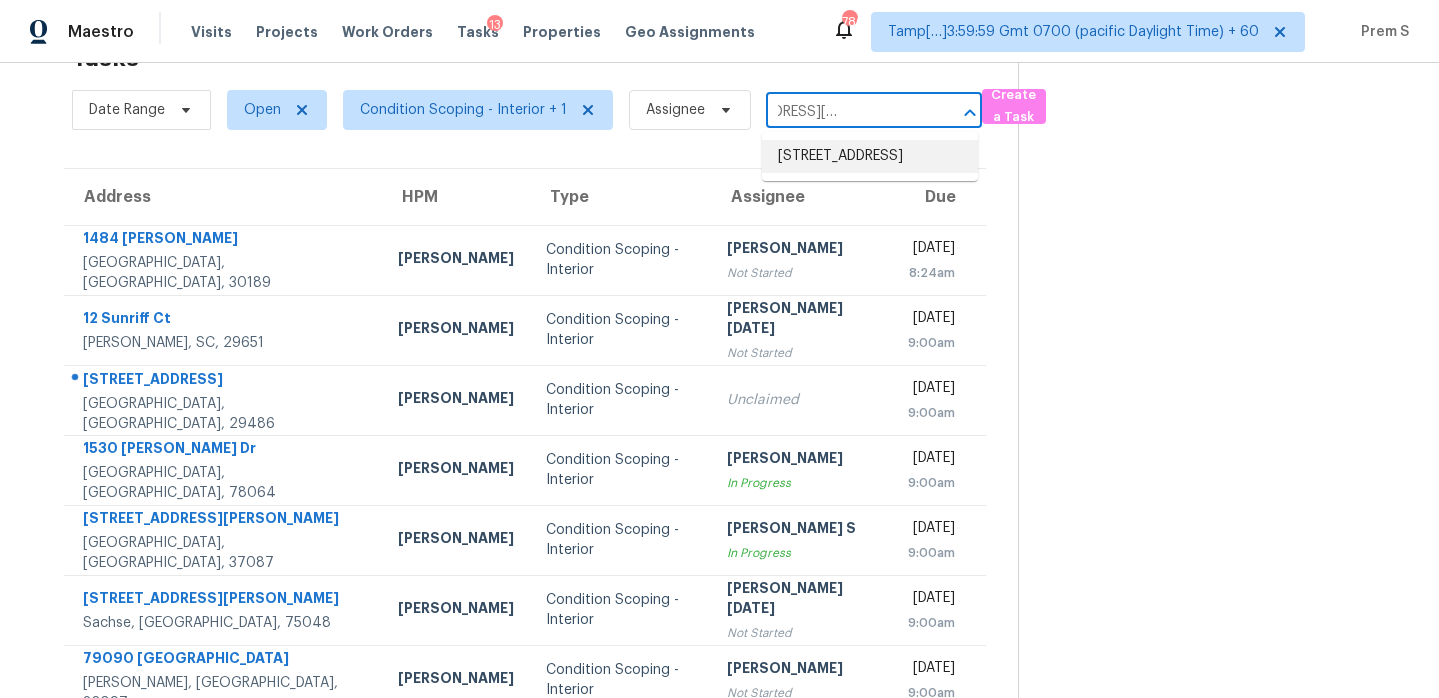 click on "[STREET_ADDRESS]" at bounding box center [870, 156] 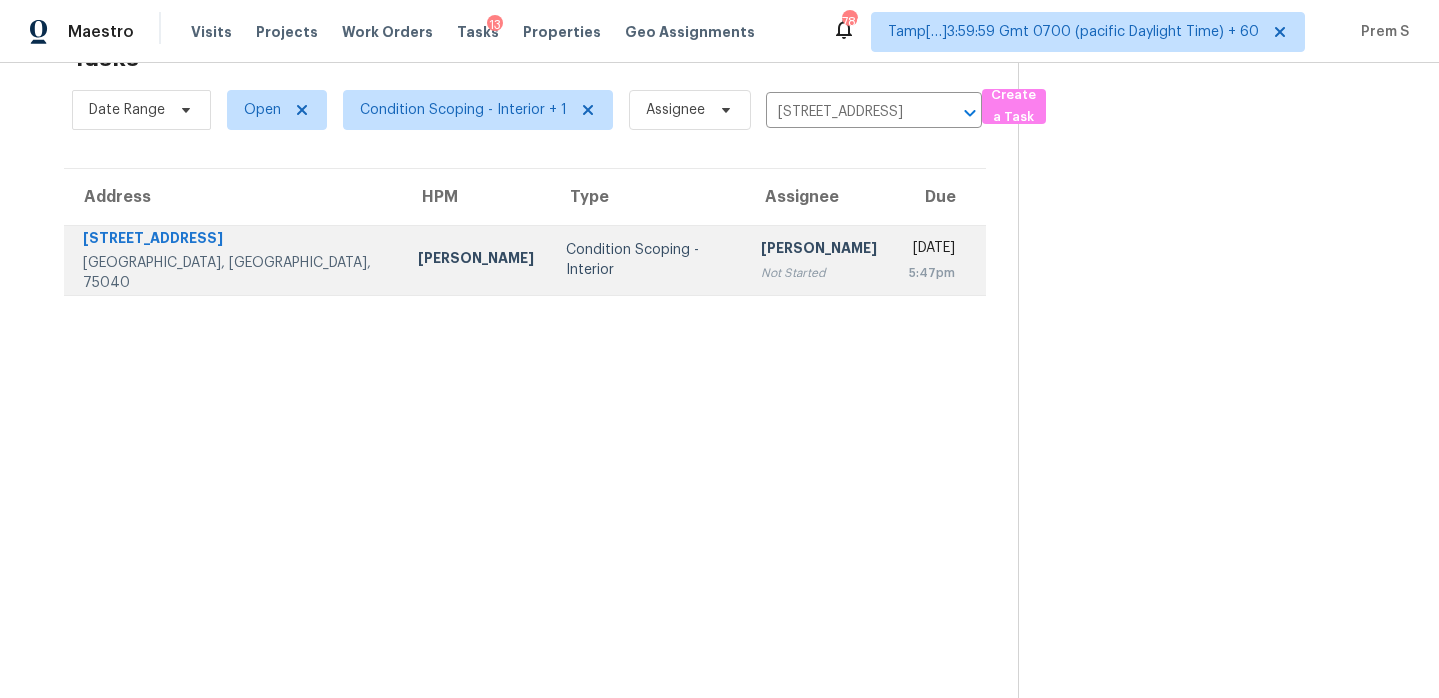 click on "5:47pm" at bounding box center (932, 273) 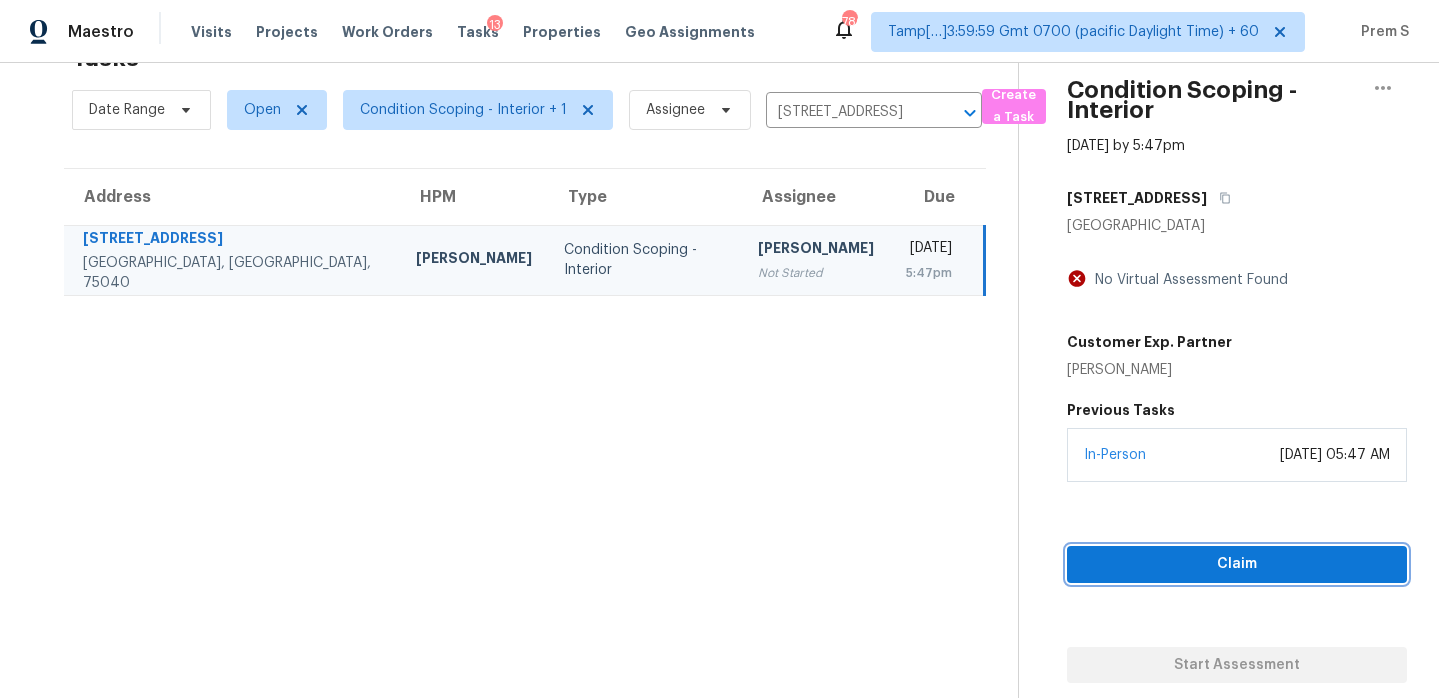 click on "Claim" at bounding box center (1237, 564) 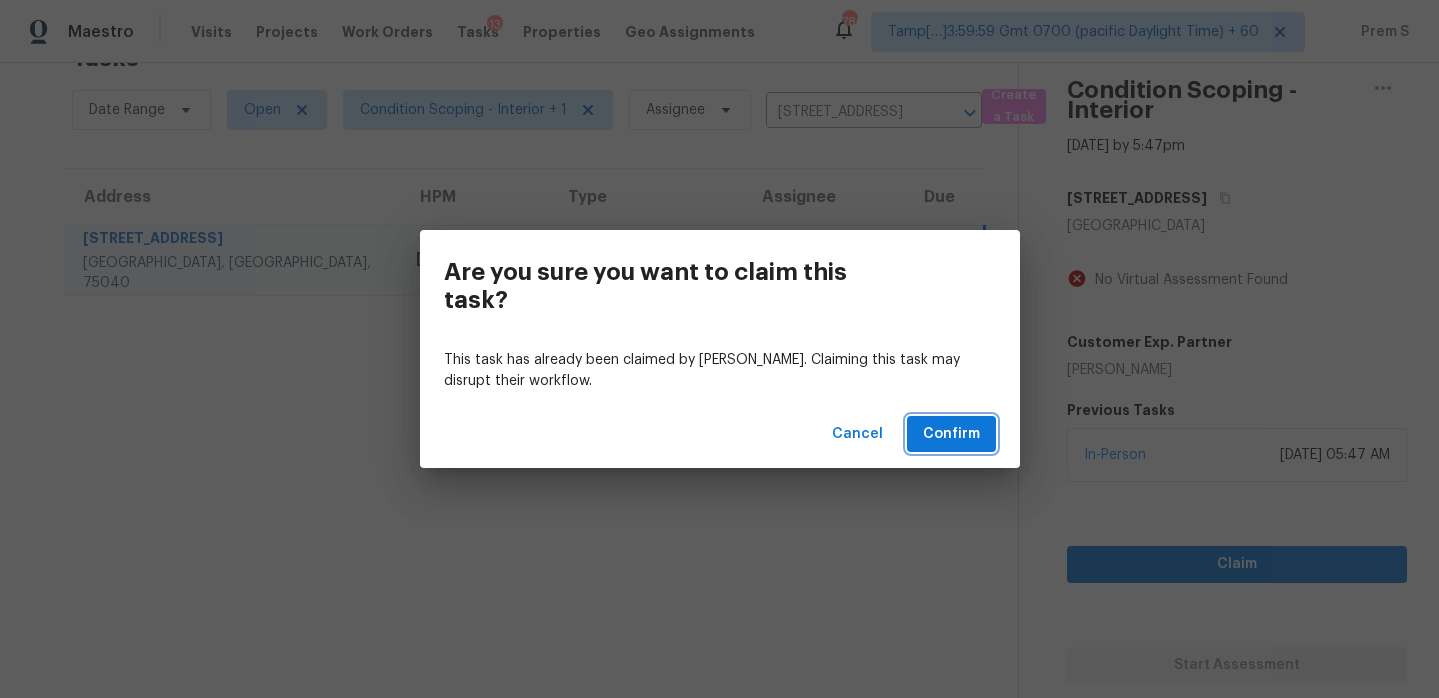 click on "Confirm" at bounding box center [951, 434] 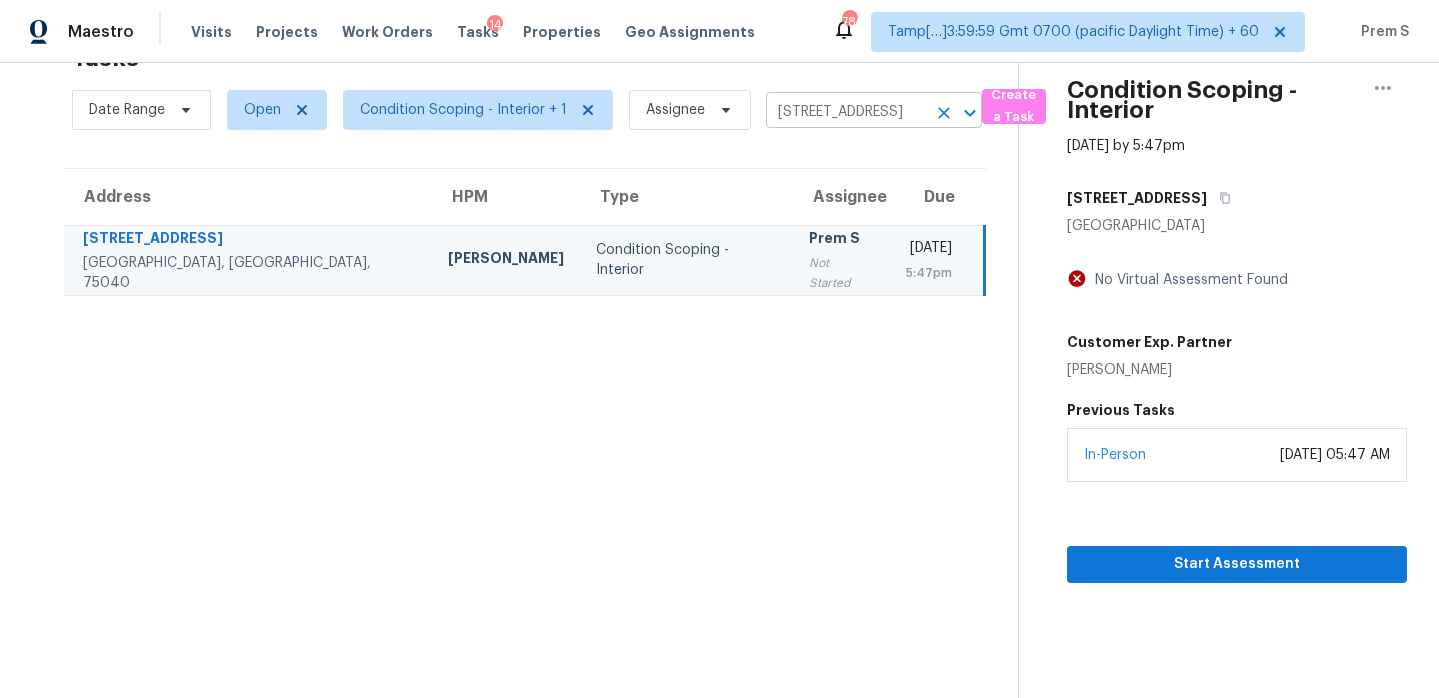 click 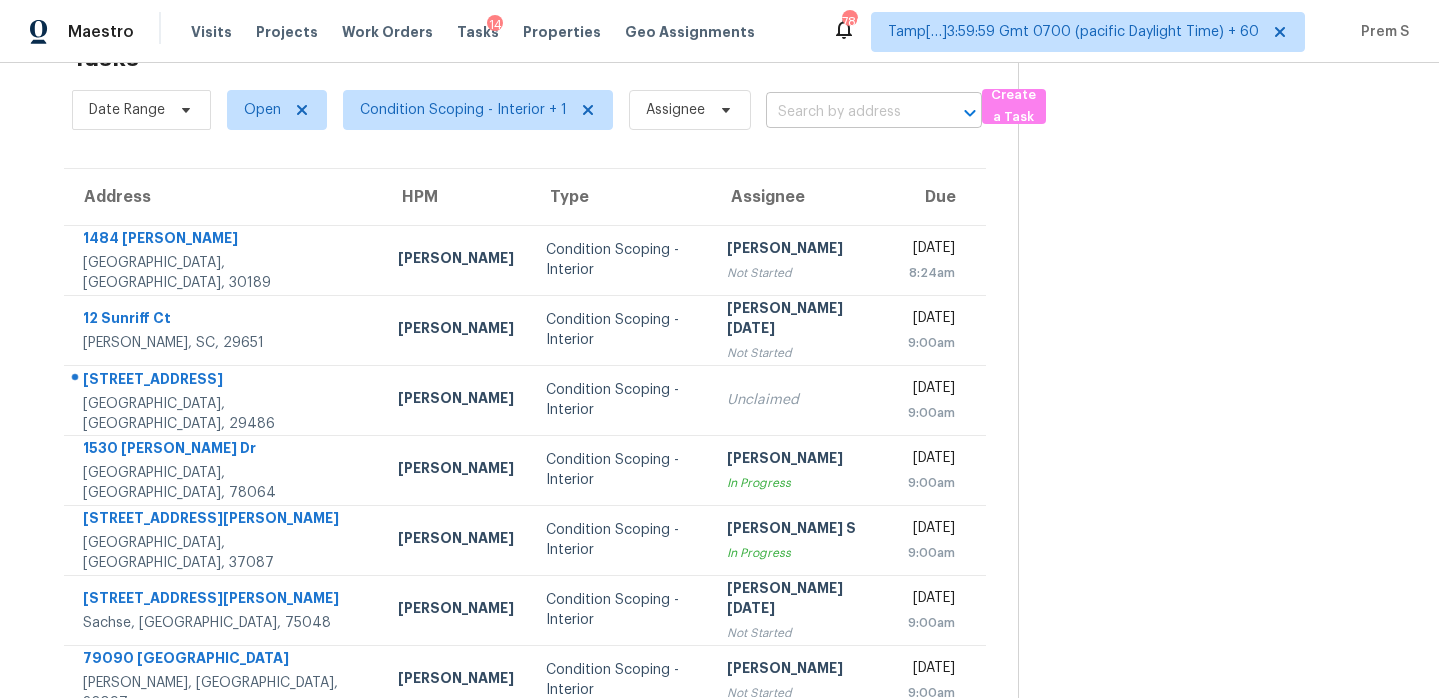 click at bounding box center (846, 112) 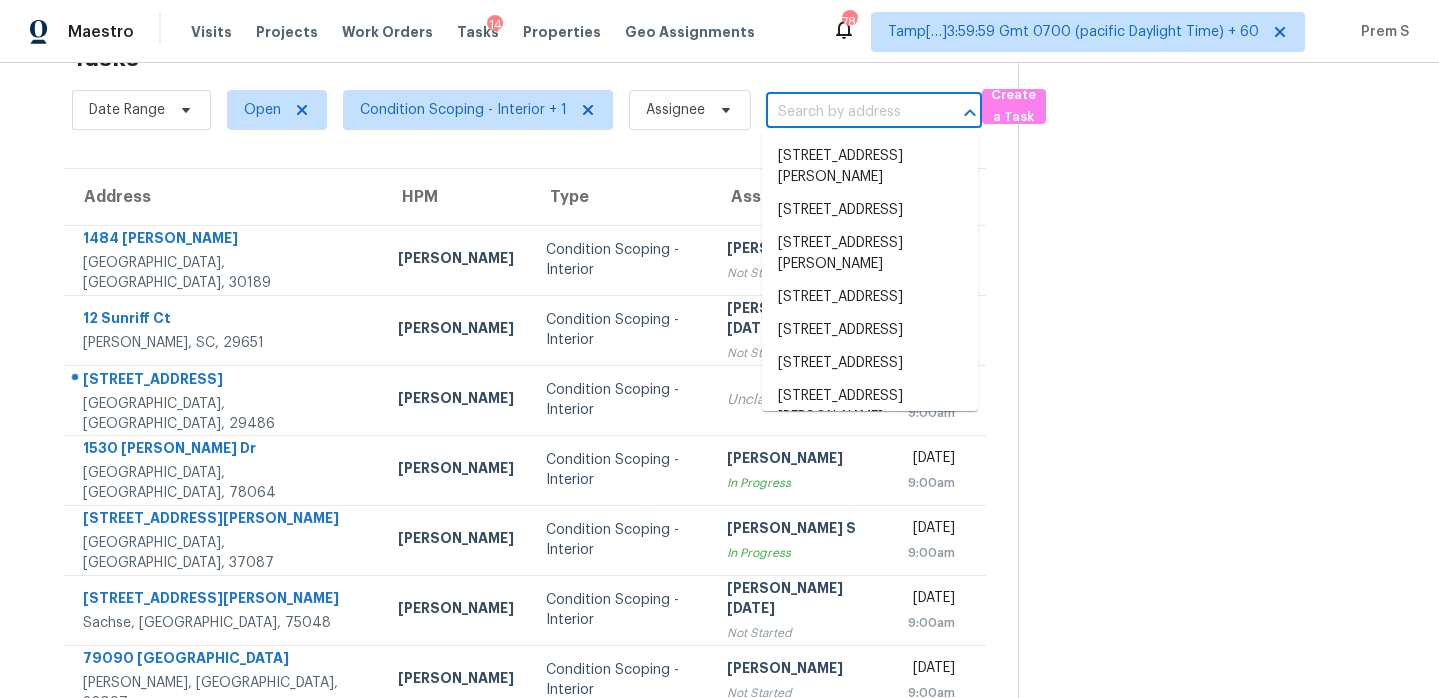 paste on "[STREET_ADDRESS]" 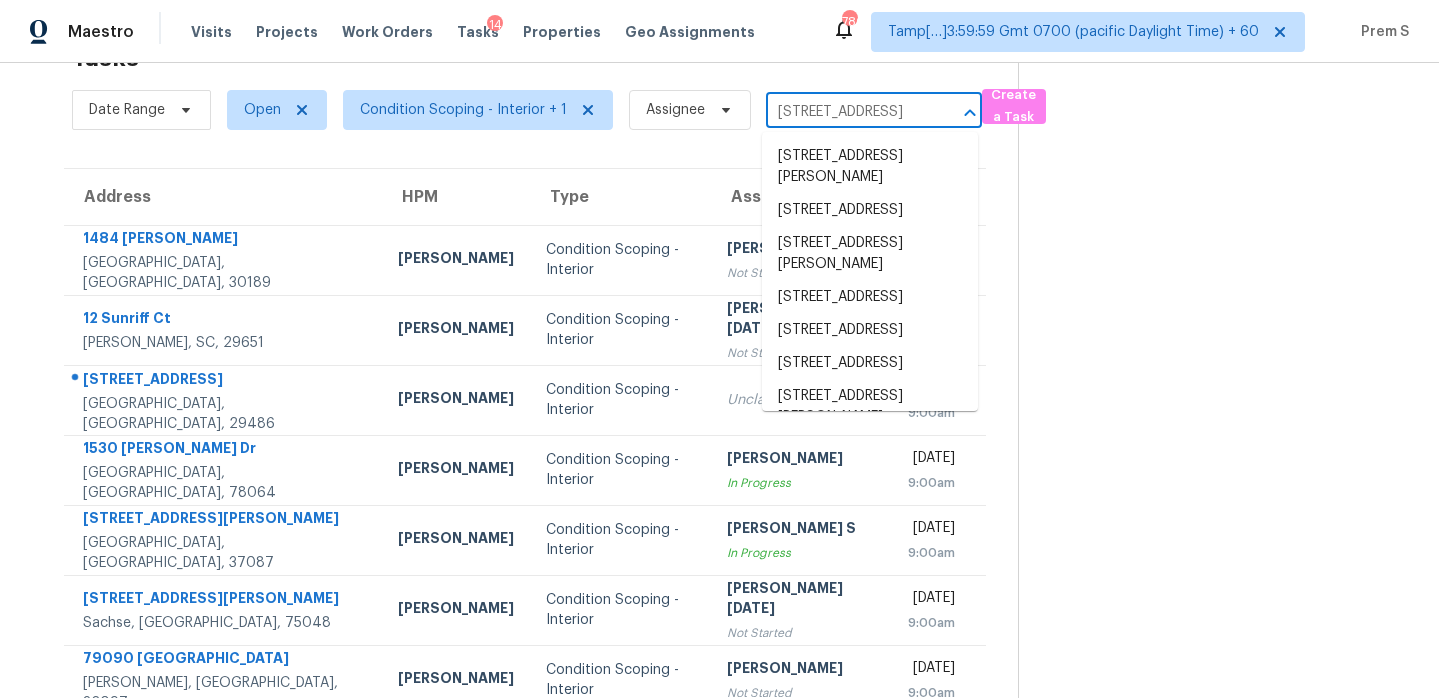 scroll, scrollTop: 0, scrollLeft: 108, axis: horizontal 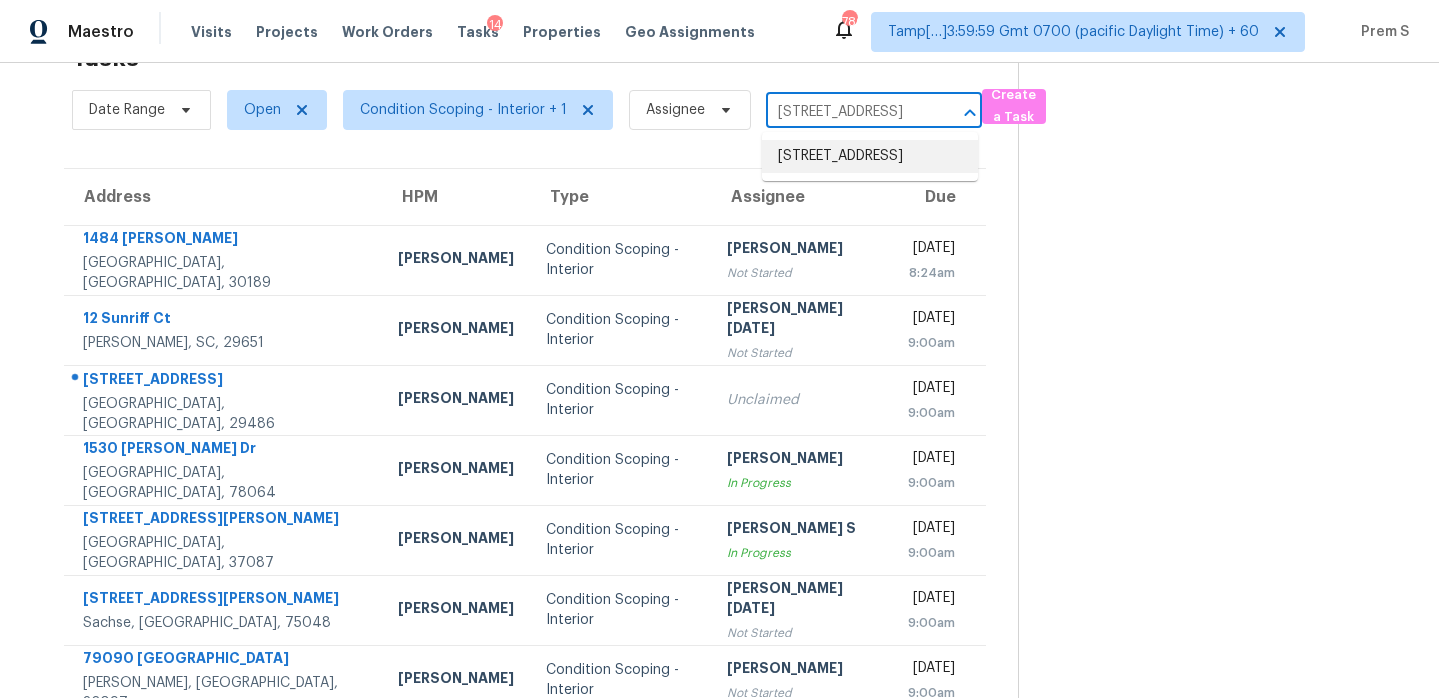 click on "[STREET_ADDRESS]" at bounding box center (870, 156) 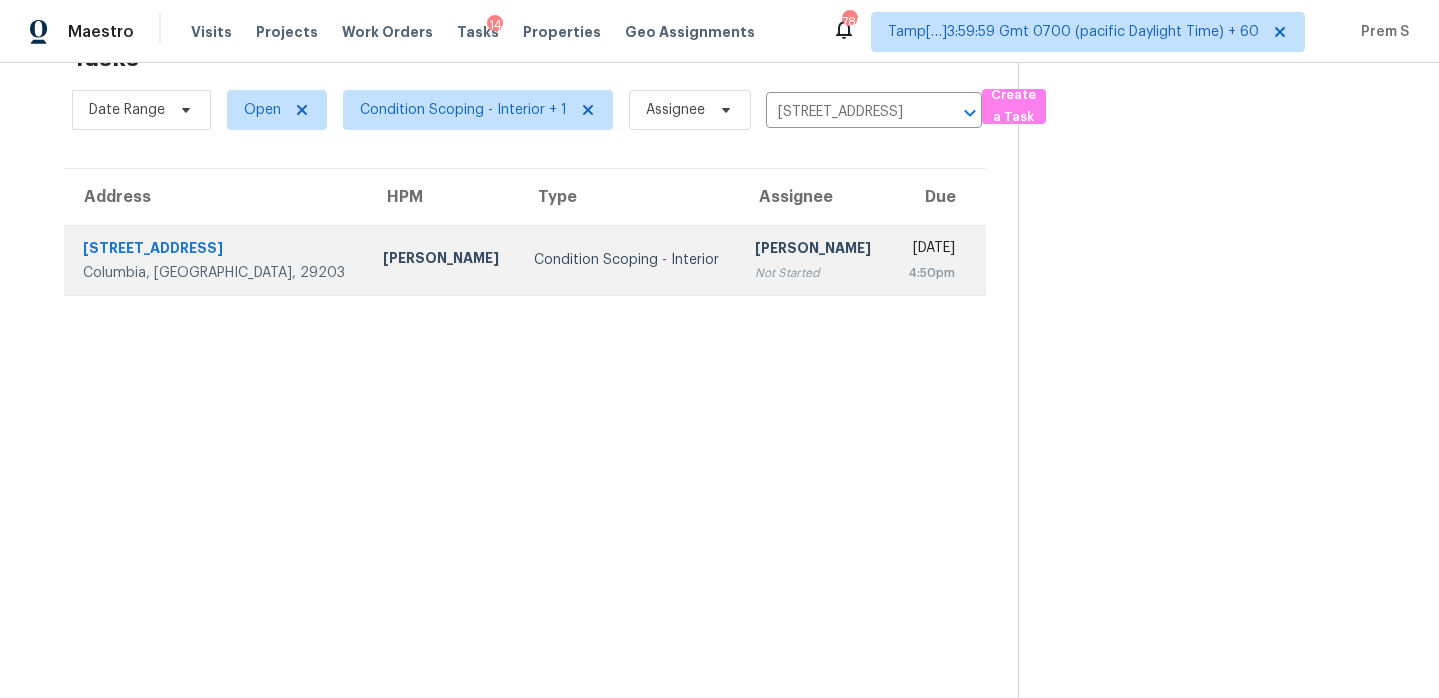 click on "[PERSON_NAME] Not Started" at bounding box center (814, 260) 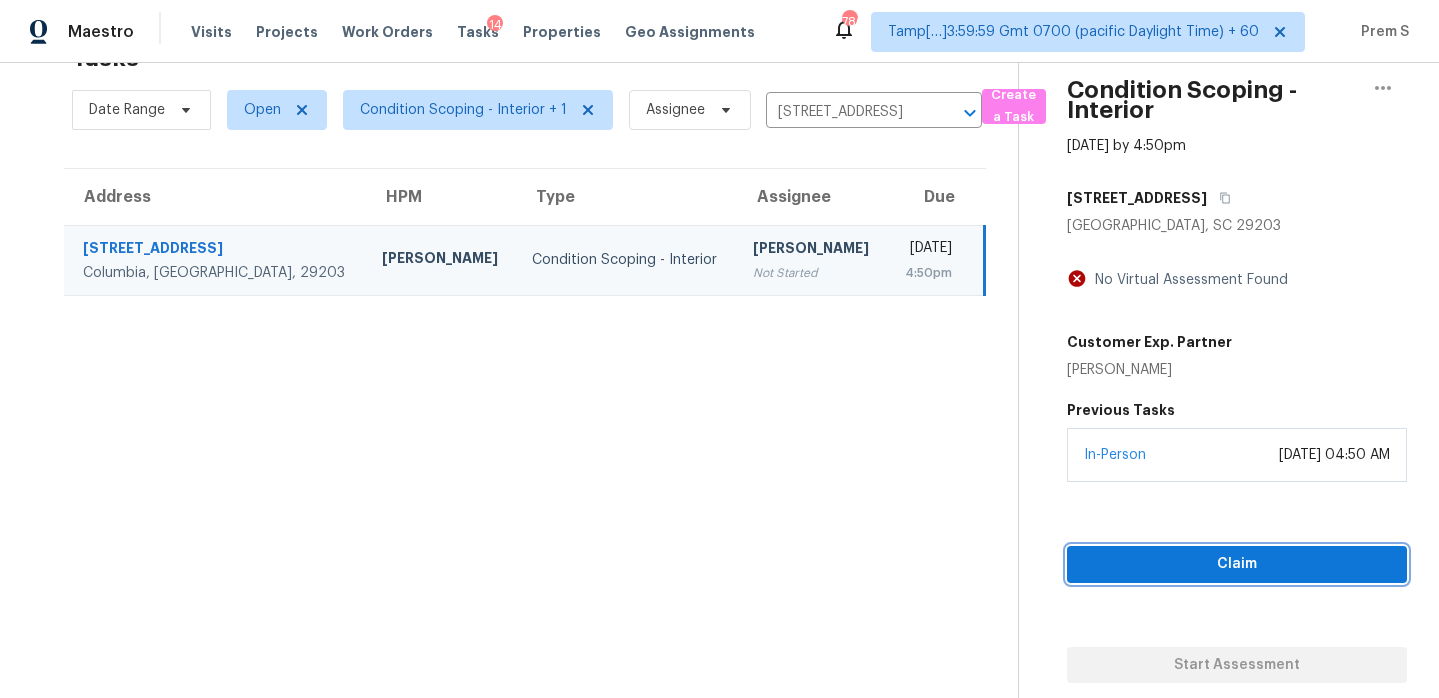 click on "Claim" at bounding box center [1237, 564] 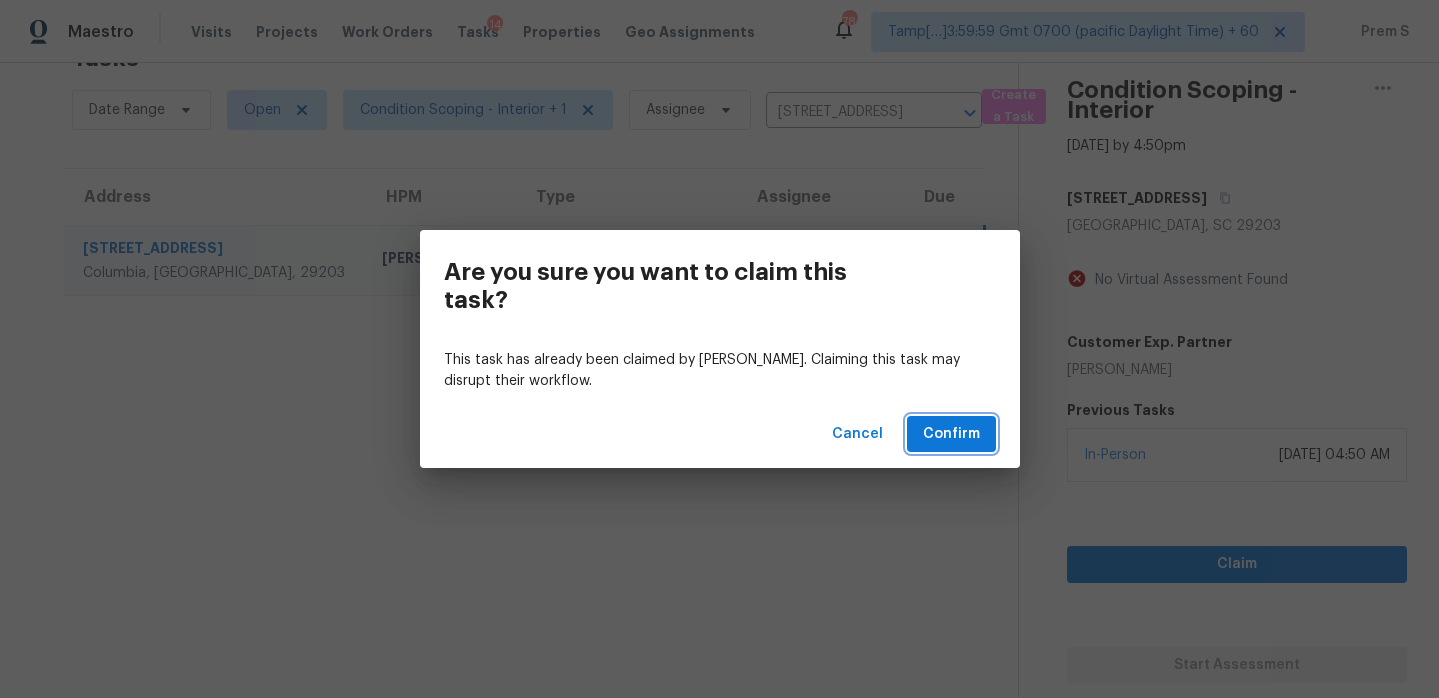 click on "Confirm" at bounding box center [951, 434] 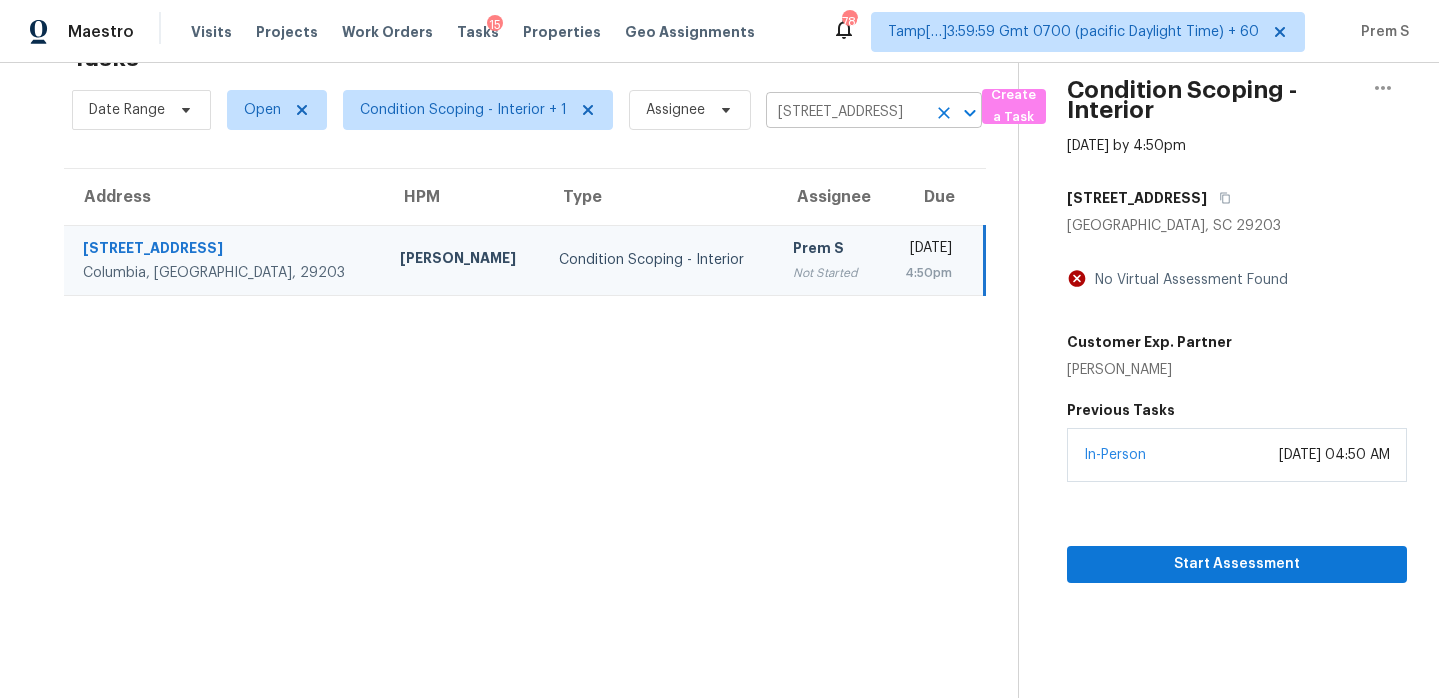 click 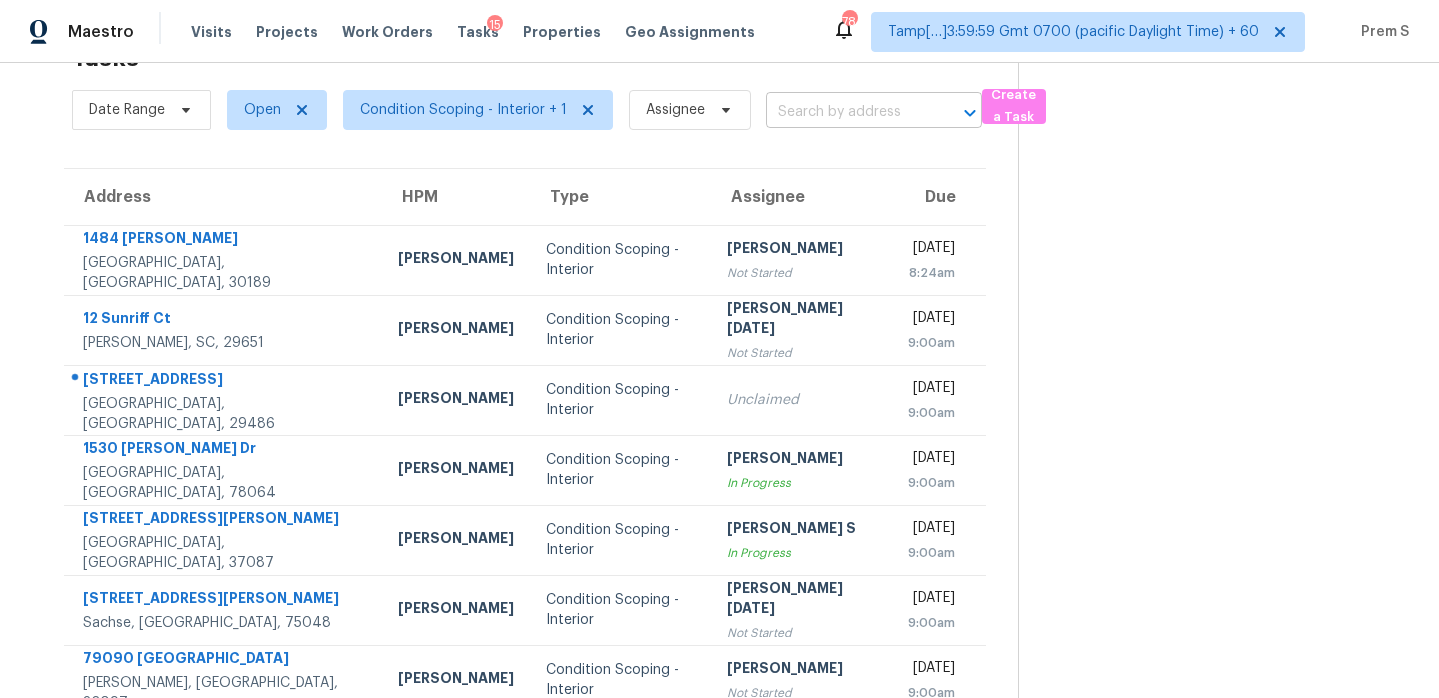 click at bounding box center [846, 112] 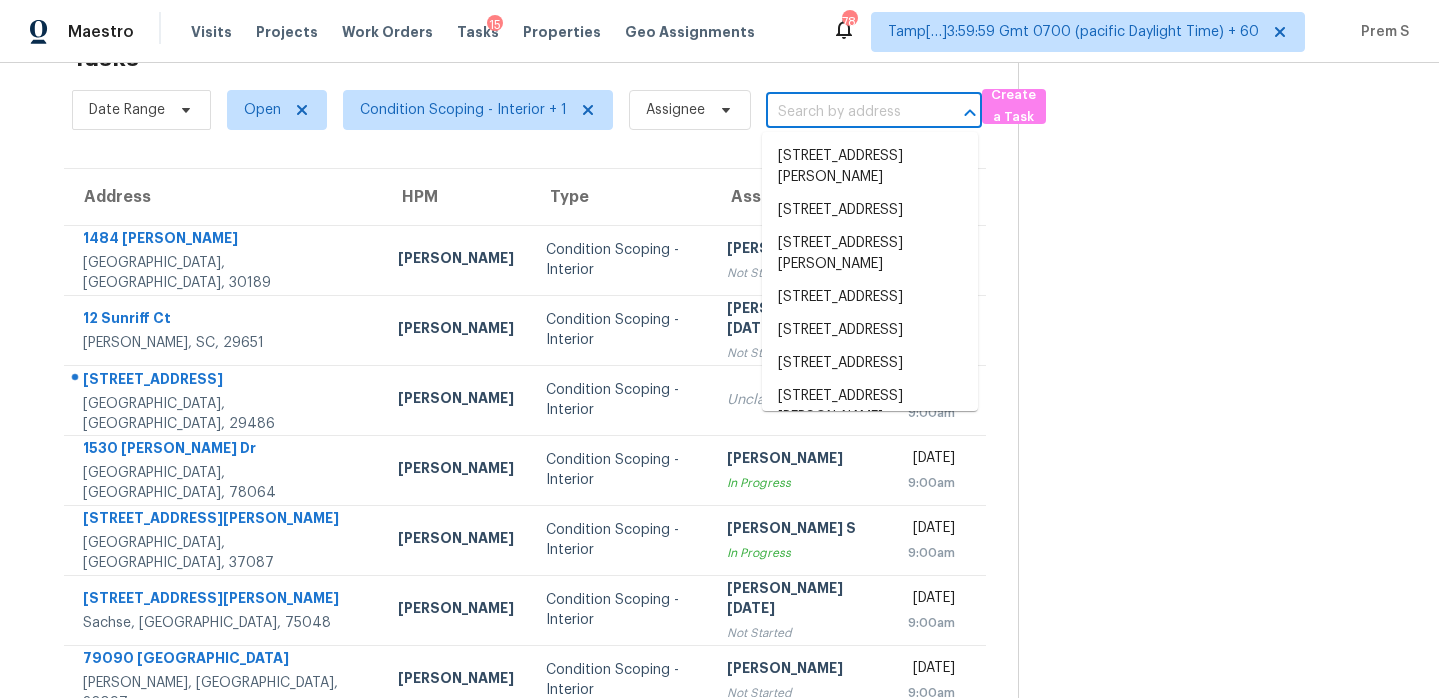 paste on "[STREET_ADDRESS][PERSON_NAME]" 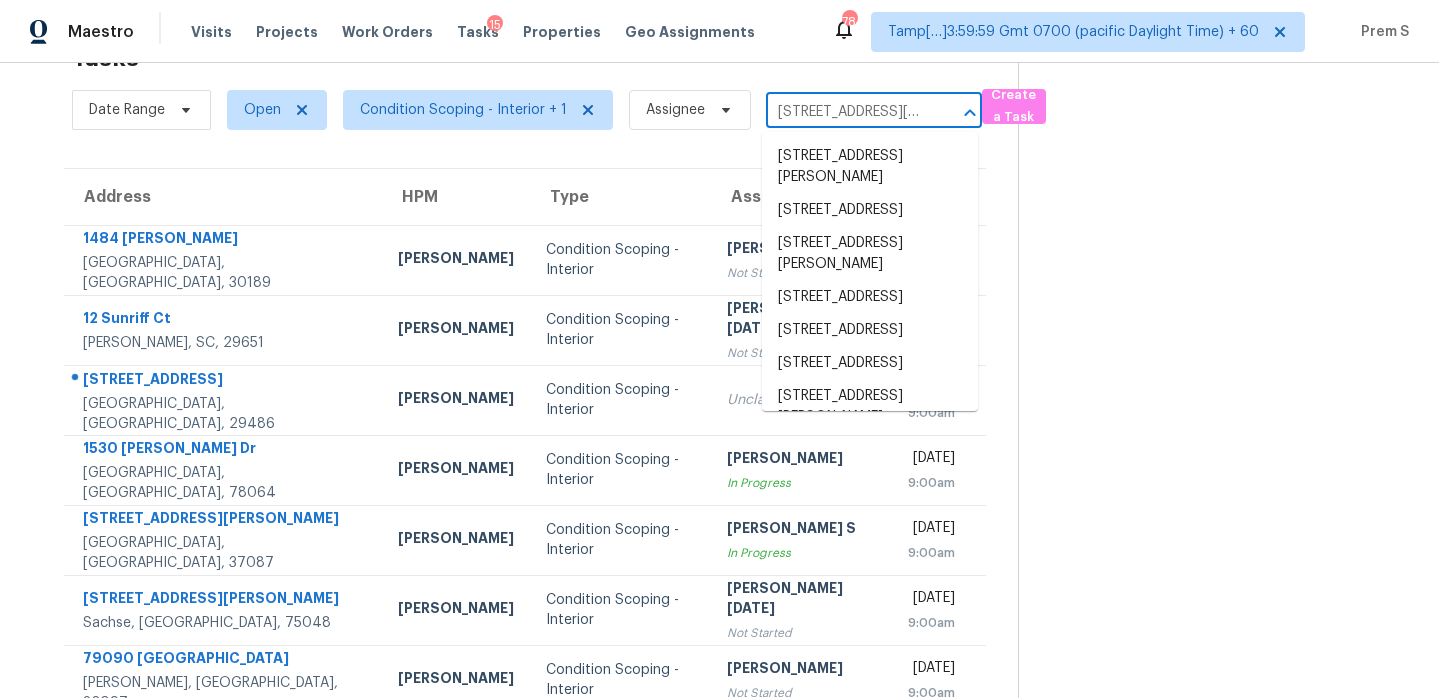 scroll, scrollTop: 0, scrollLeft: 131, axis: horizontal 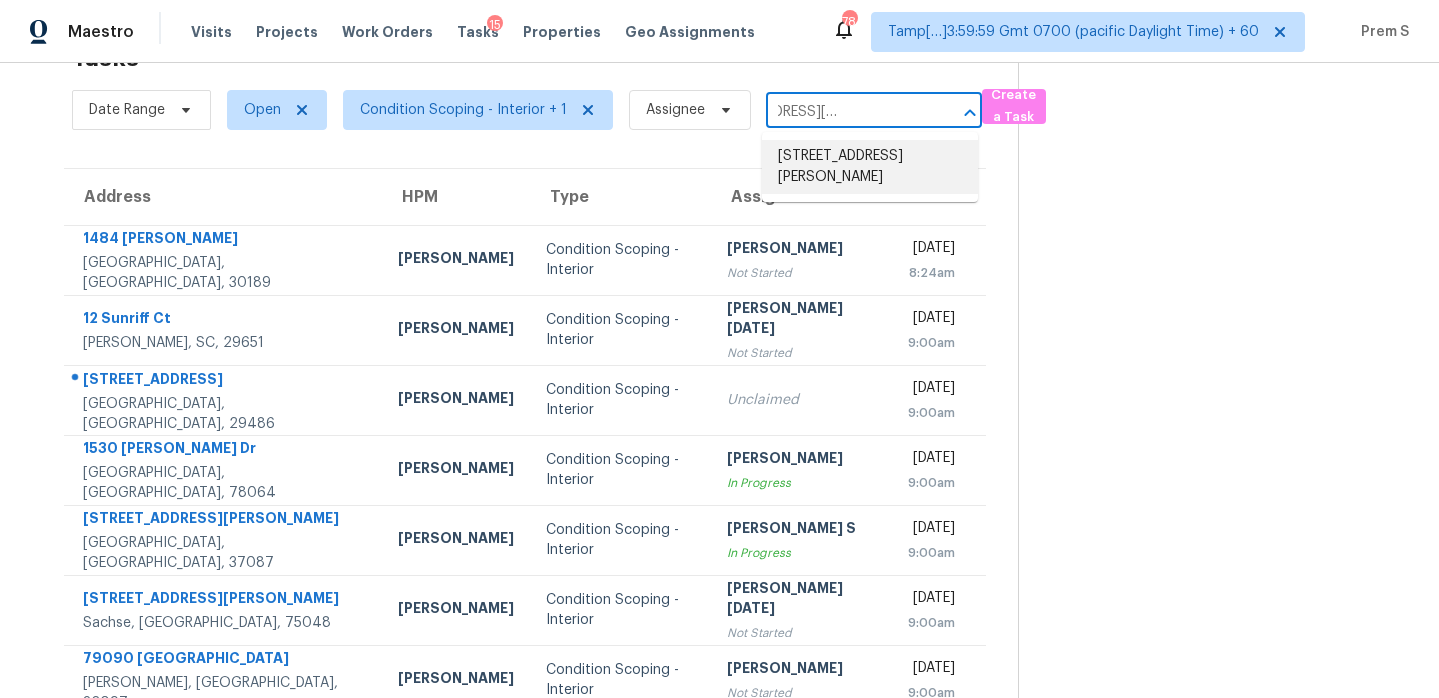 click on "[STREET_ADDRESS][PERSON_NAME]" at bounding box center [870, 167] 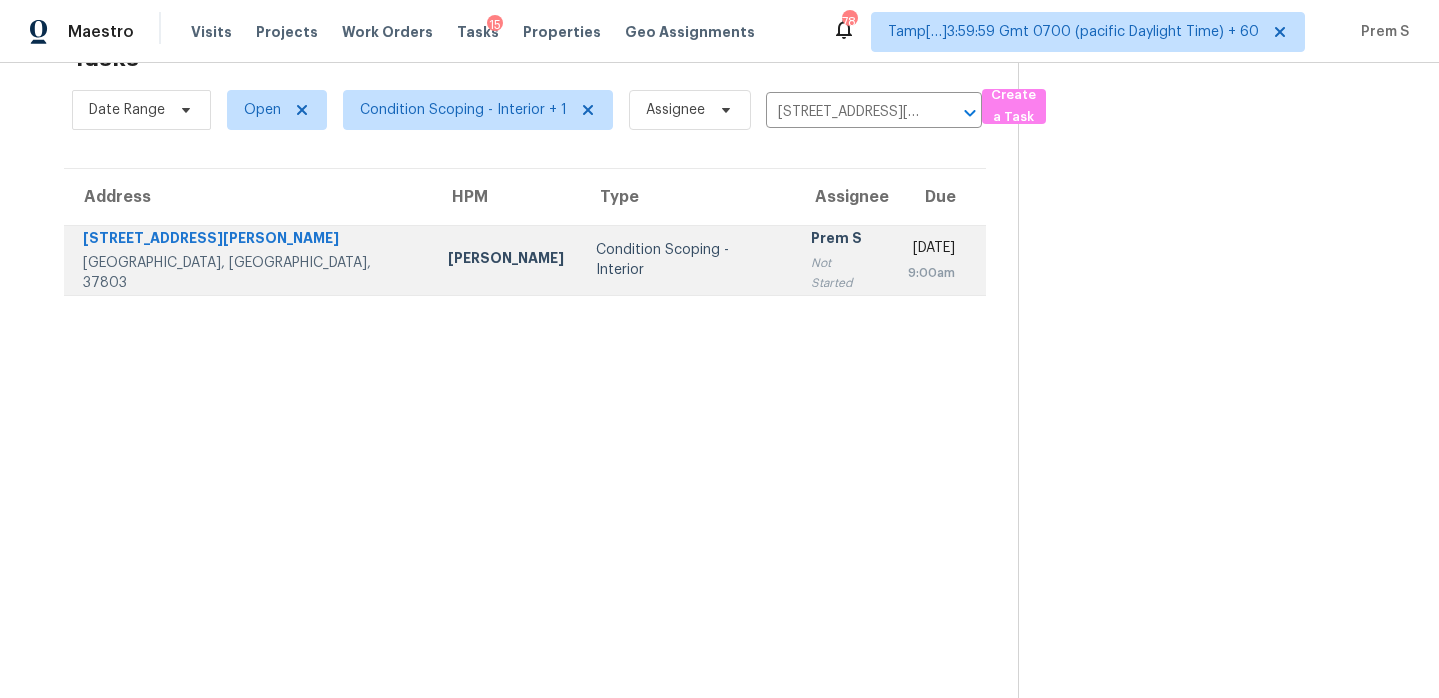click on "9:00am" at bounding box center (931, 273) 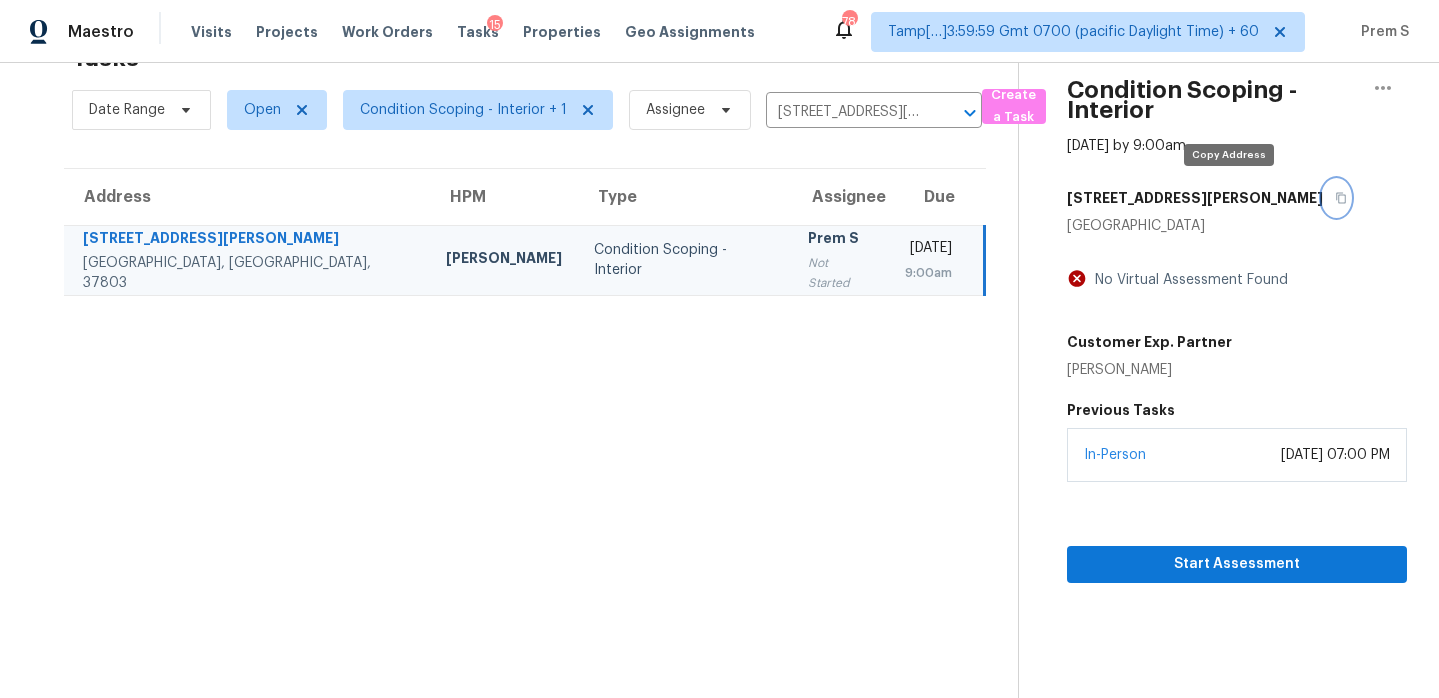 click at bounding box center (1336, 198) 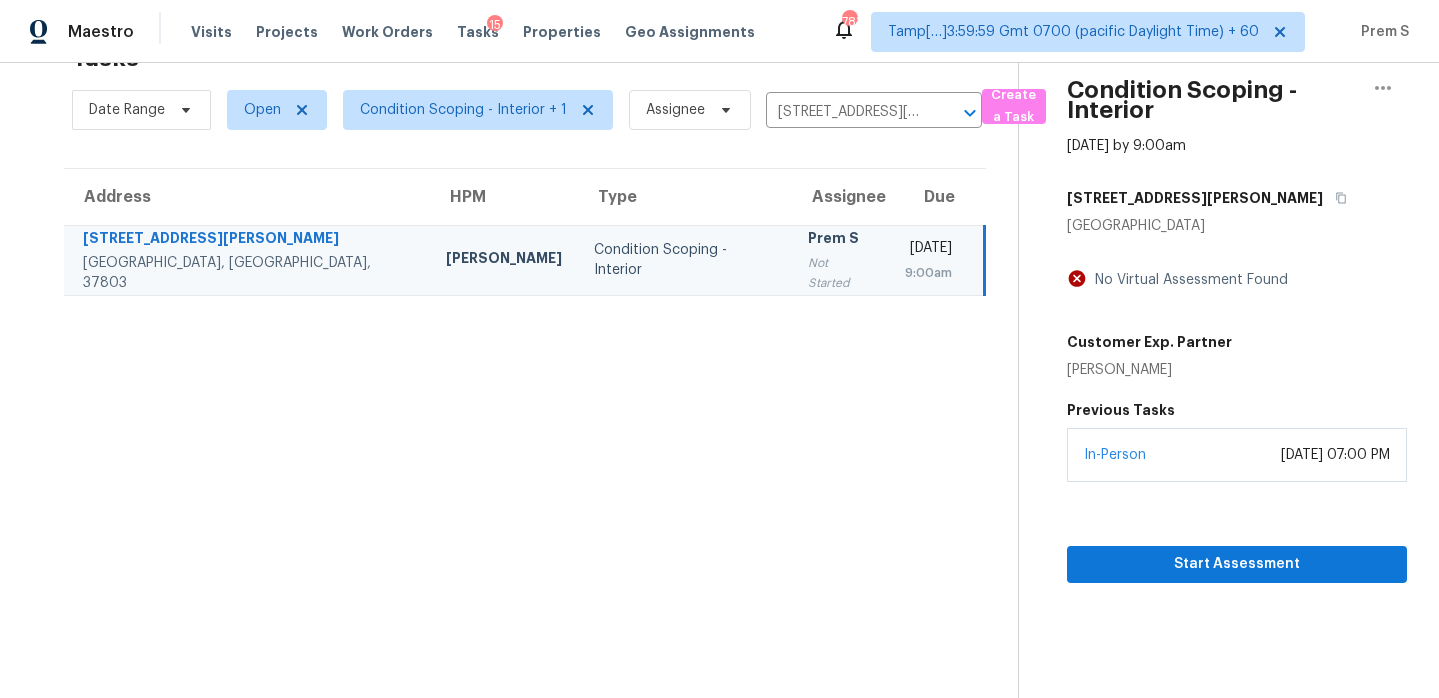 click on "Start Assessment" at bounding box center (1237, 532) 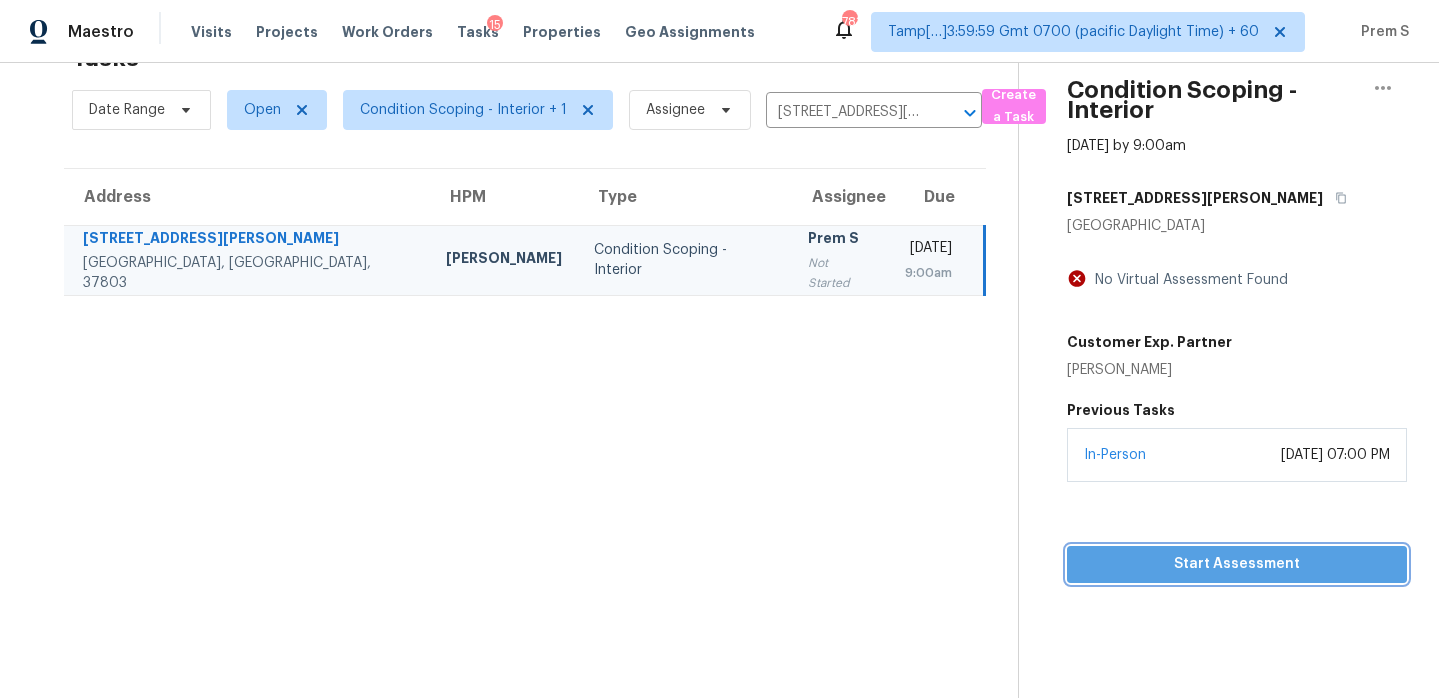 click on "Start Assessment" at bounding box center [1237, 564] 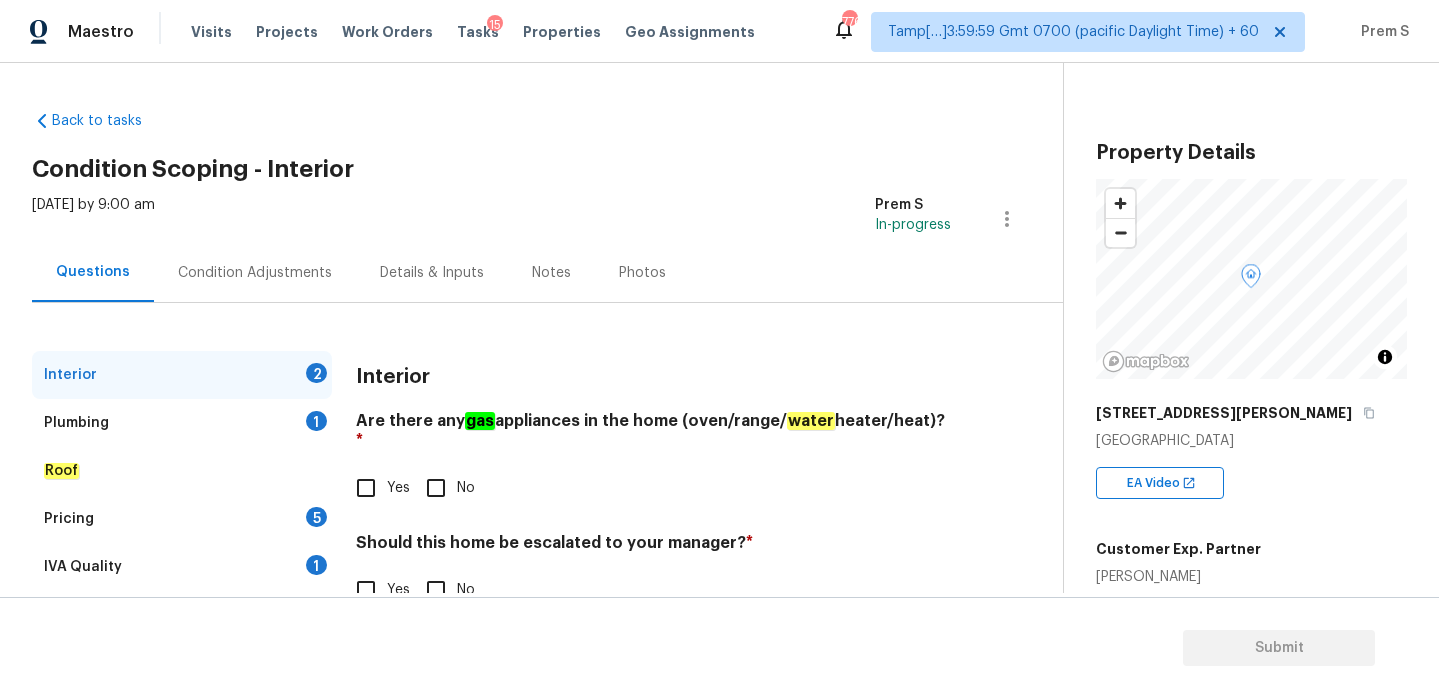 click on "No" at bounding box center (436, 488) 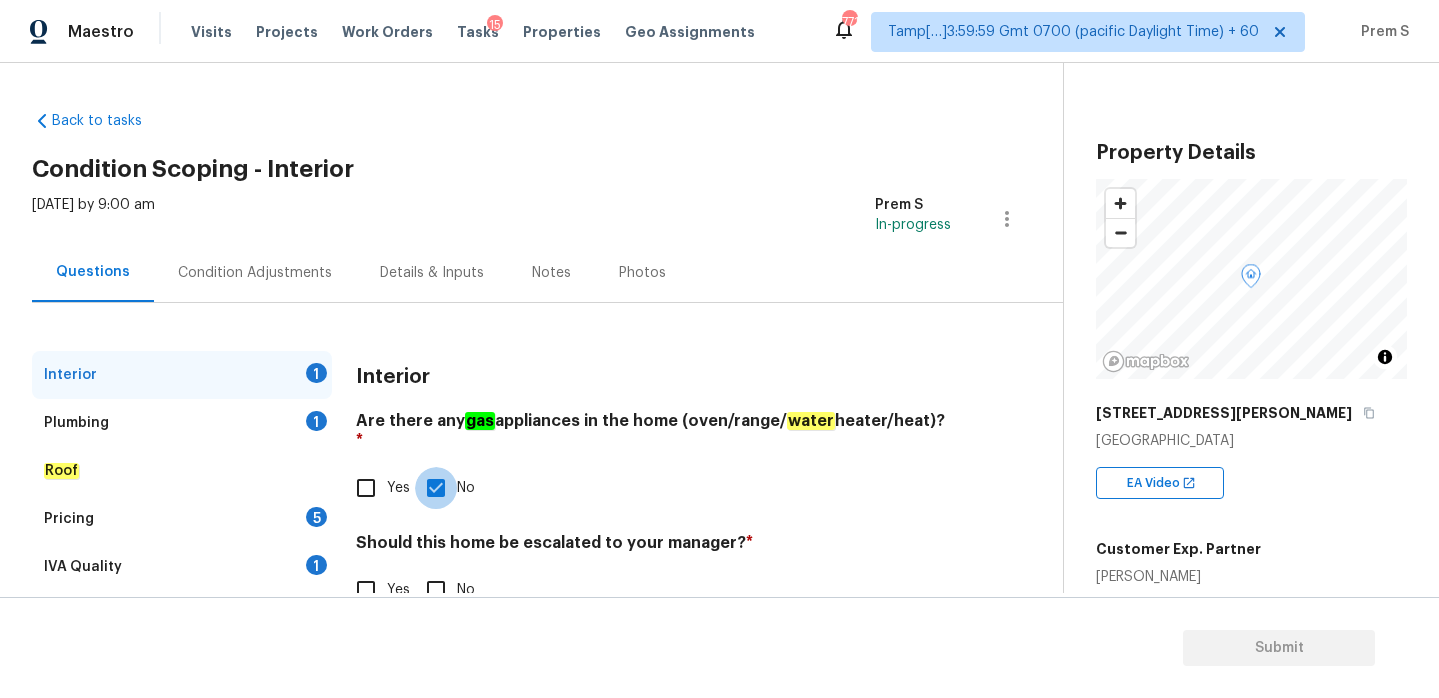 click on "No" at bounding box center [436, 590] 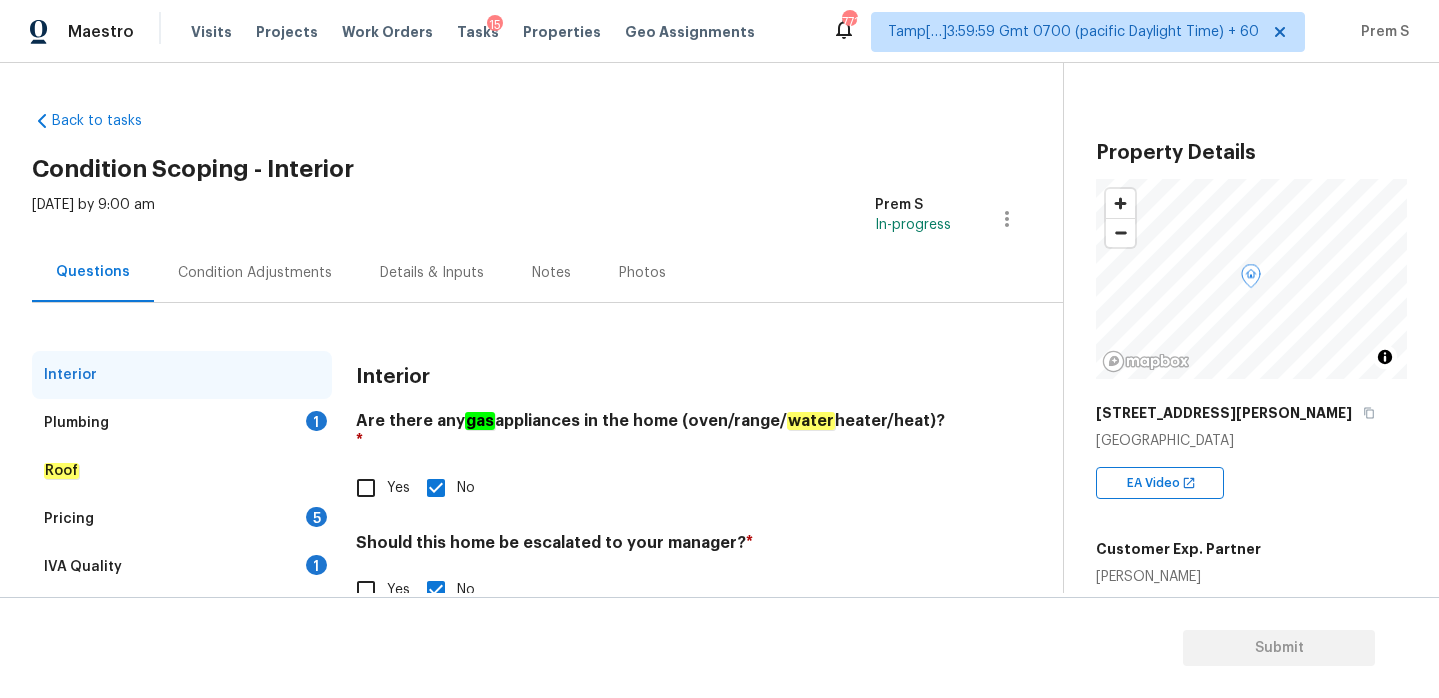 click on "1" at bounding box center [316, 421] 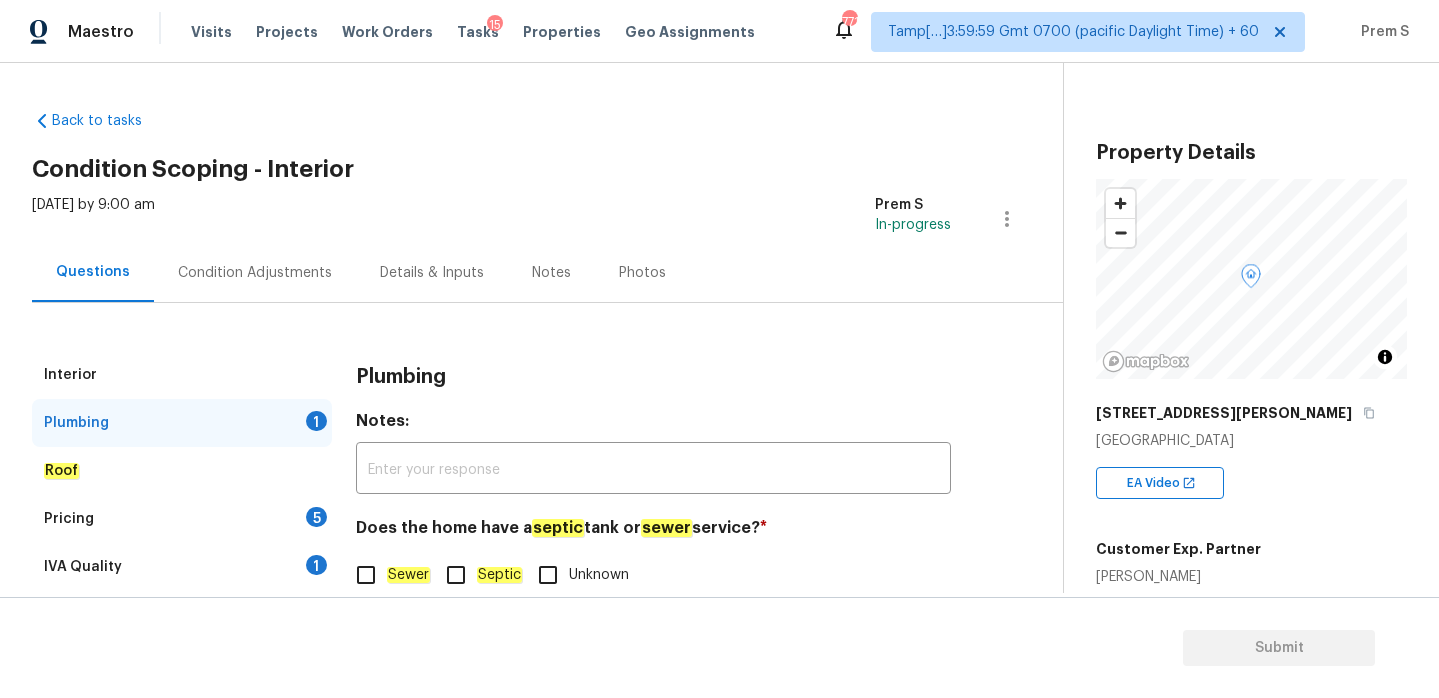 scroll, scrollTop: 52, scrollLeft: 0, axis: vertical 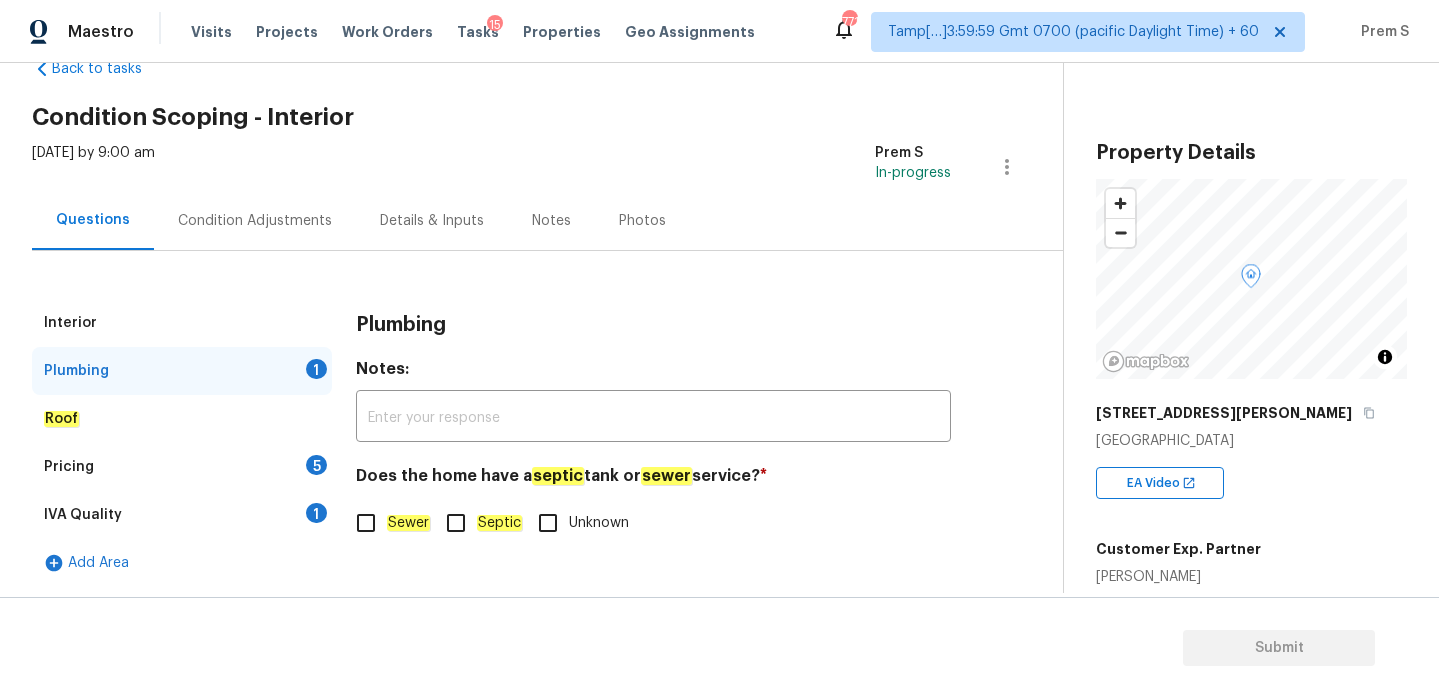 click on "Sewer" at bounding box center [366, 523] 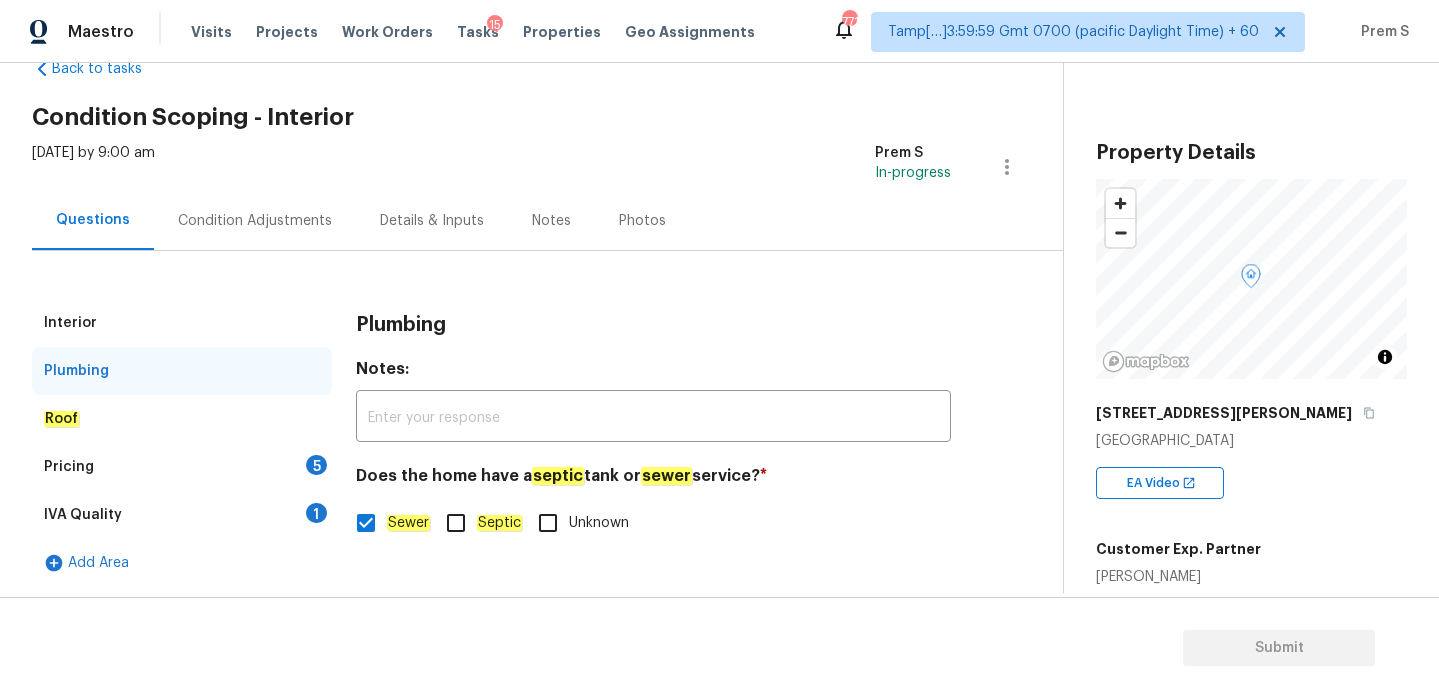 click on "5" at bounding box center [316, 465] 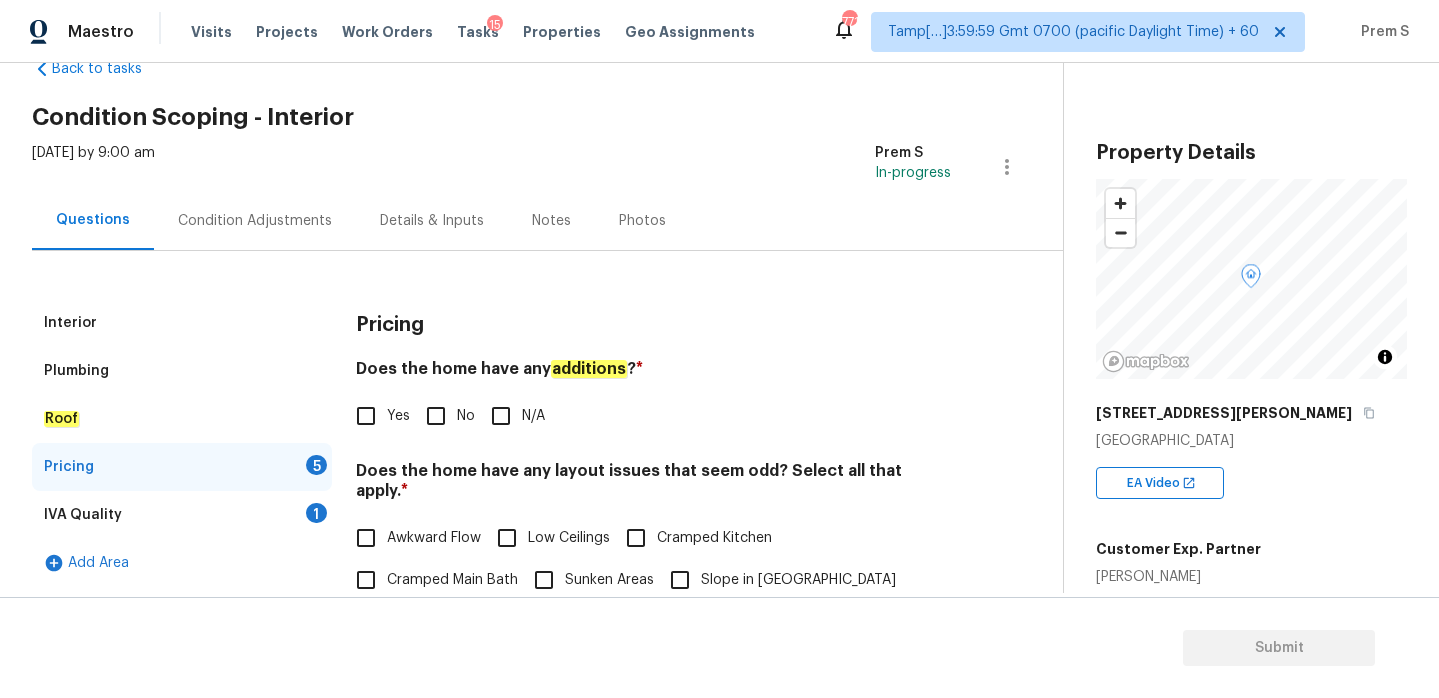 click on "No" at bounding box center [436, 416] 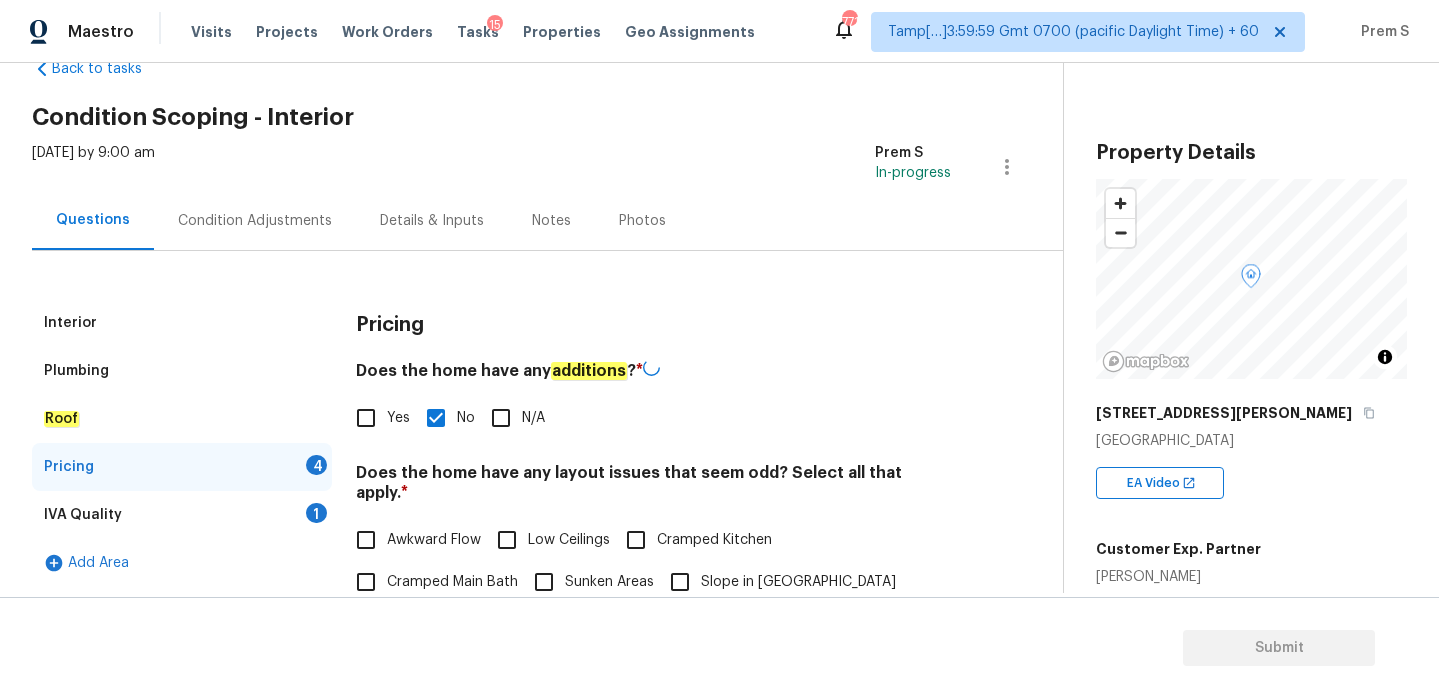 scroll, scrollTop: 405, scrollLeft: 0, axis: vertical 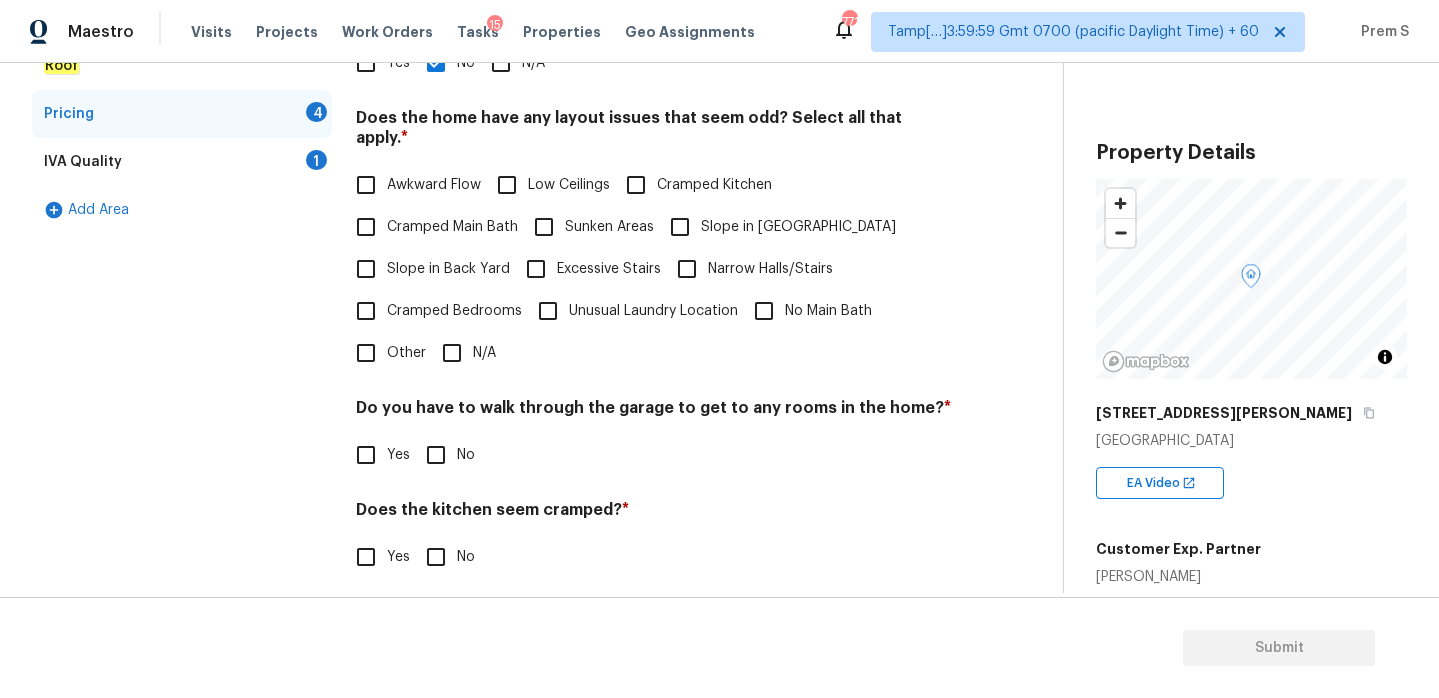 click on "N/A" at bounding box center [452, 353] 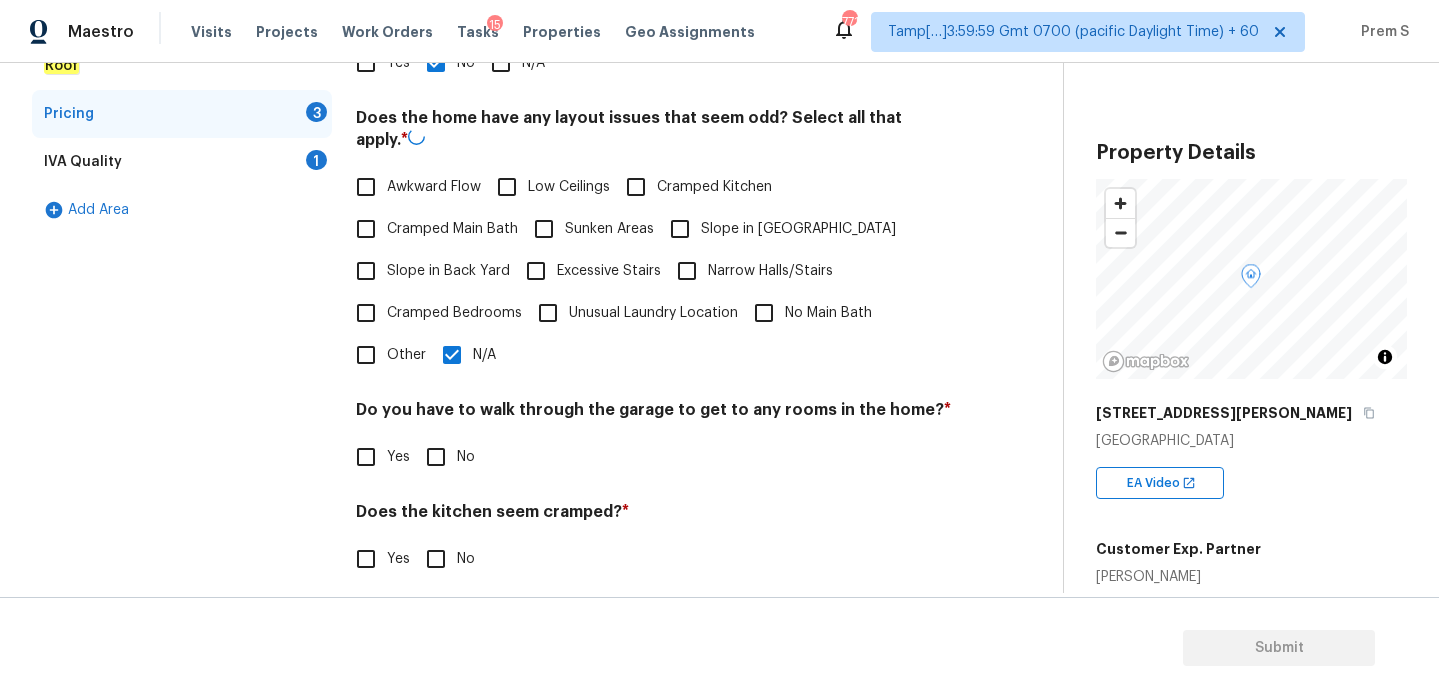click on "No" at bounding box center [436, 457] 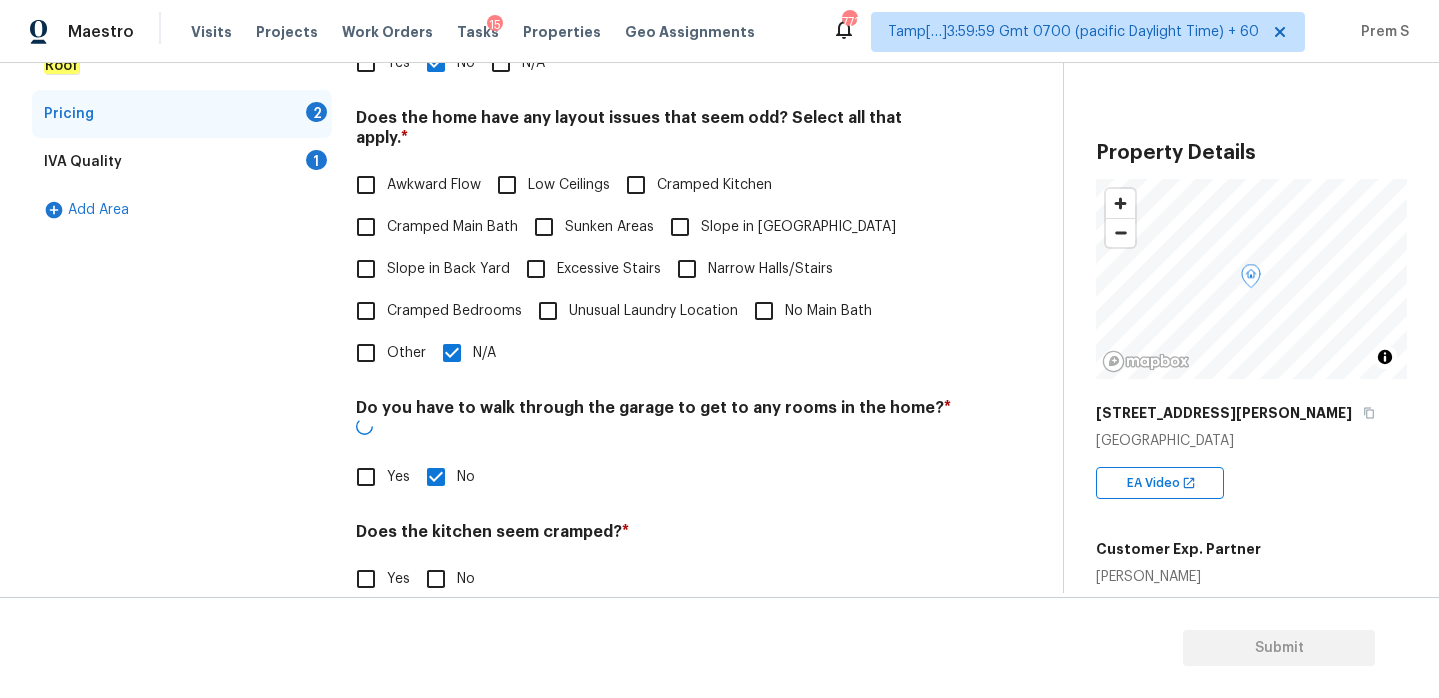 click on "No" at bounding box center (436, 579) 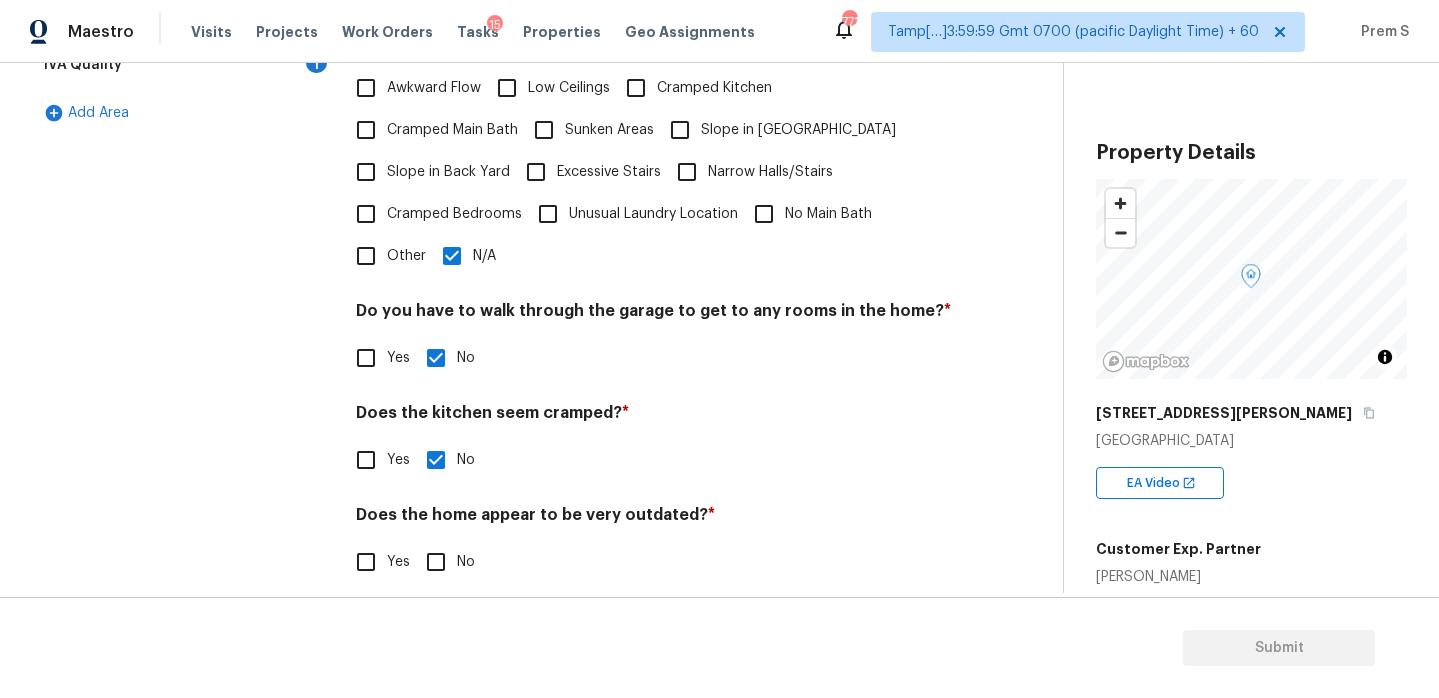 click on "No" at bounding box center [436, 562] 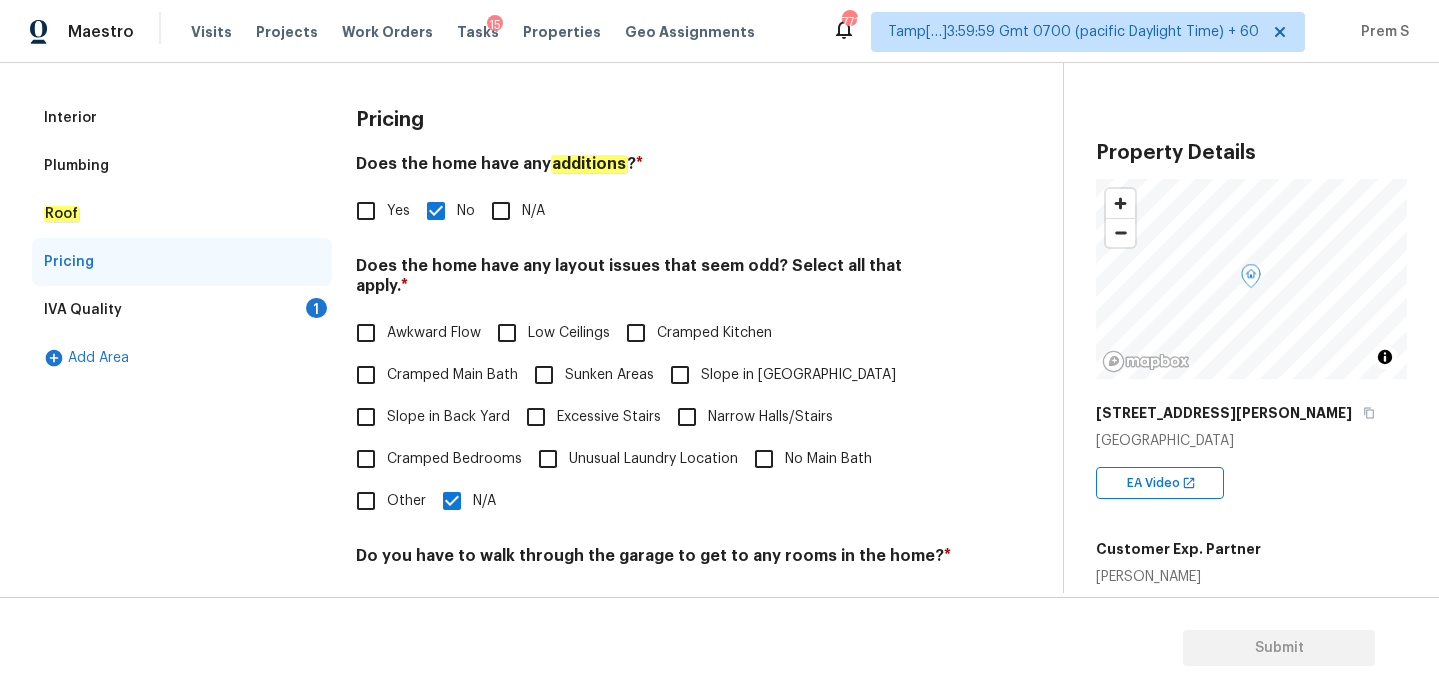 click on "1" at bounding box center (316, 308) 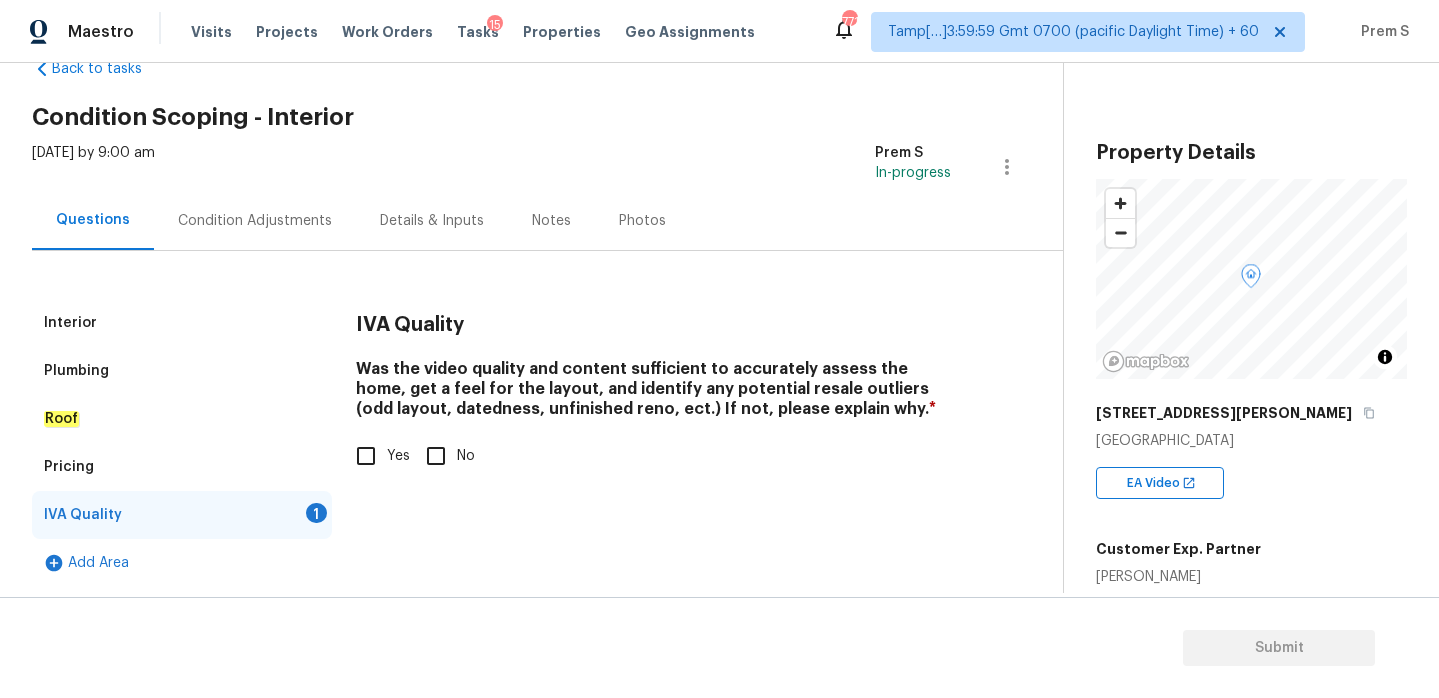 click on "Yes" at bounding box center [366, 456] 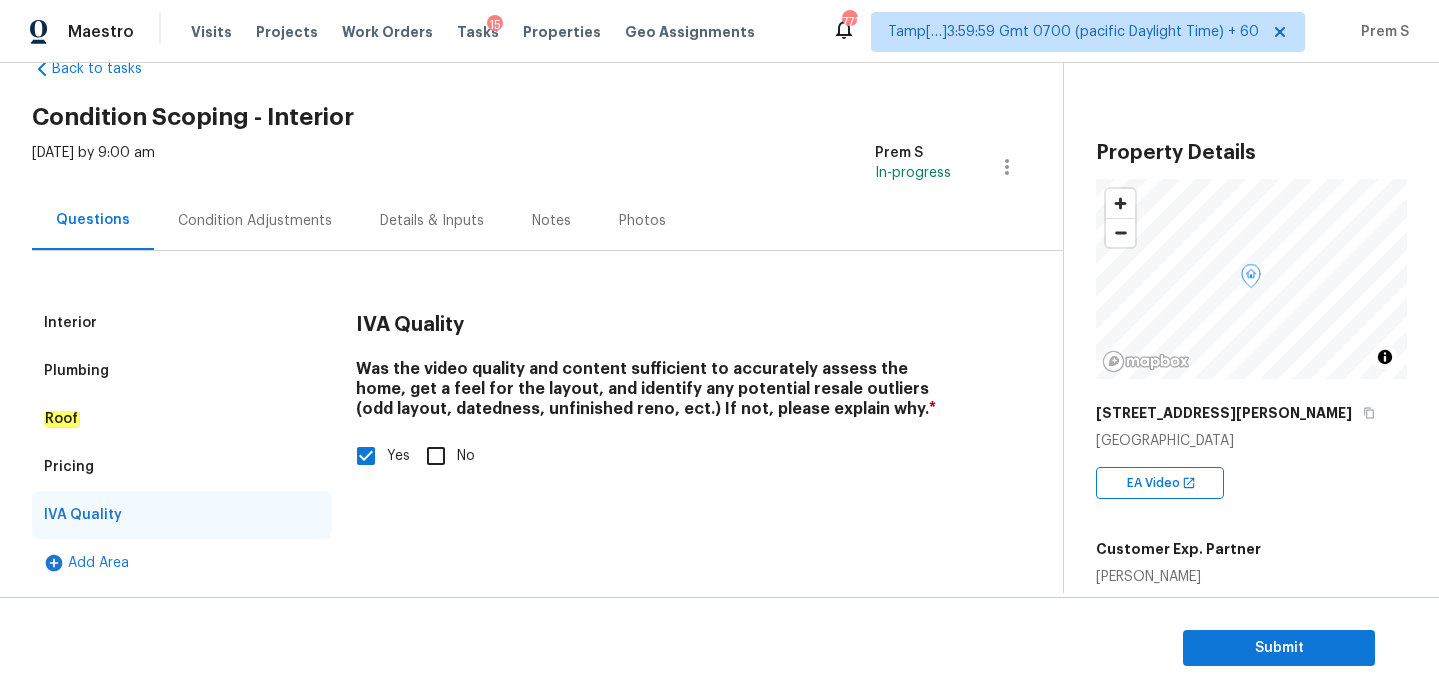click on "Condition Adjustments" at bounding box center (255, 220) 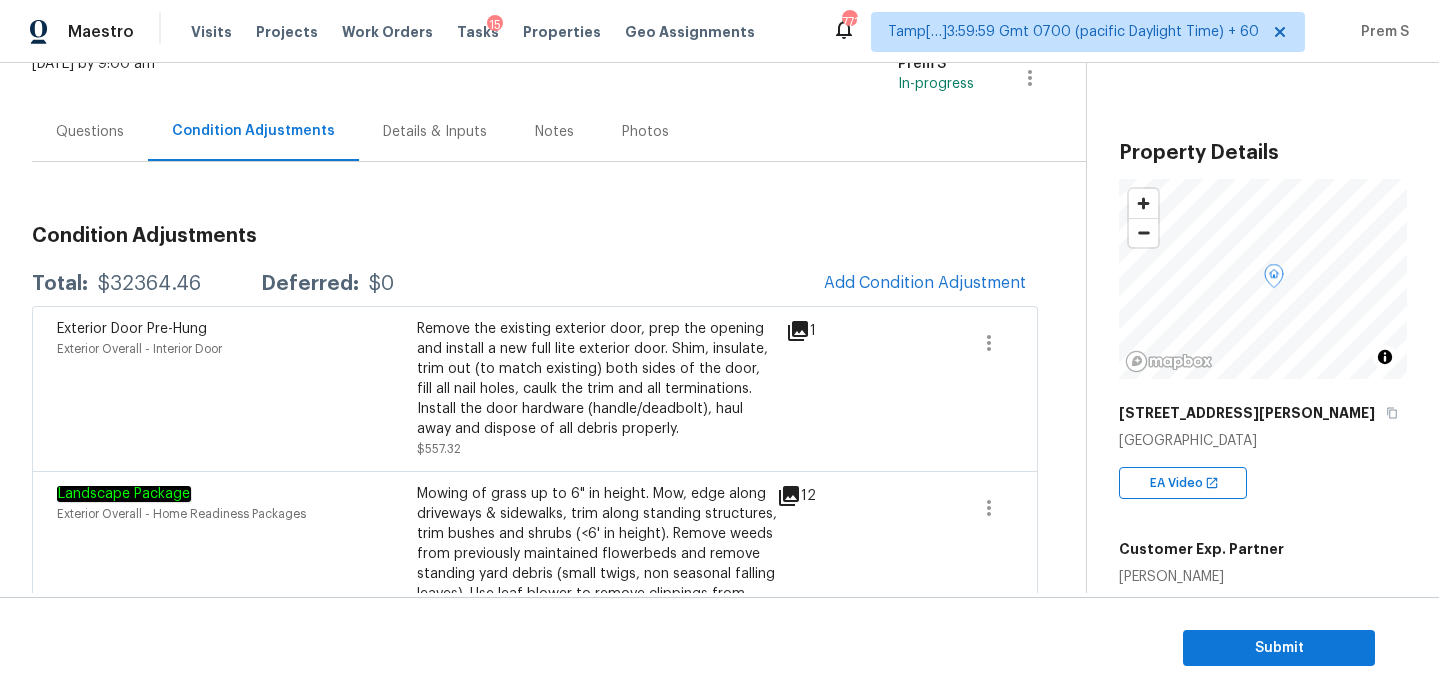 scroll, scrollTop: 243, scrollLeft: 0, axis: vertical 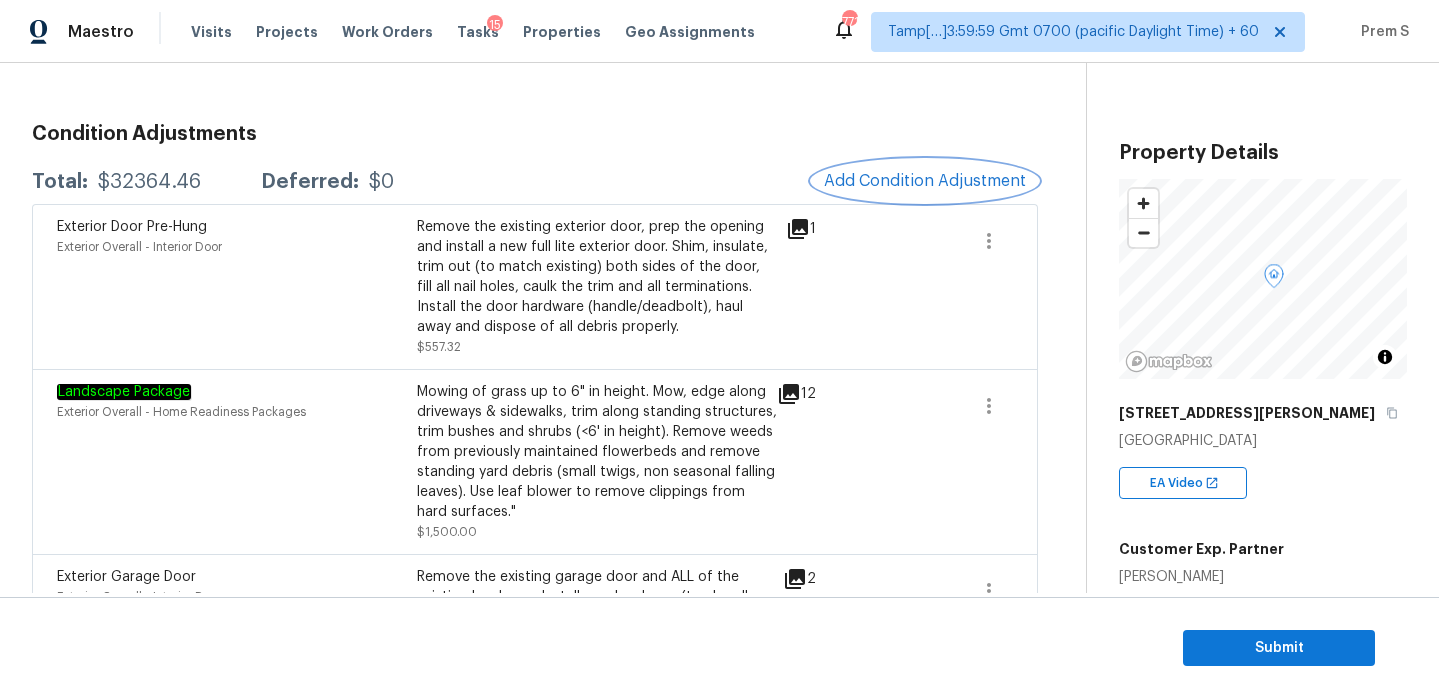 click on "Add Condition Adjustment" at bounding box center [925, 181] 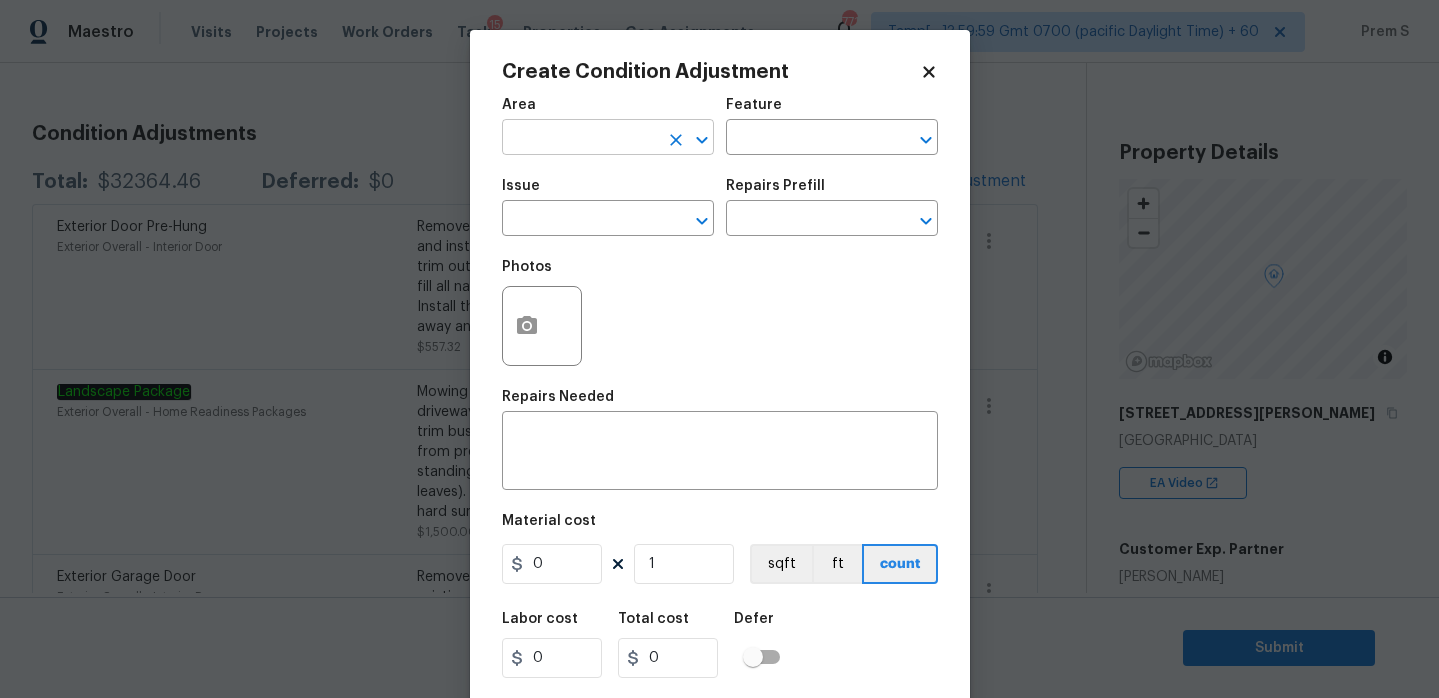 click at bounding box center [580, 139] 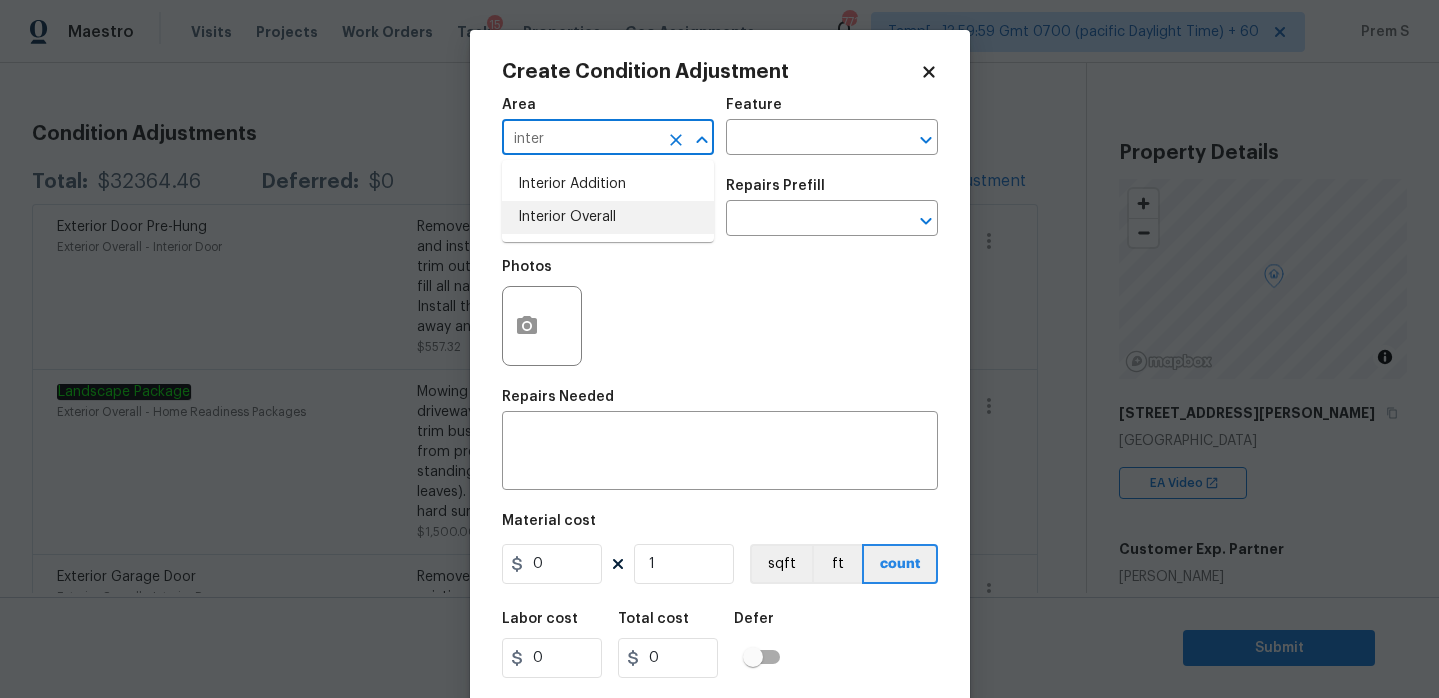 click on "Interior Overall" at bounding box center [608, 217] 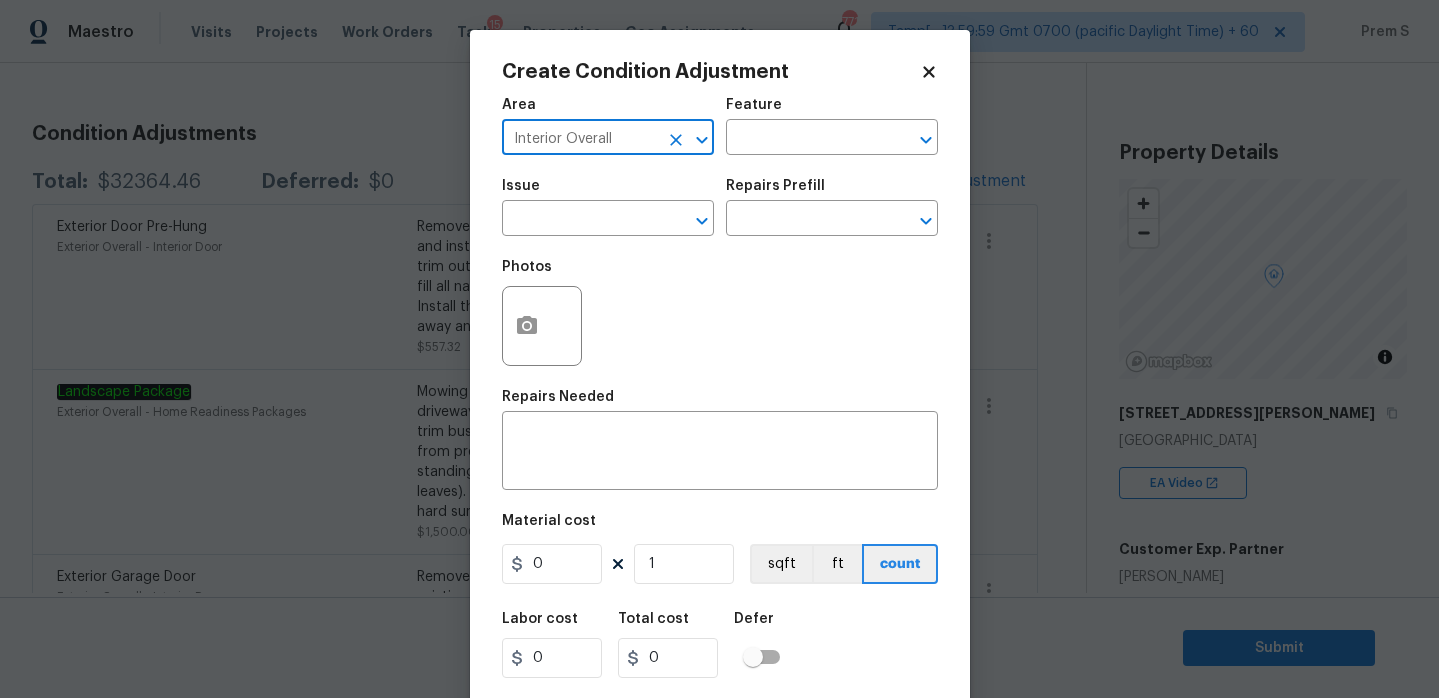 type on "Interior Overall" 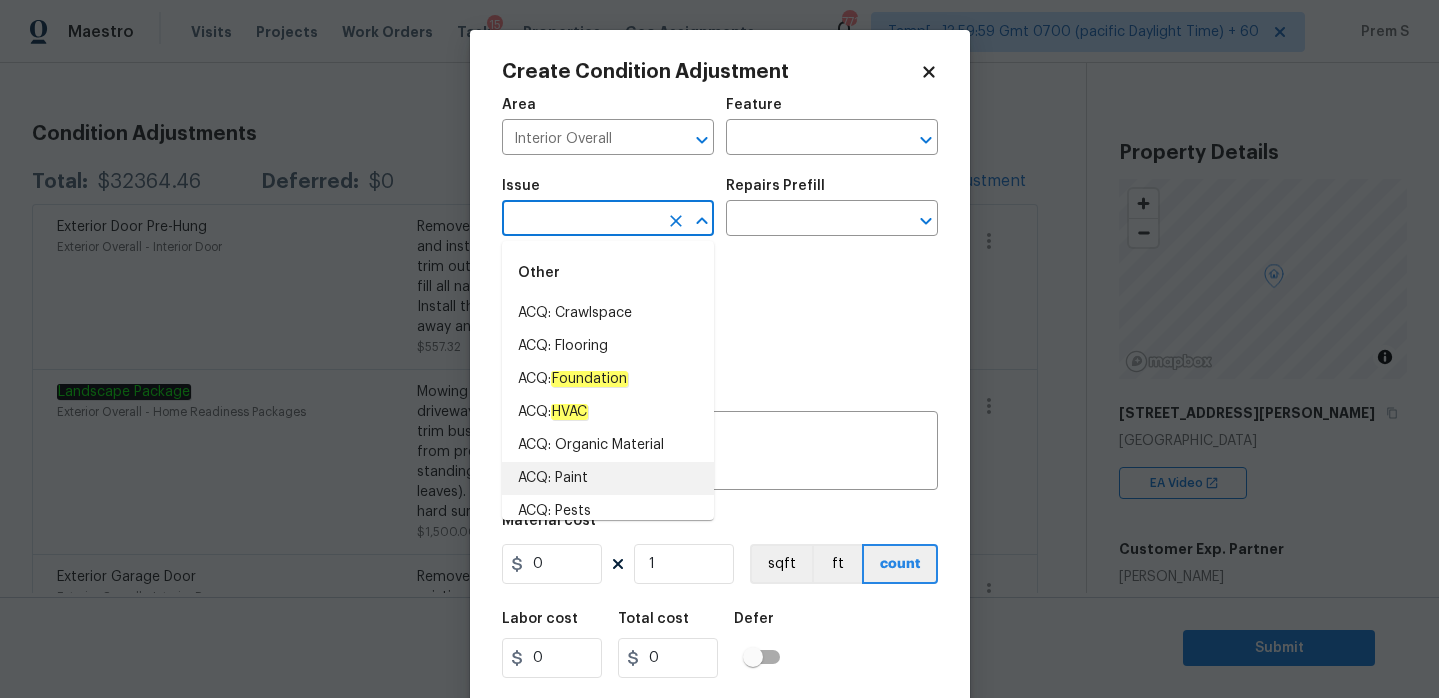 click on "ACQ: Paint" at bounding box center [608, 478] 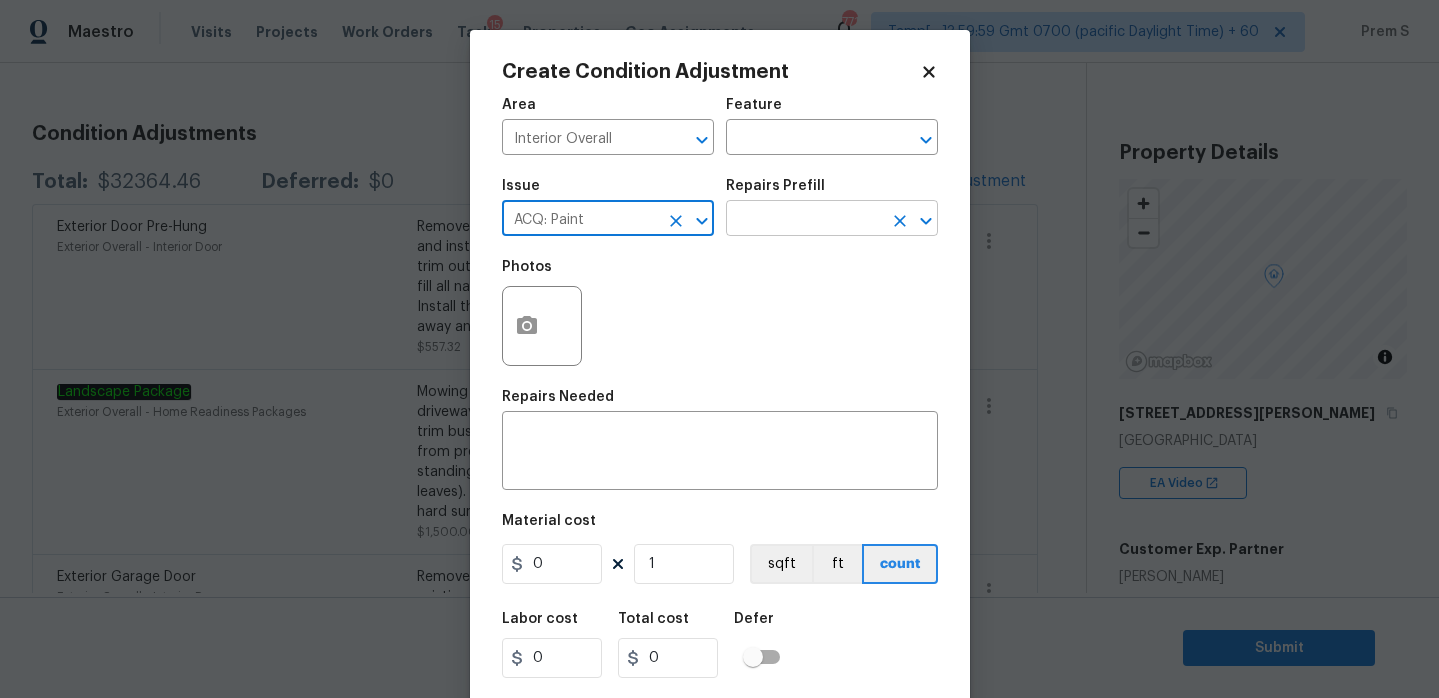 click at bounding box center [804, 220] 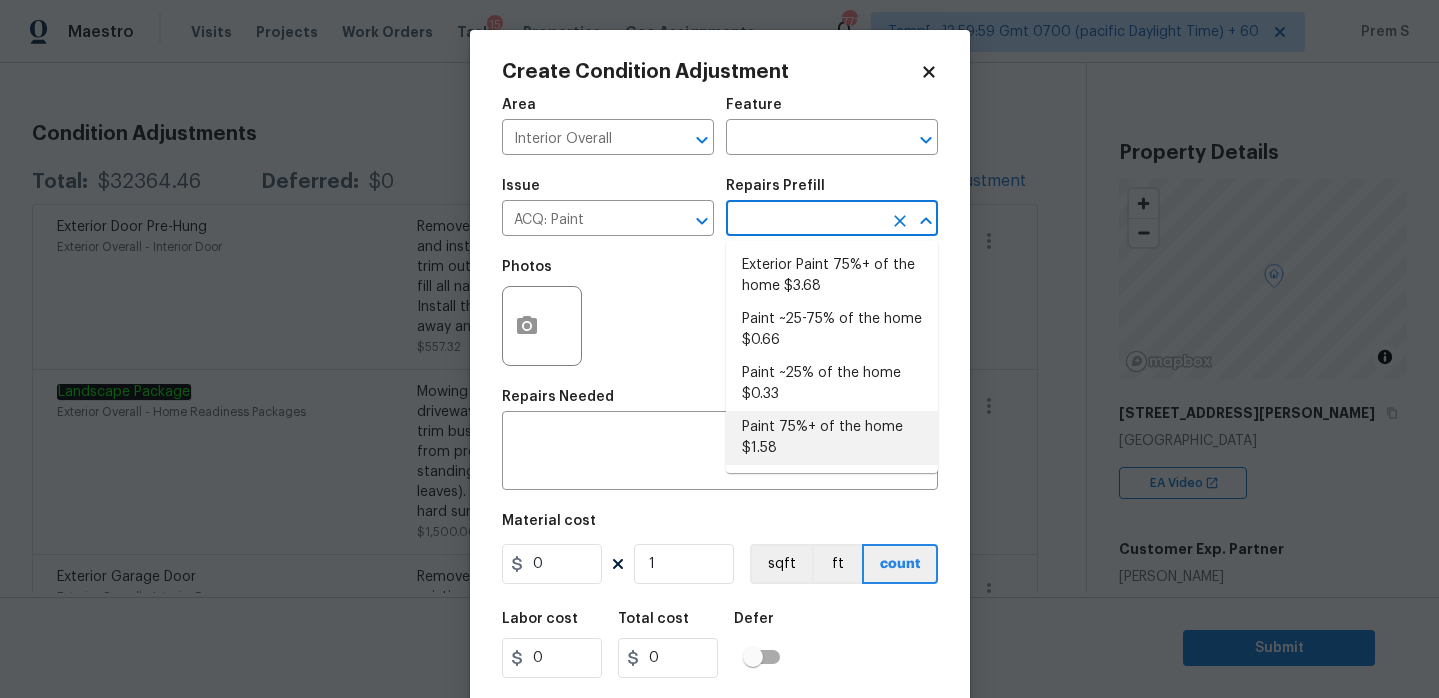 click on "Maestro Visits Projects Work Orders Tasks 15 Properties Geo Assignments 771 Tamp[…]3:59:59 Gmt 0700 (pacific Daylight Time) + 60 Prem S Back to tasks Condition Scoping - Interior [DATE] by 9:00 am   Prem S In-progress Questions Condition Adjustments Details & Inputs Notes Photos Condition Adjustments Total:  $32364.46 Deferred:  $0 Add Condition Adjustment Exterior Door Pre-Hung Exterior Overall - Interior Door Remove the existing exterior door, prep the opening and install a new full lite exterior door. Shim, insulate, trim out (to match existing) both sides of the door, fill all nail holes, caulk the trim and all terminations. Install the door hardware (handle/deadbolt), haul away and dispose of all debris properly. $557.32   1 Landscape Package Exterior Overall - Home Readiness Packages $1,500.00   12 Exterior Garage Door Exterior Overall - Interior Door $1,107.14   2 Siding Exterior Overall - Siding Replace  siding and fascia and repair all wood rot. $20,000.00   13 ACQ: Shingle  Roof Roof   4" at bounding box center (719, 349) 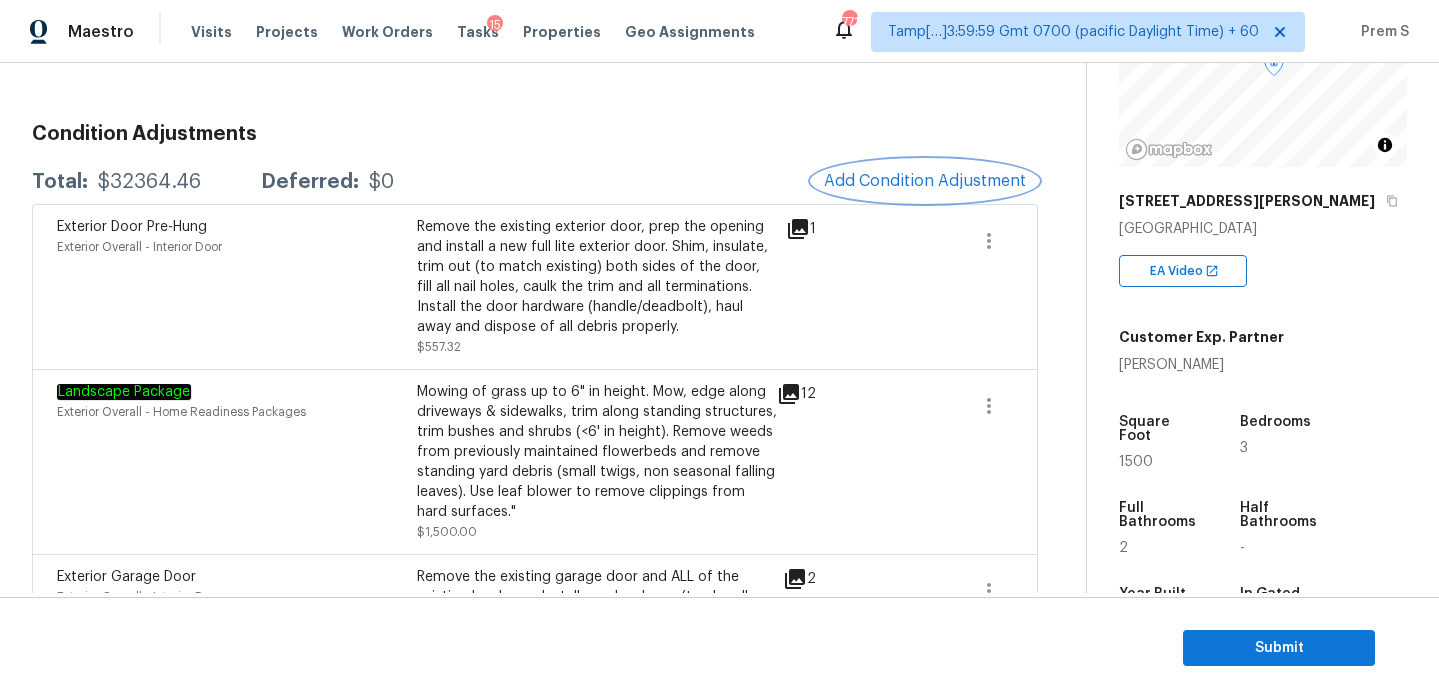scroll, scrollTop: 301, scrollLeft: 0, axis: vertical 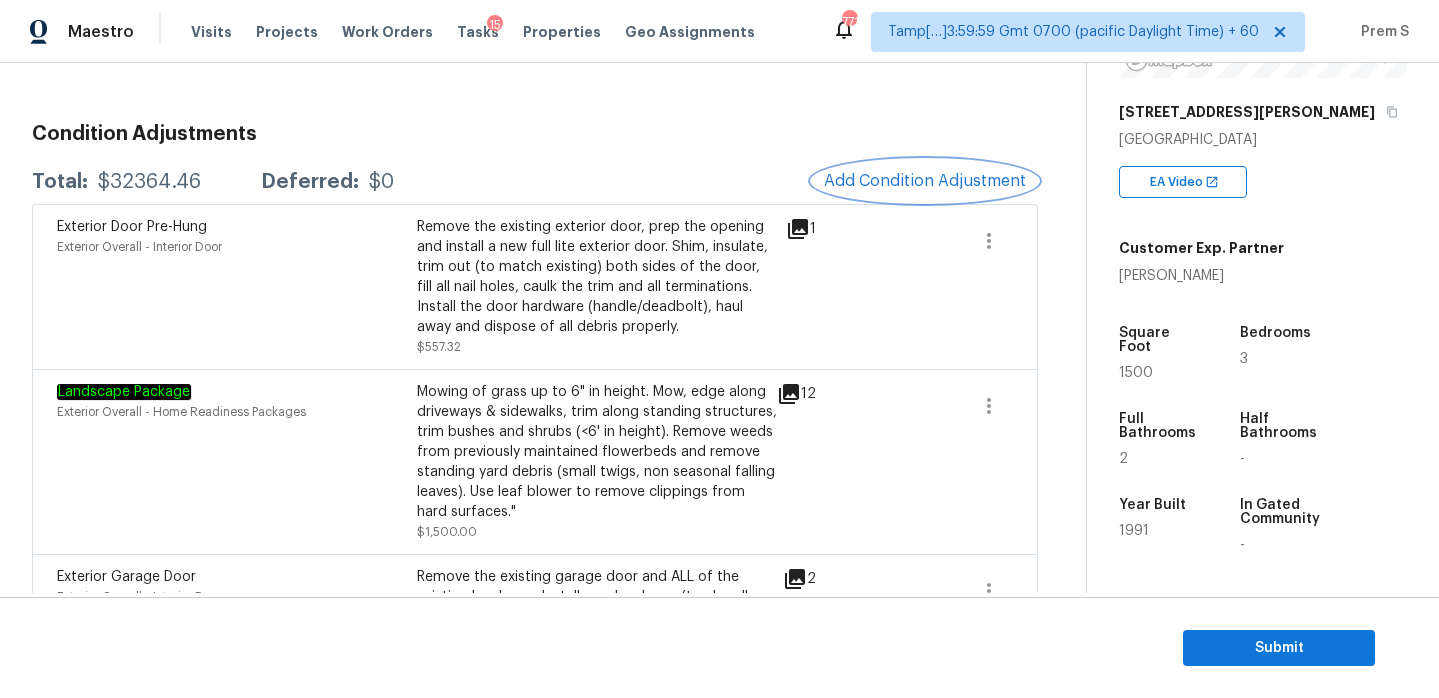 click on "Add Condition Adjustment" at bounding box center (925, 181) 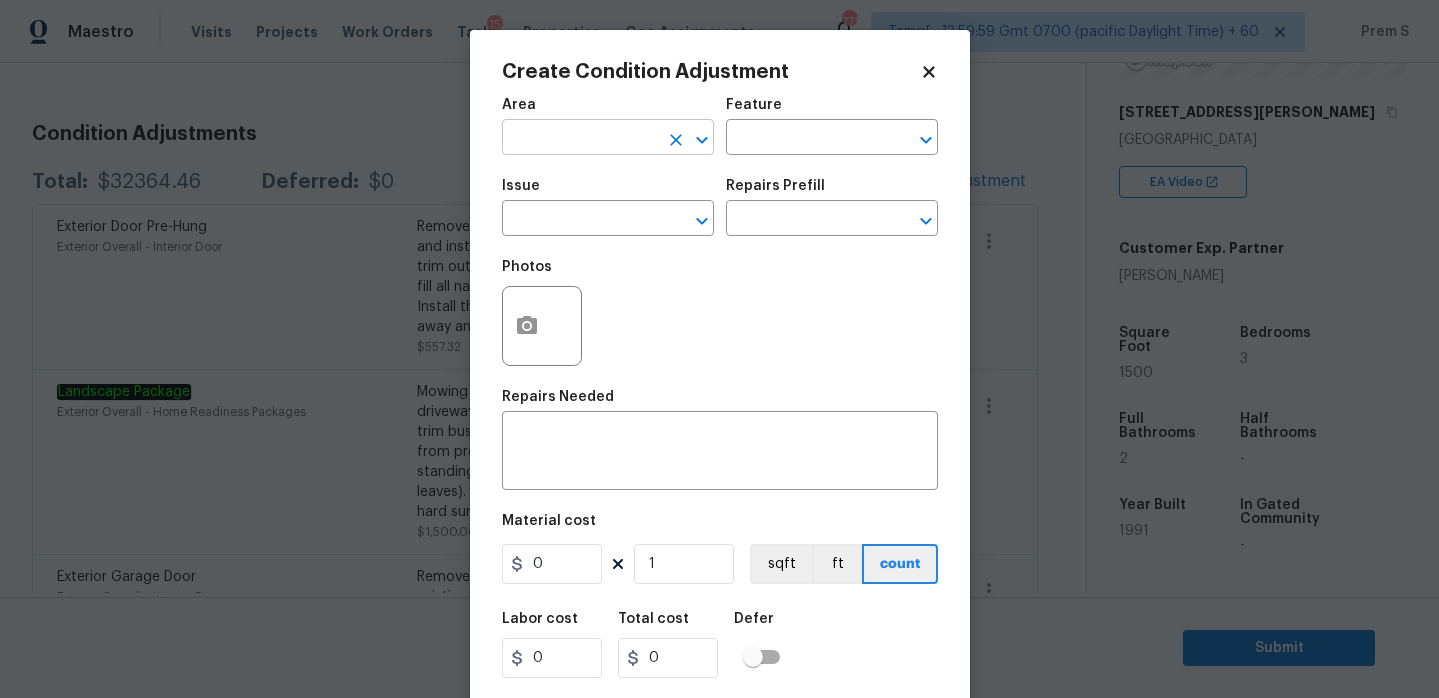 click at bounding box center [580, 139] 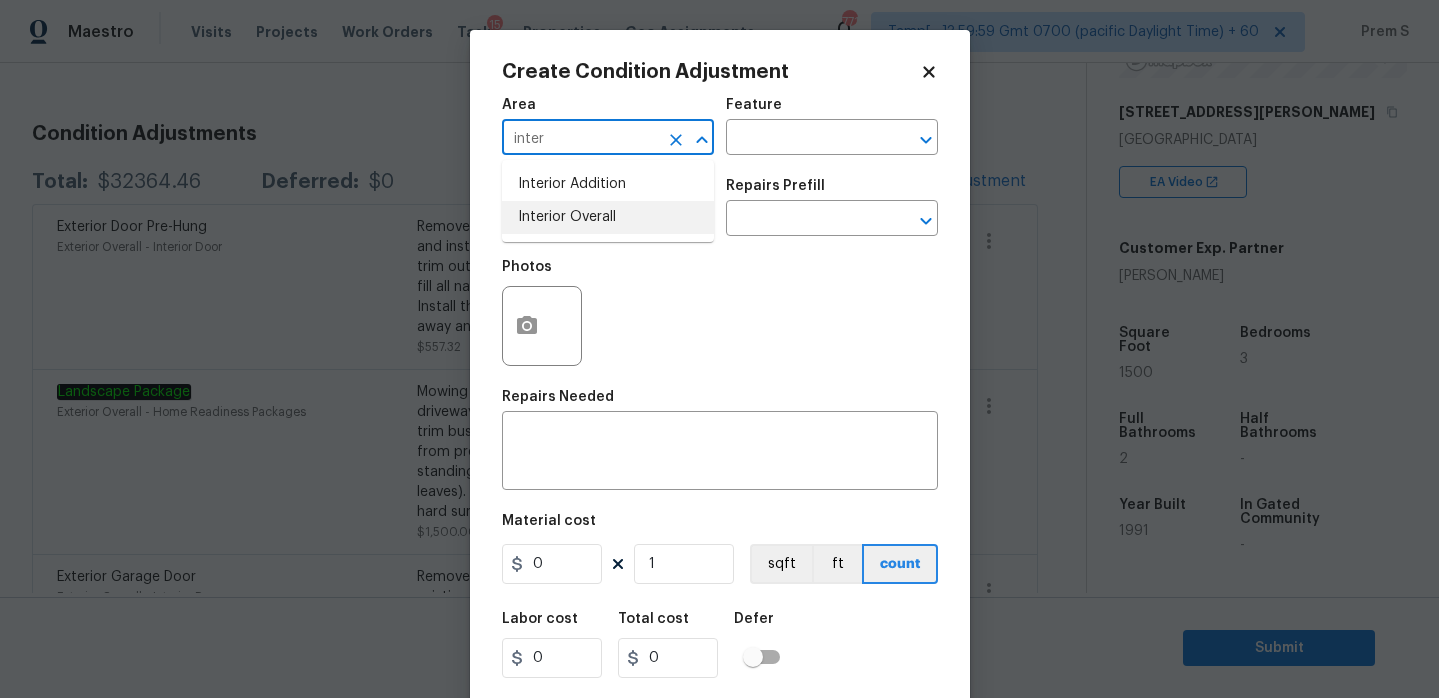 click on "Interior Overall" at bounding box center (608, 217) 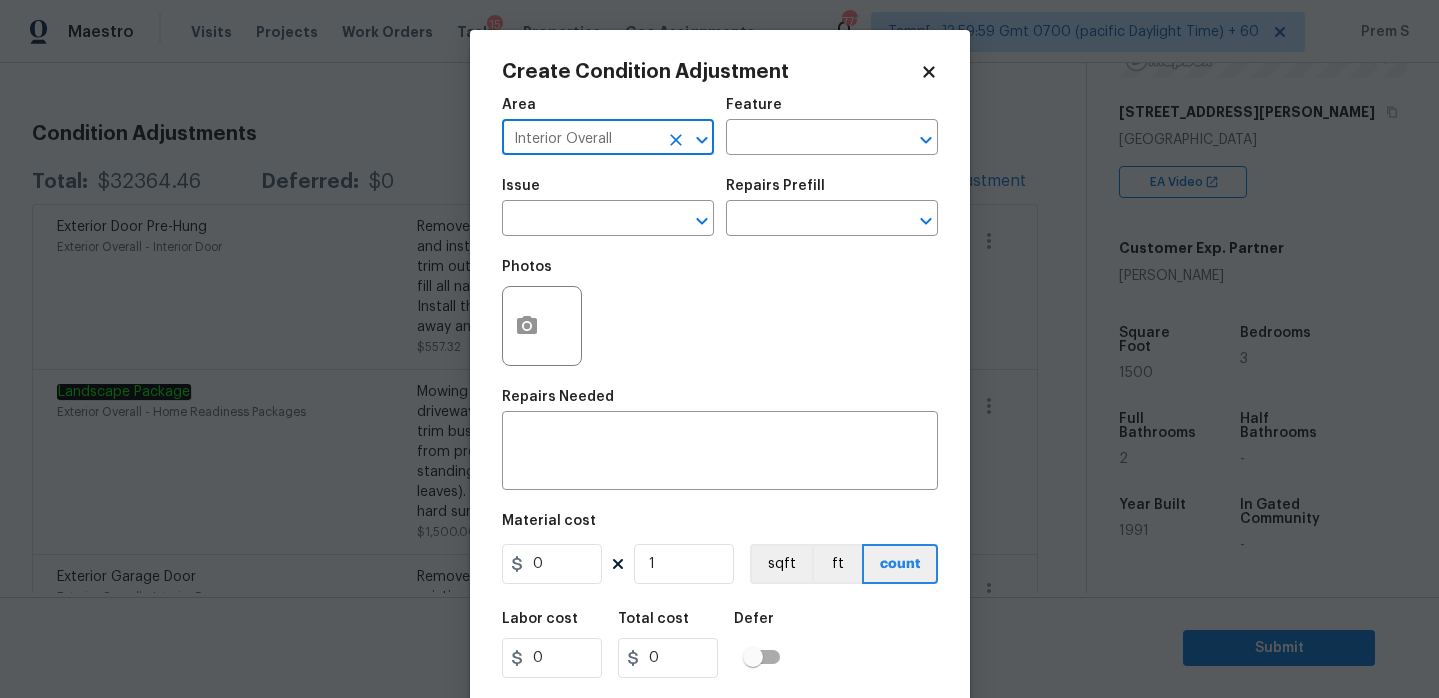 type on "Interior Overall" 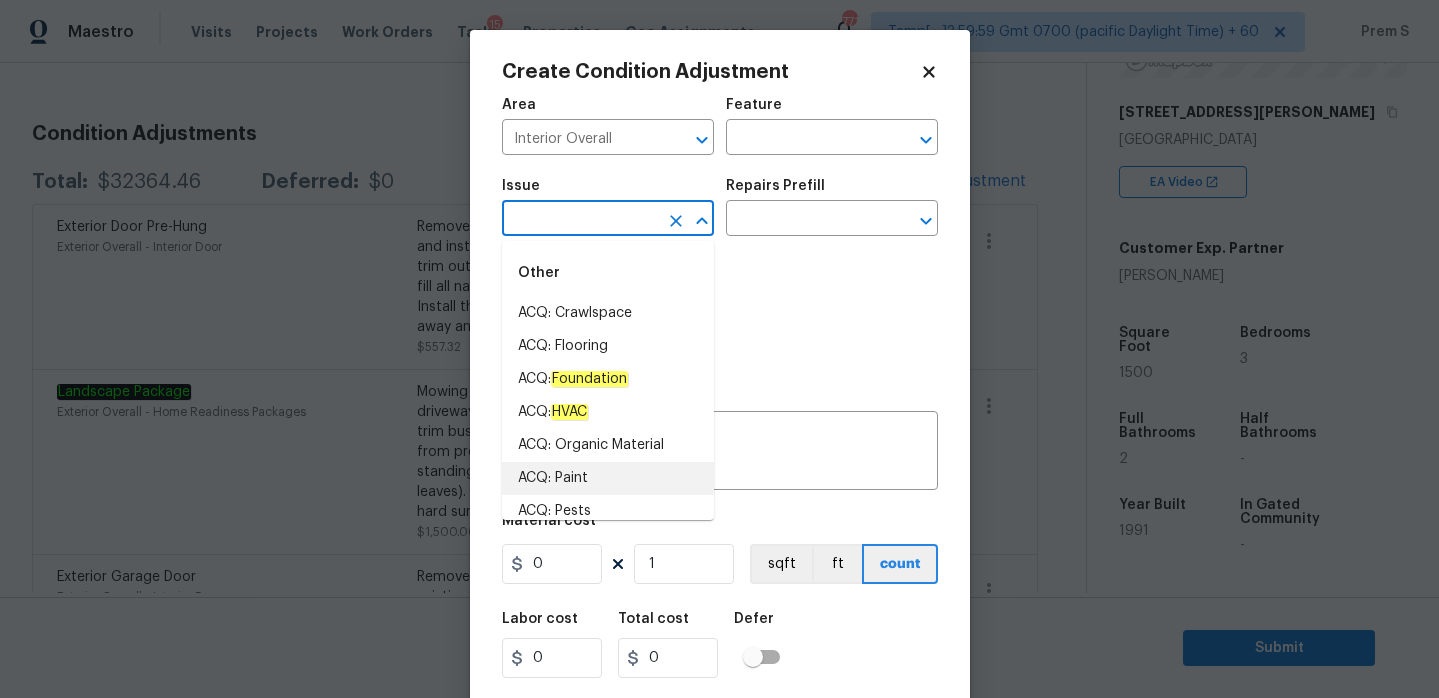 click on "ACQ: Paint" at bounding box center [608, 478] 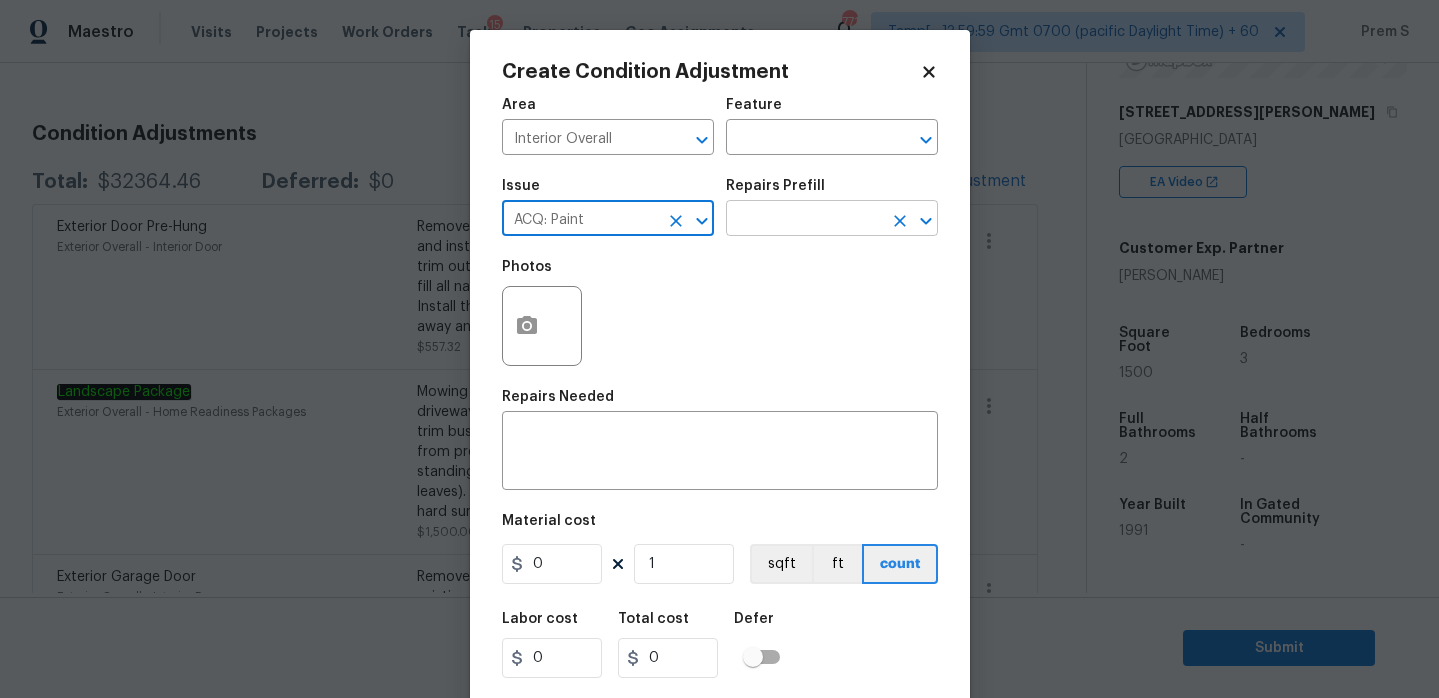 click at bounding box center (804, 220) 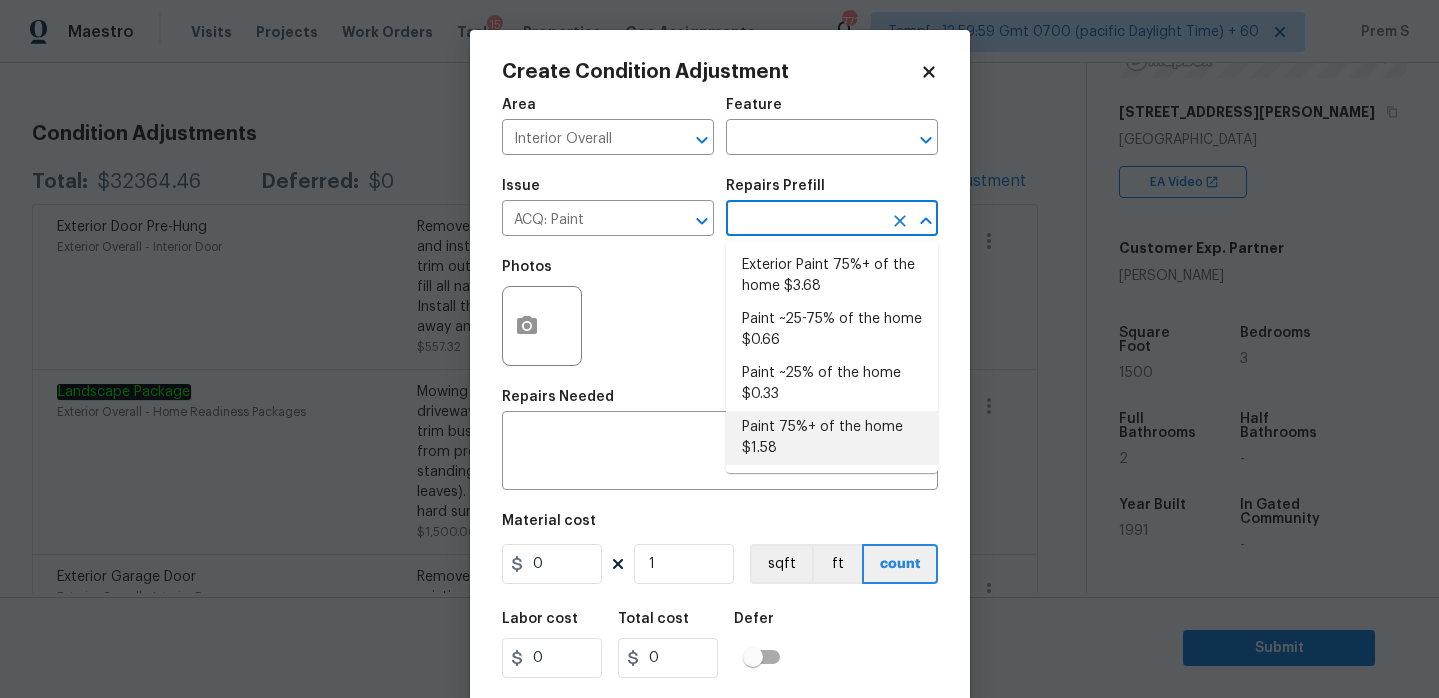 click on "Paint 75%+ of the home $1.58" at bounding box center [832, 438] 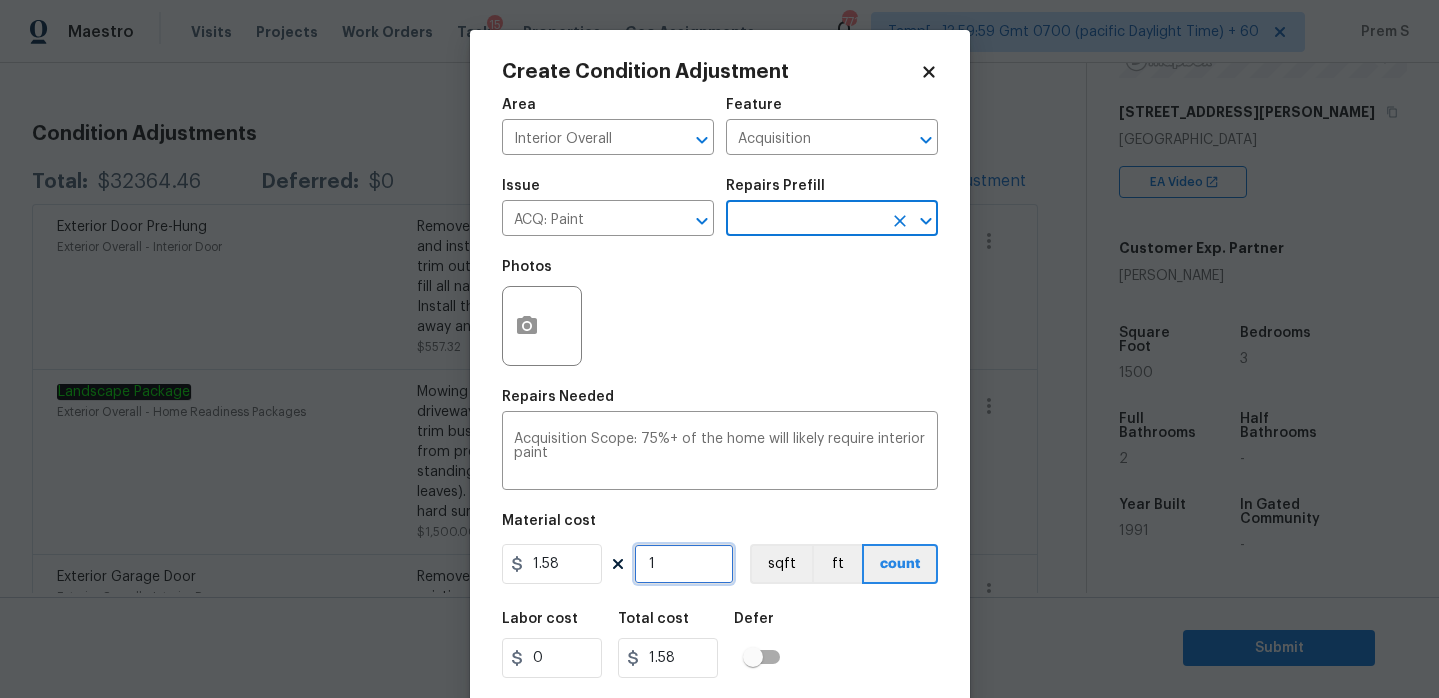 click on "1" at bounding box center [684, 564] 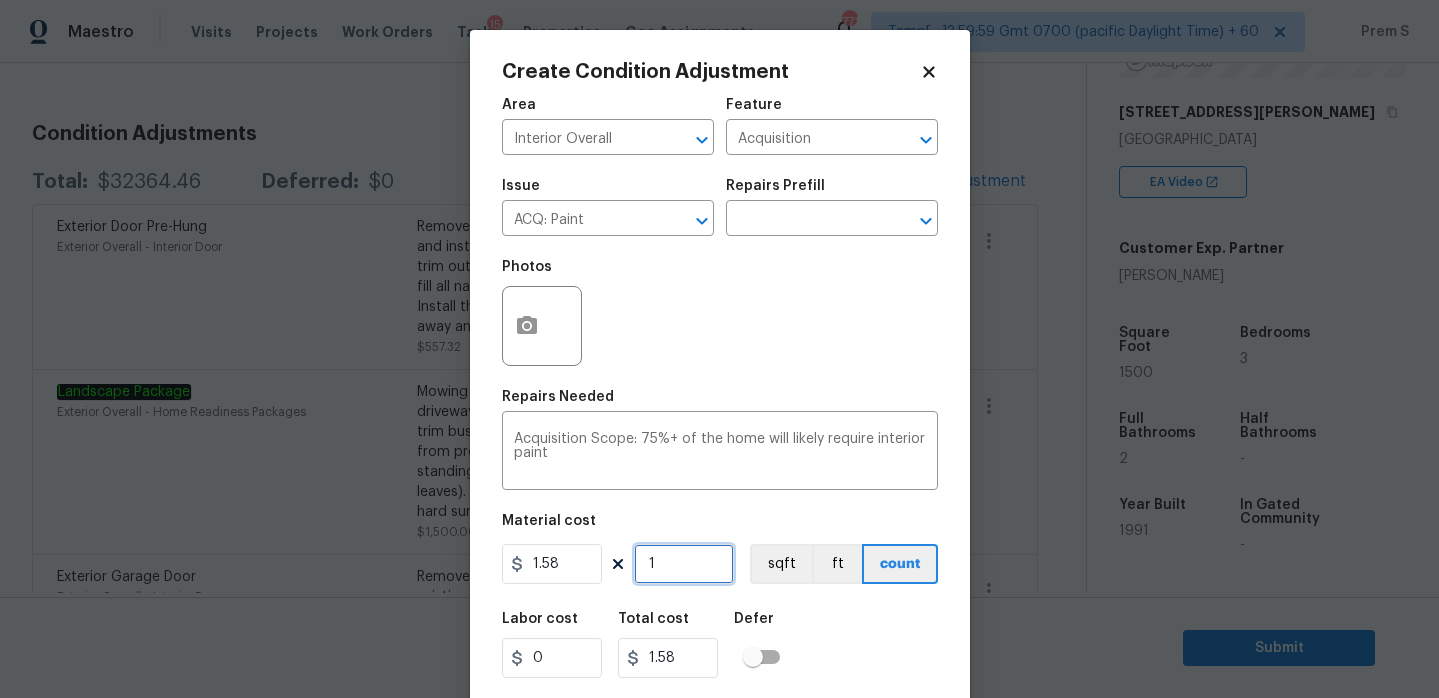 type on "15" 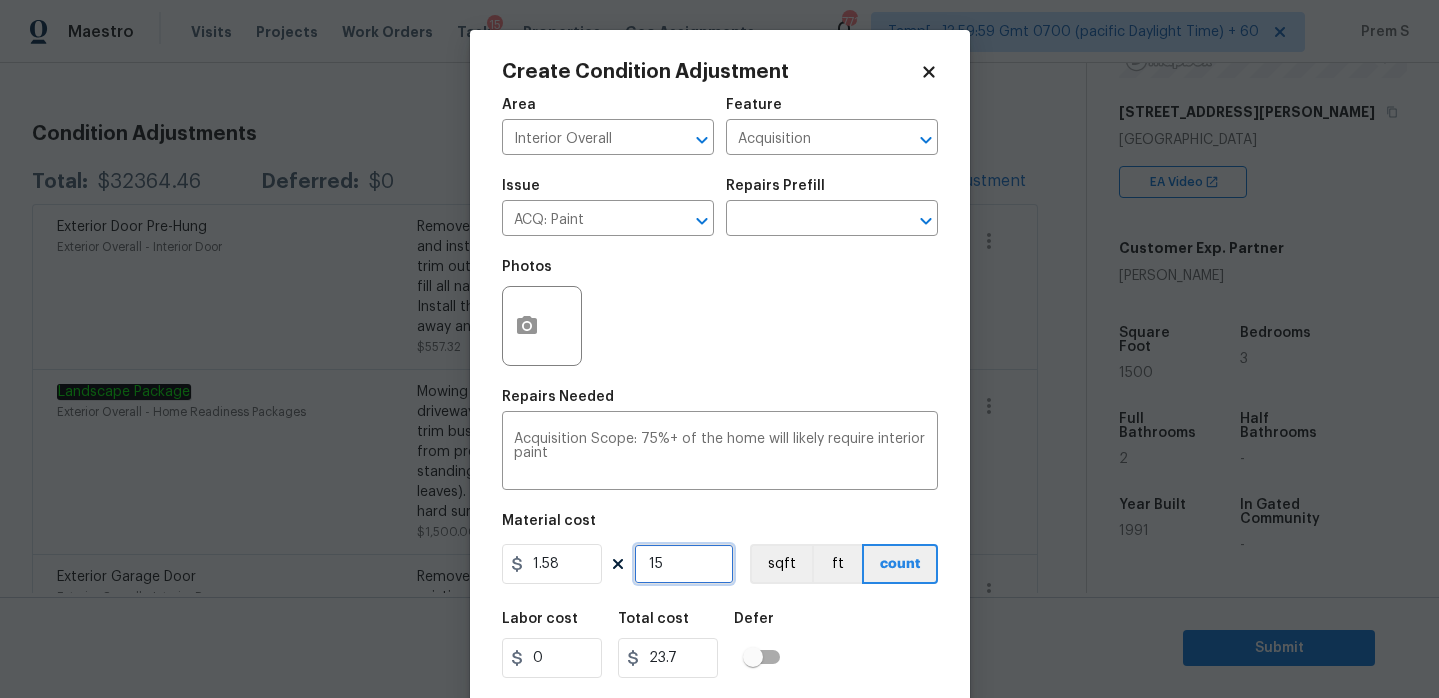 type on "150" 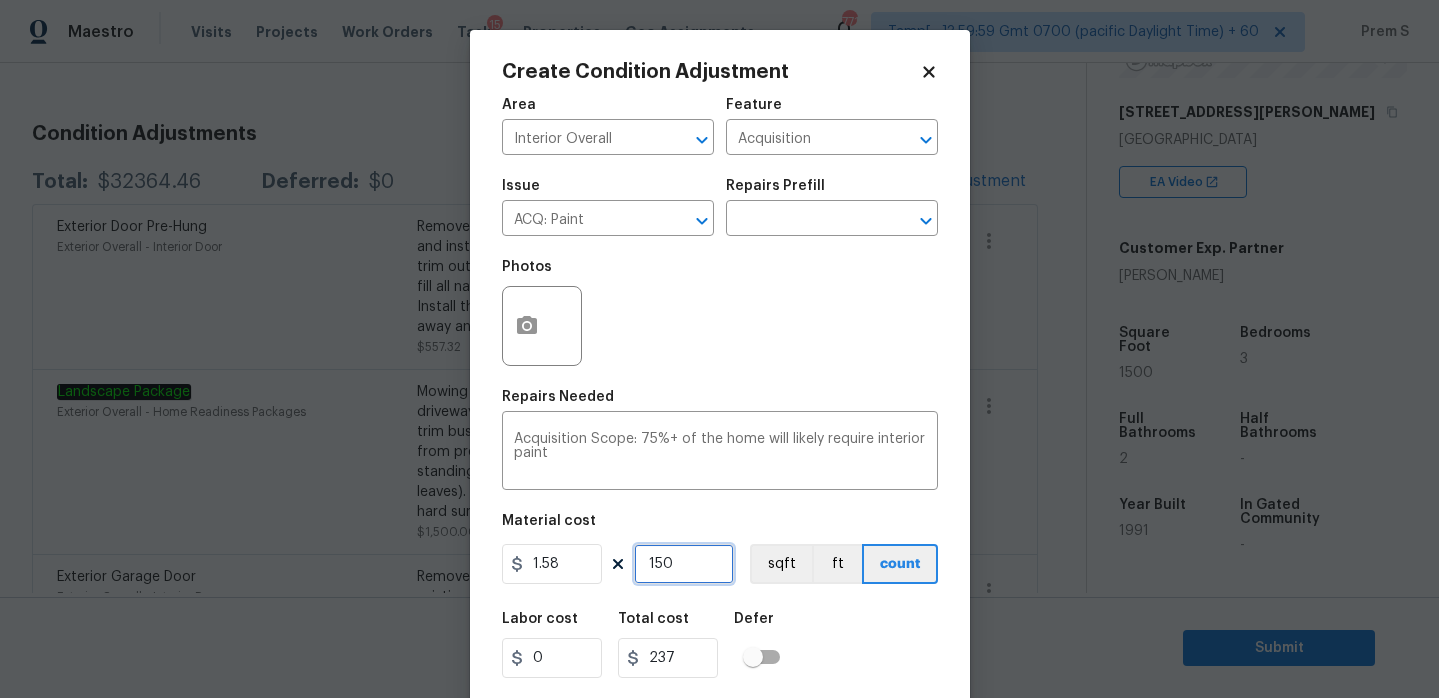 type on "1500" 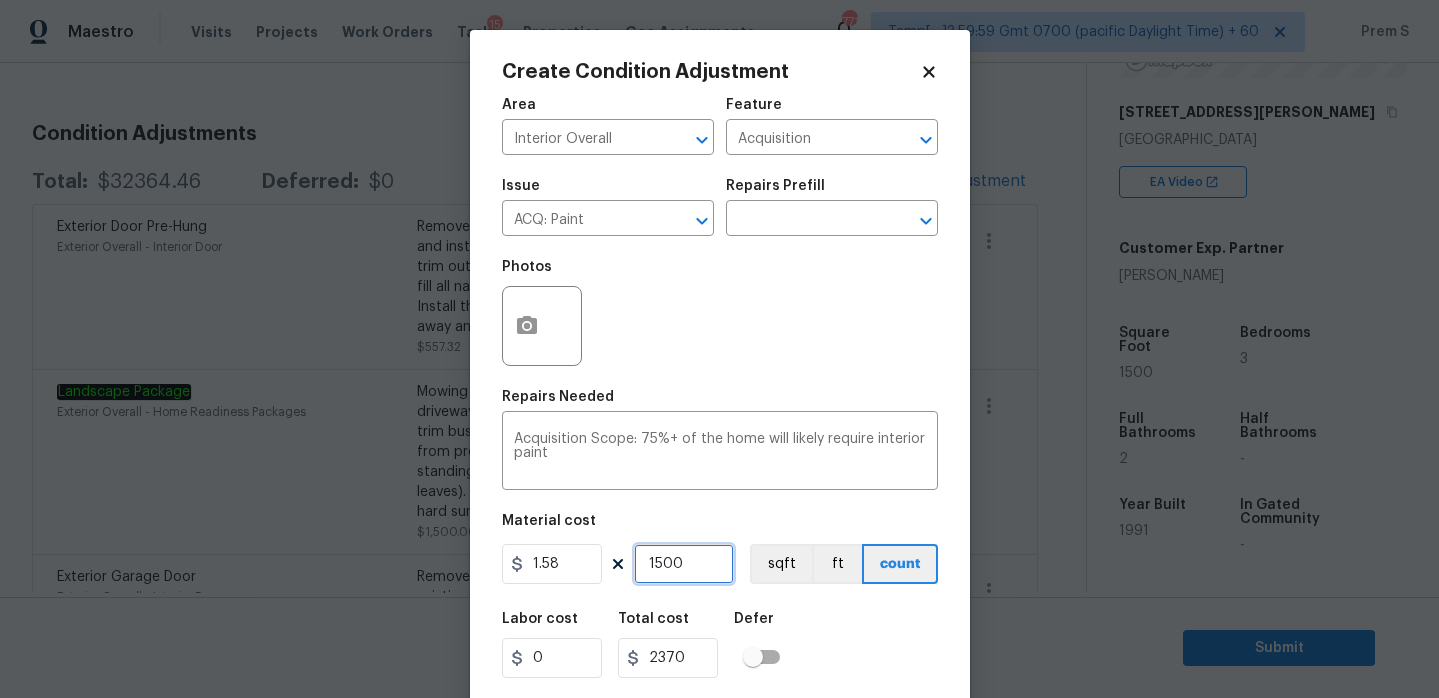 type on "1500" 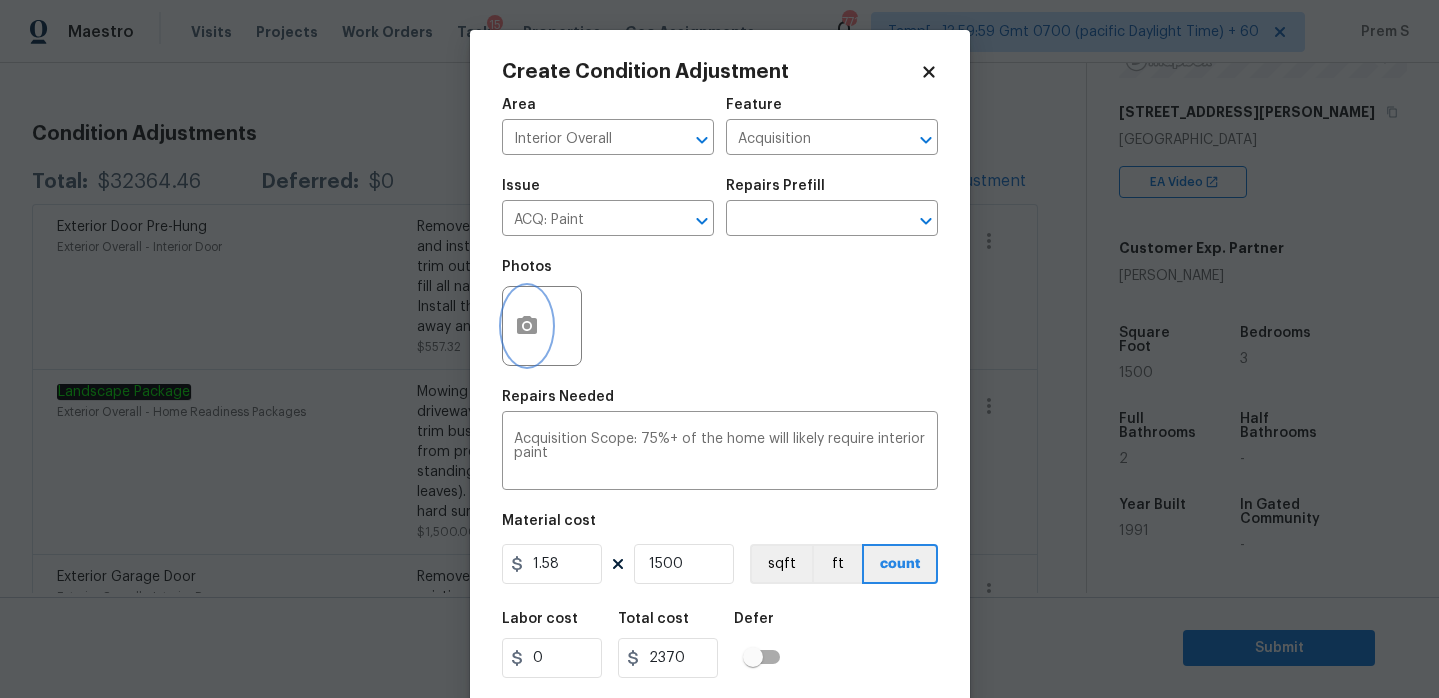 click 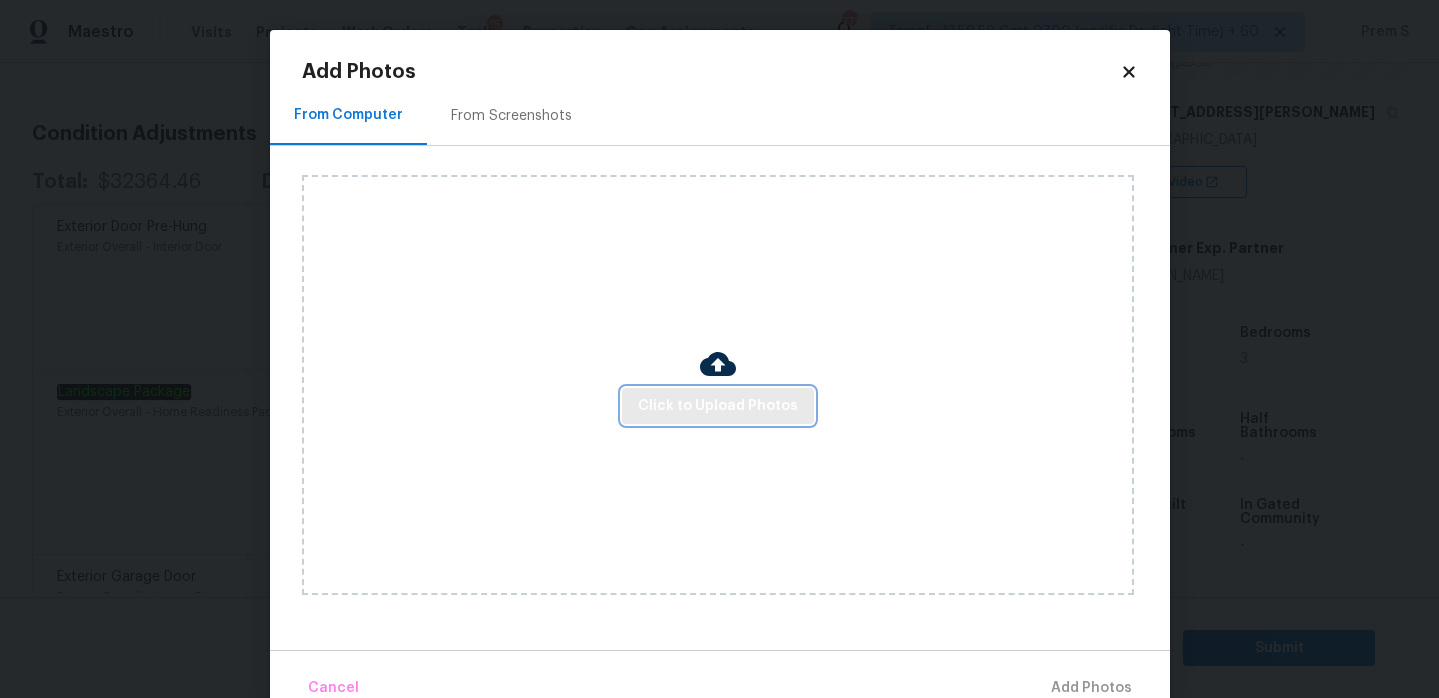 click on "Click to Upload Photos" at bounding box center [718, 406] 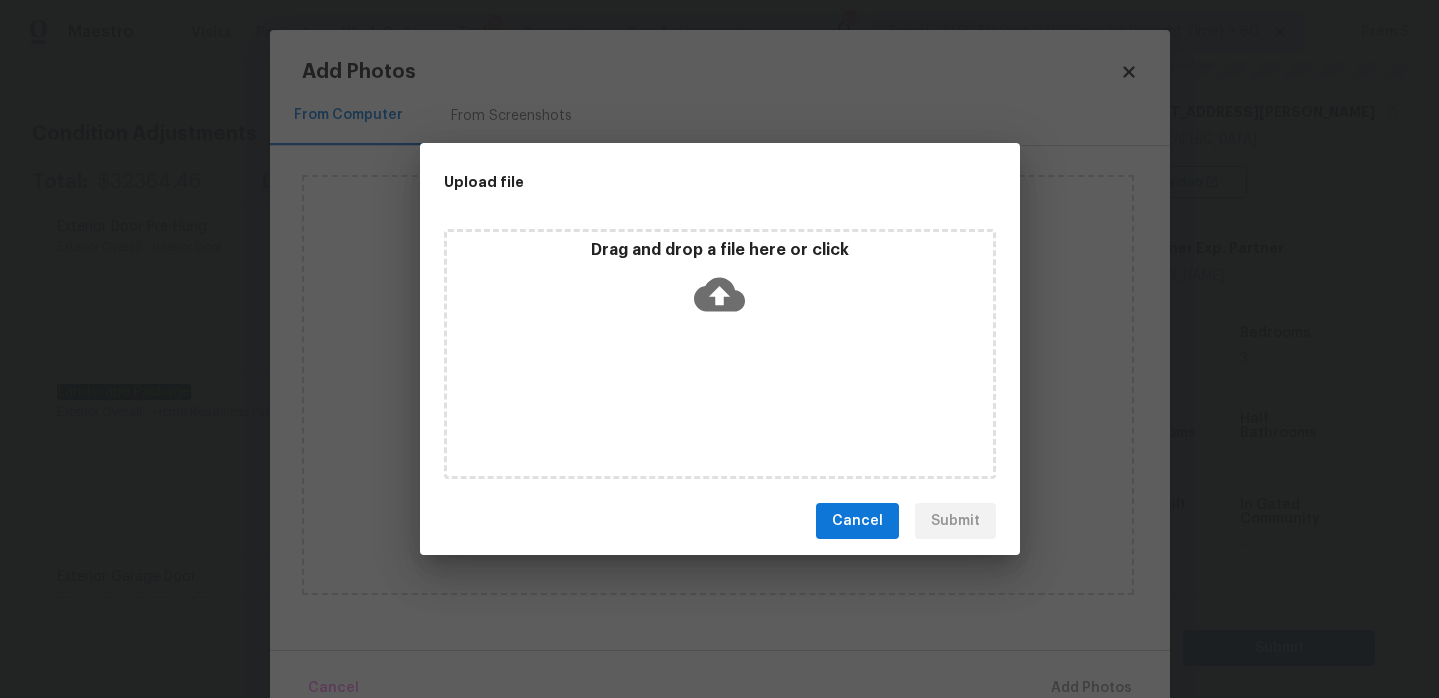 click 